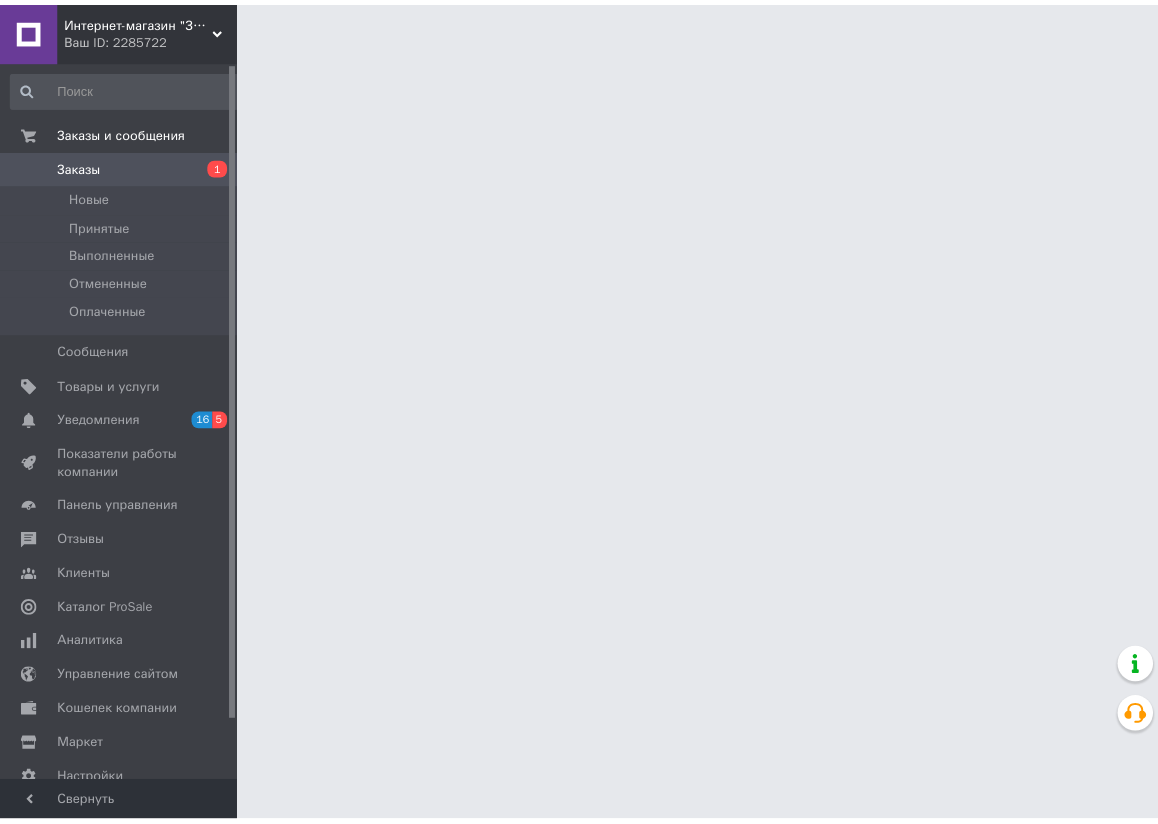 scroll, scrollTop: 0, scrollLeft: 0, axis: both 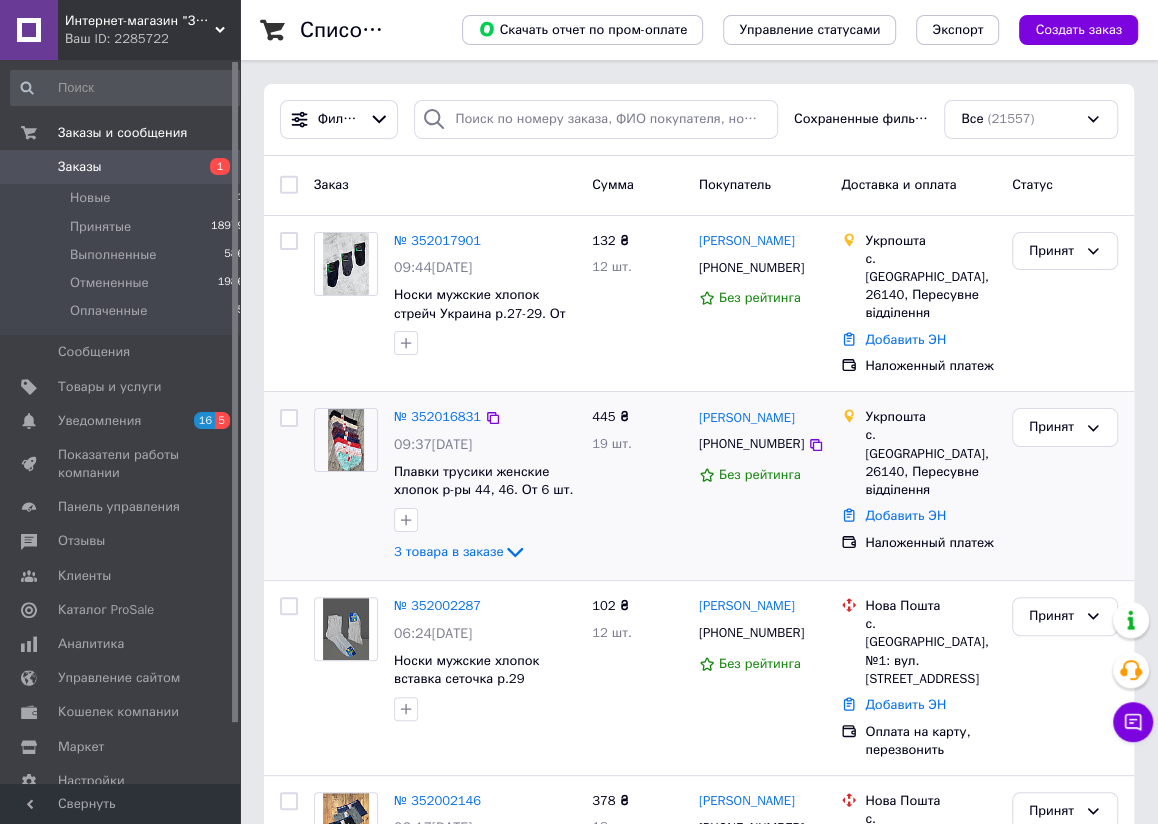 click at bounding box center (289, 418) 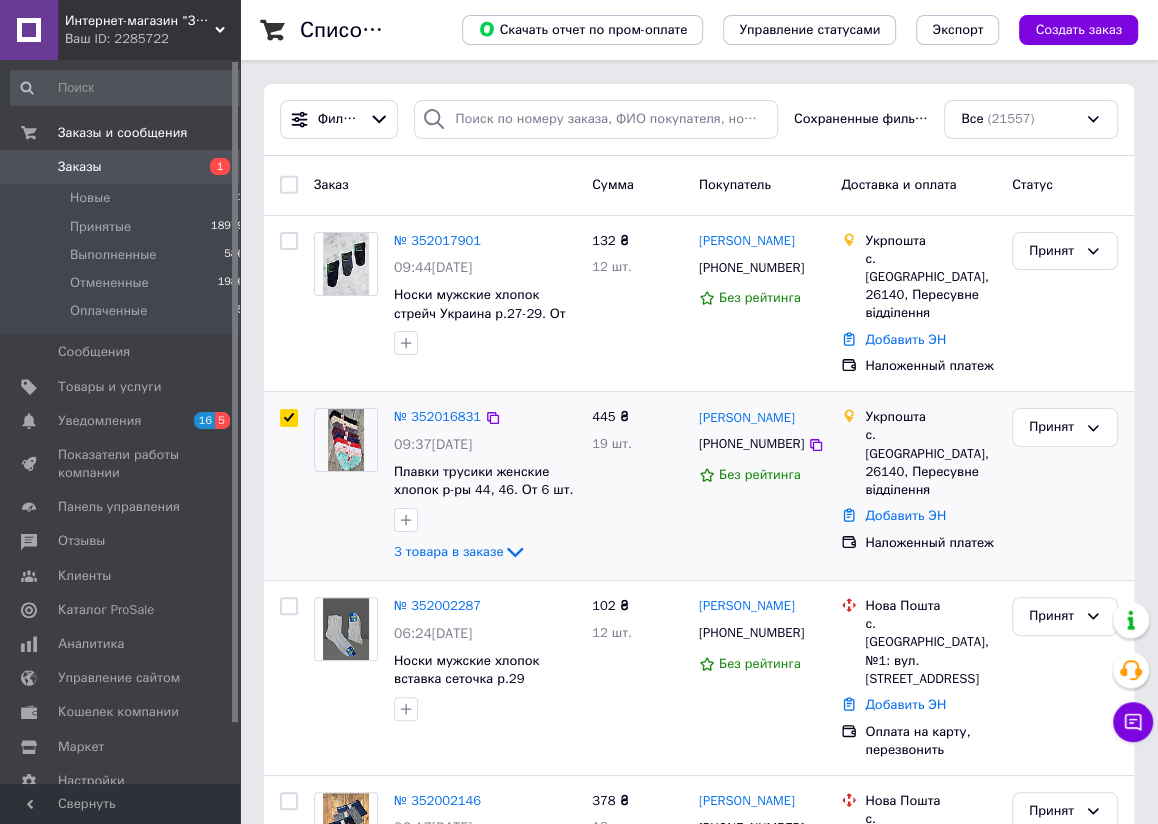checkbox on "true" 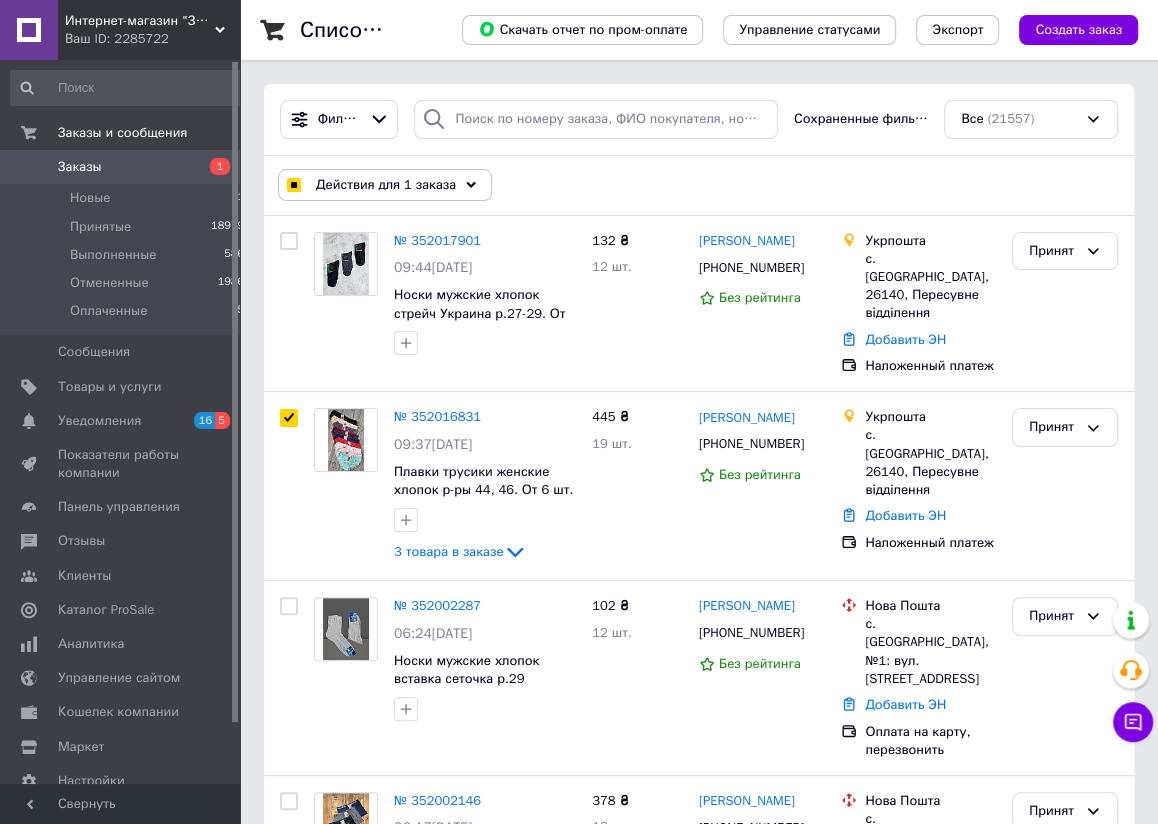 click on "Действия для 1 заказа" at bounding box center [386, 185] 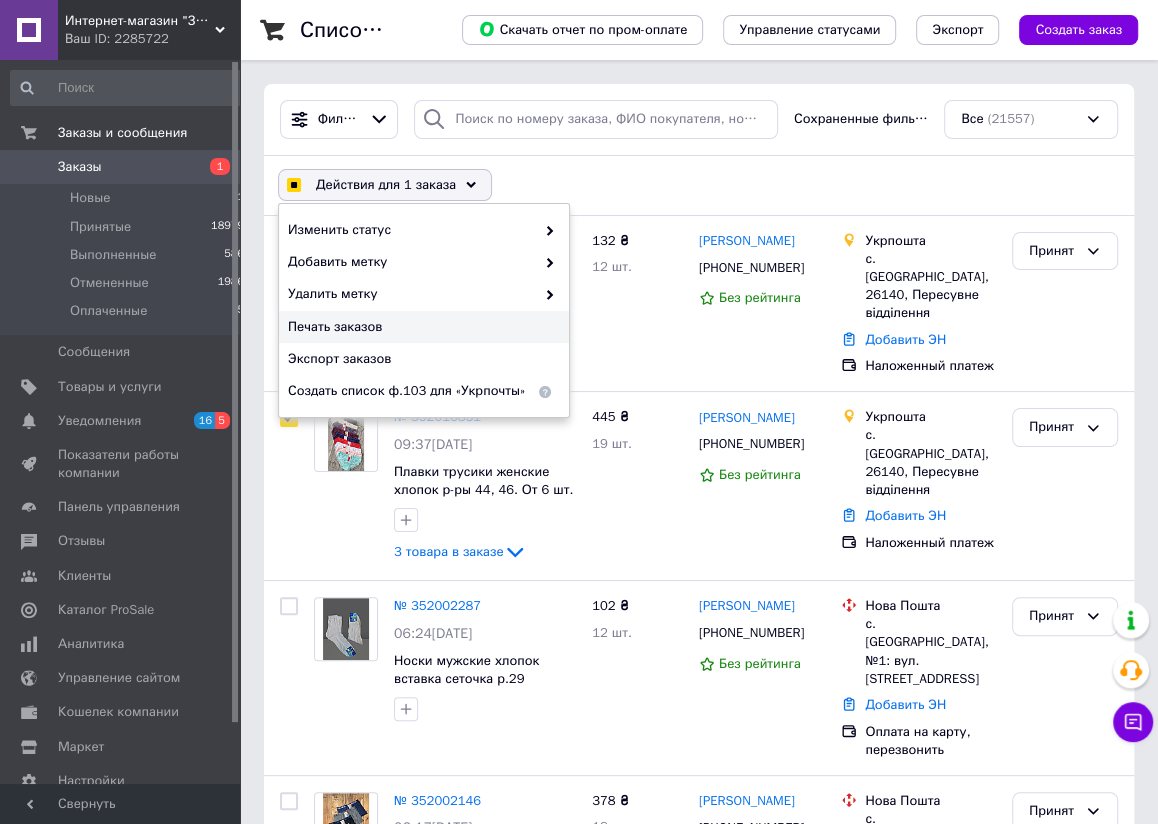 click on "Печать заказов" at bounding box center [421, 327] 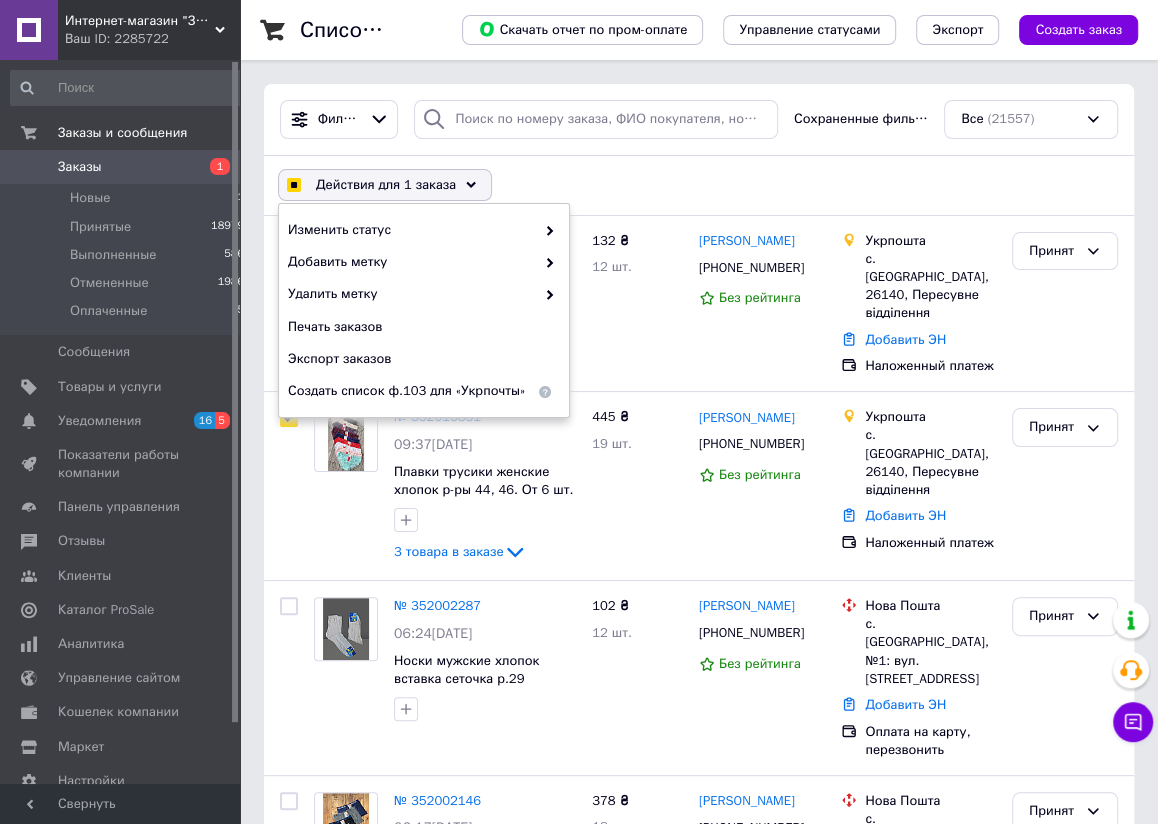 checkbox on "true" 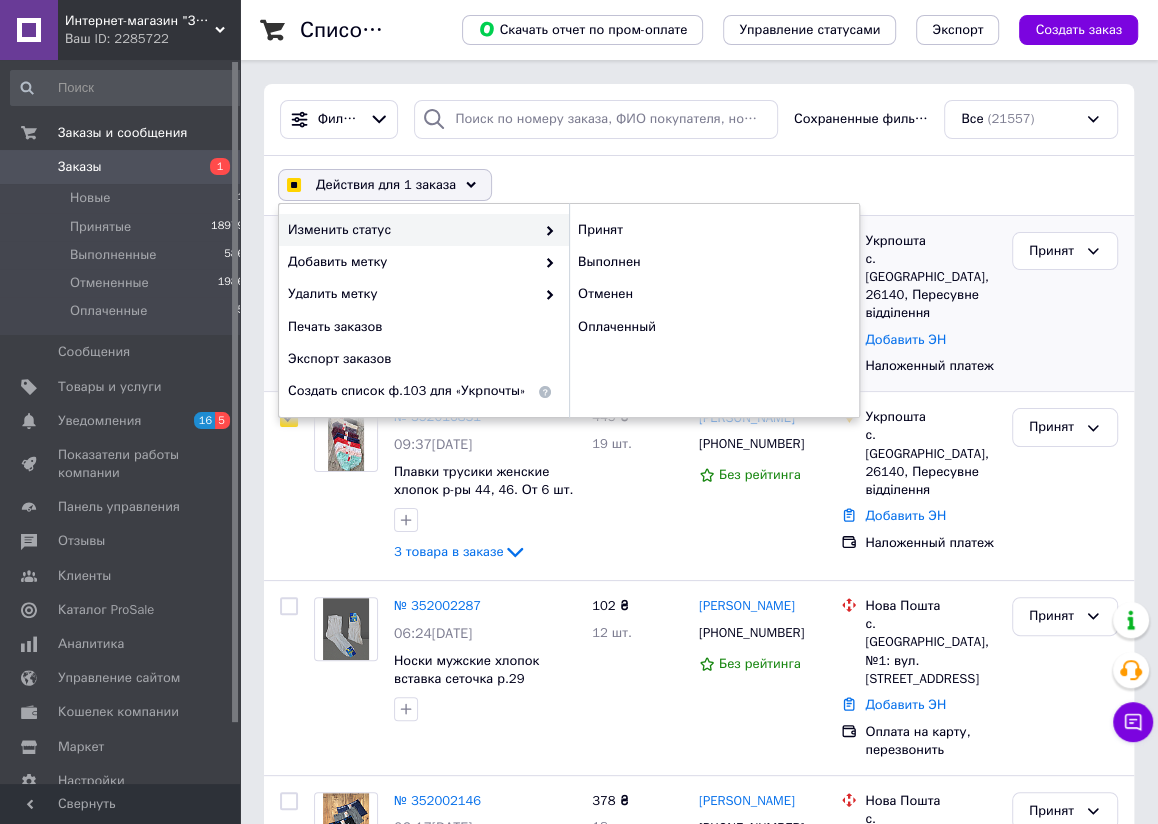 drag, startPoint x: 289, startPoint y: 181, endPoint x: 436, endPoint y: 241, distance: 158.77342 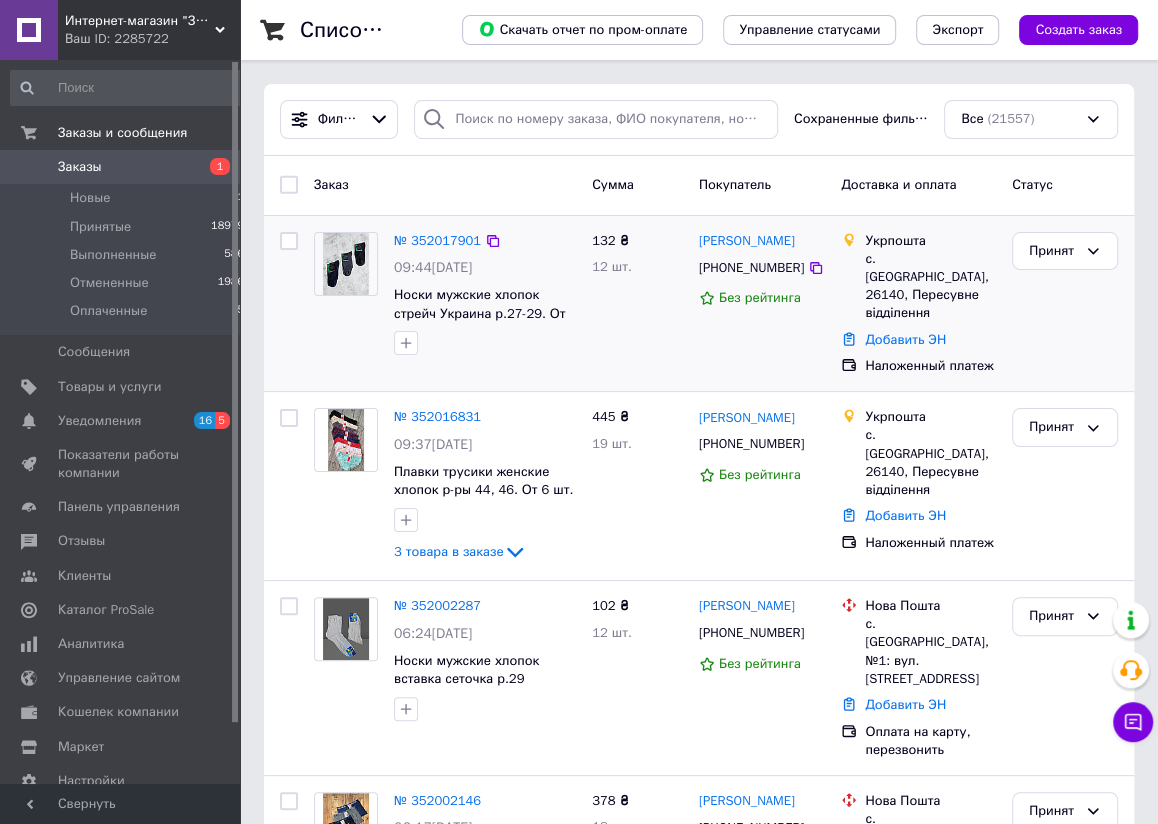 checkbox on "false" 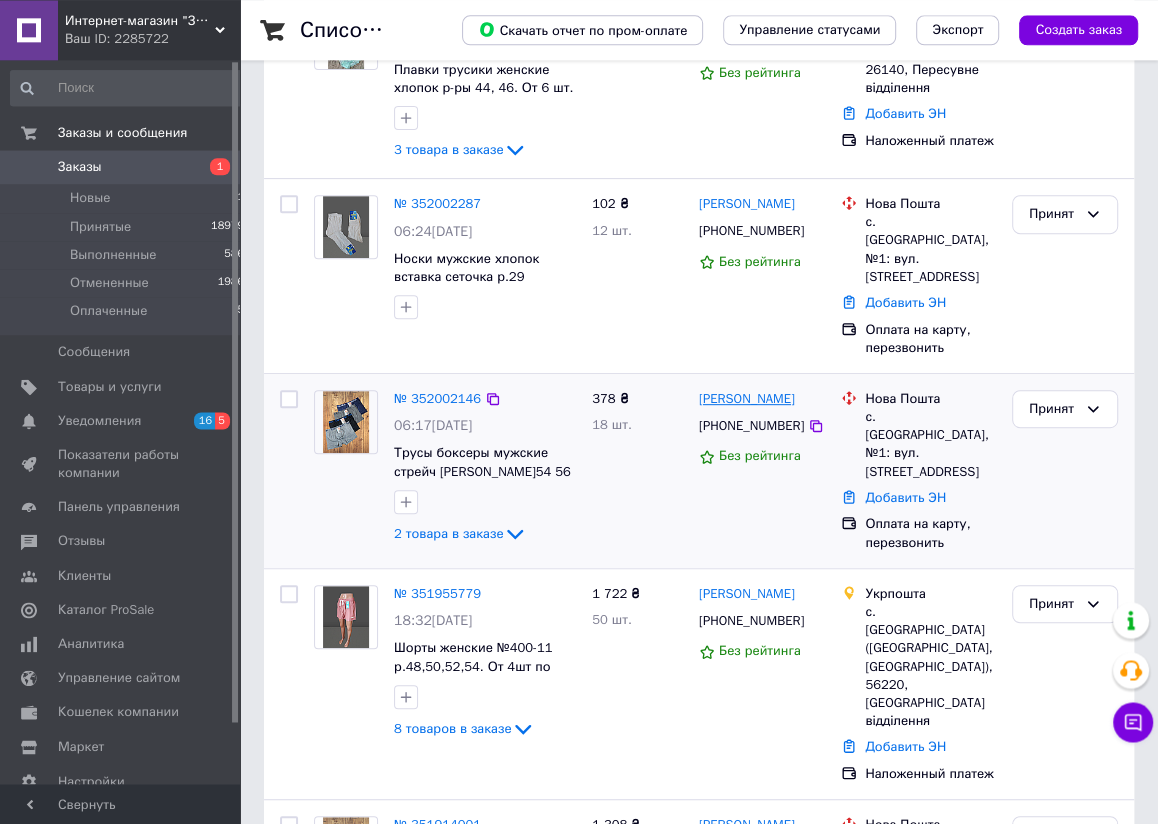 scroll, scrollTop: 440, scrollLeft: 0, axis: vertical 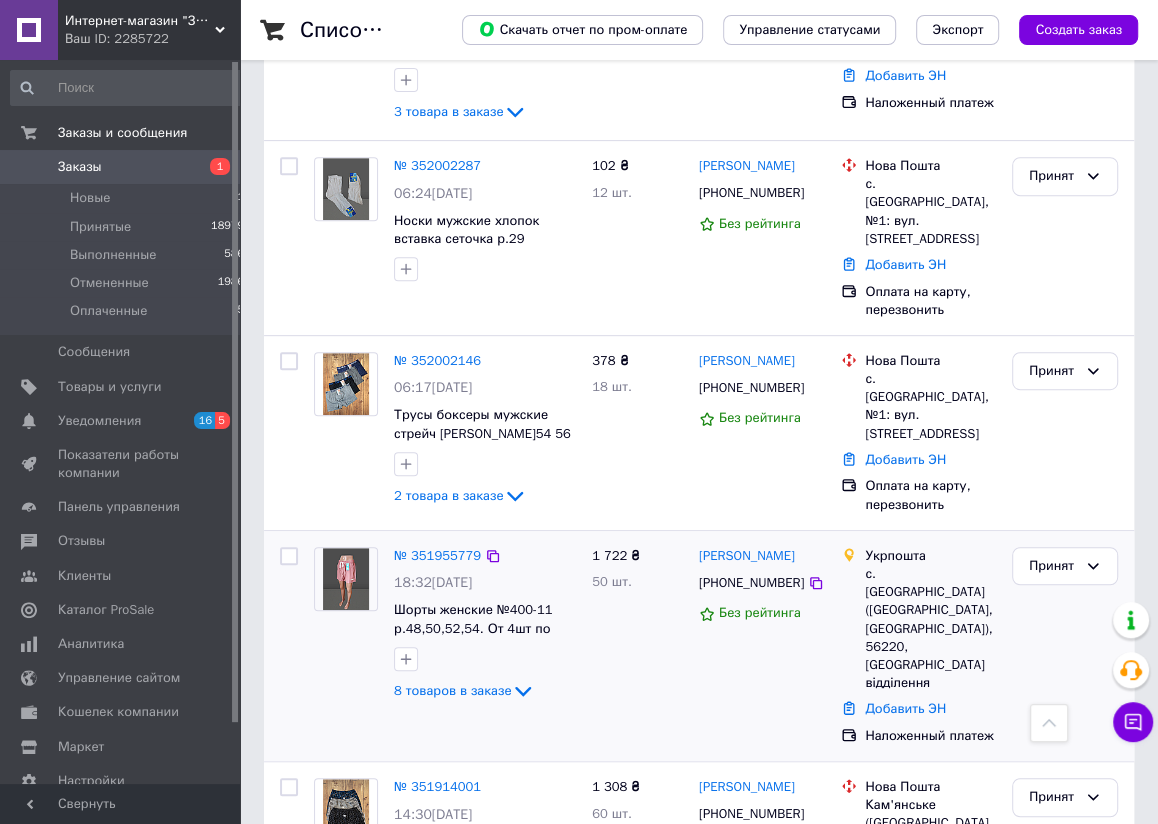 click at bounding box center [289, 556] 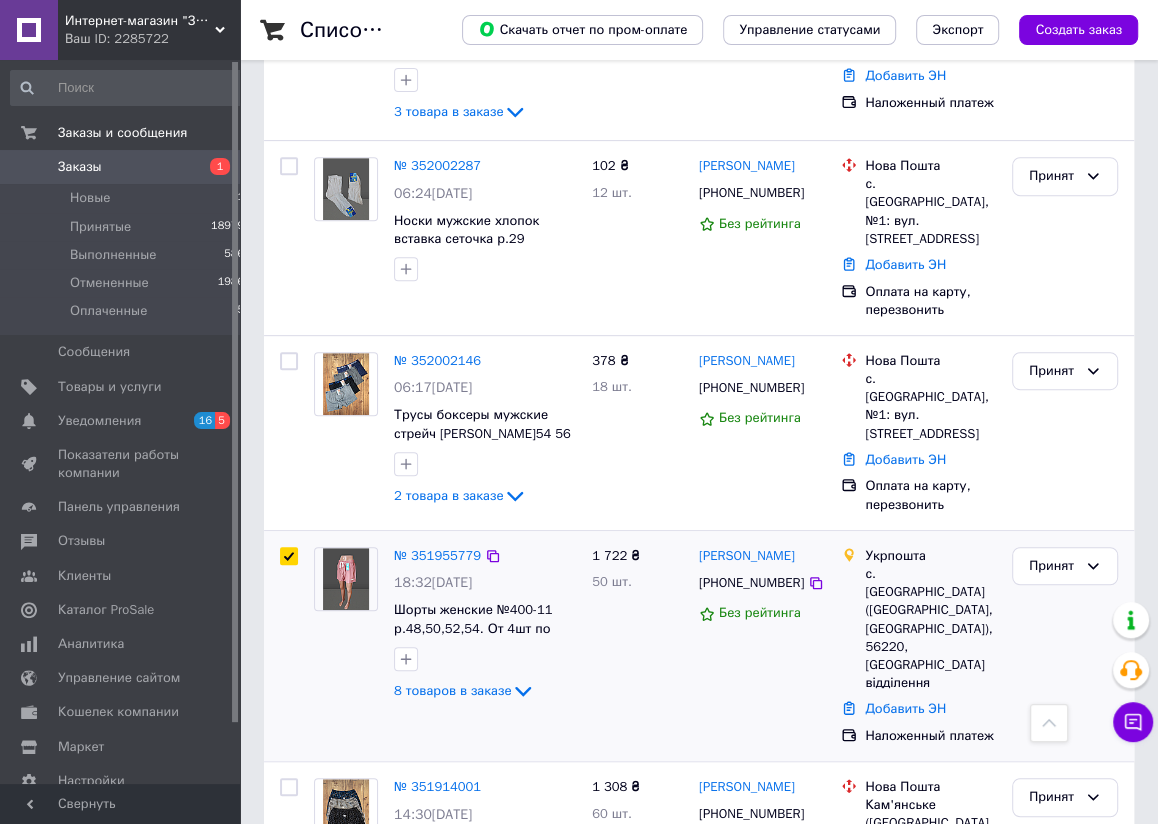 checkbox on "true" 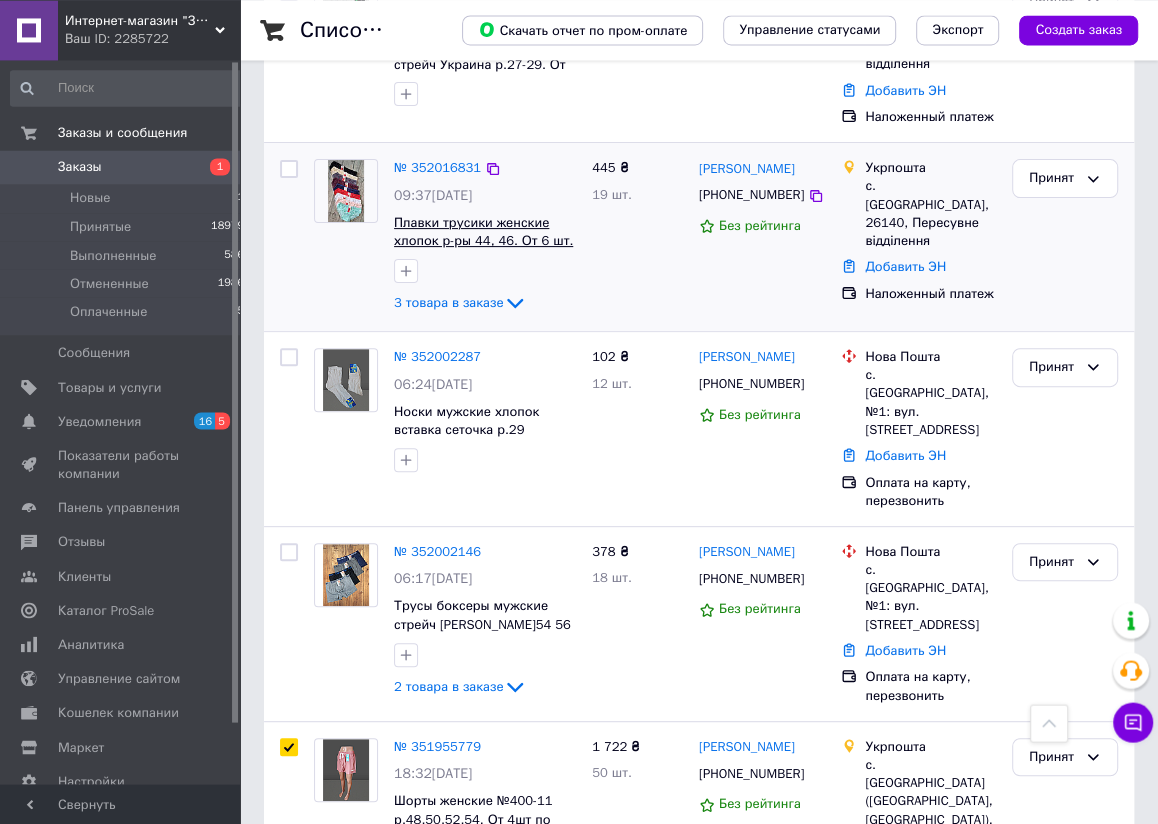 scroll, scrollTop: 0, scrollLeft: 0, axis: both 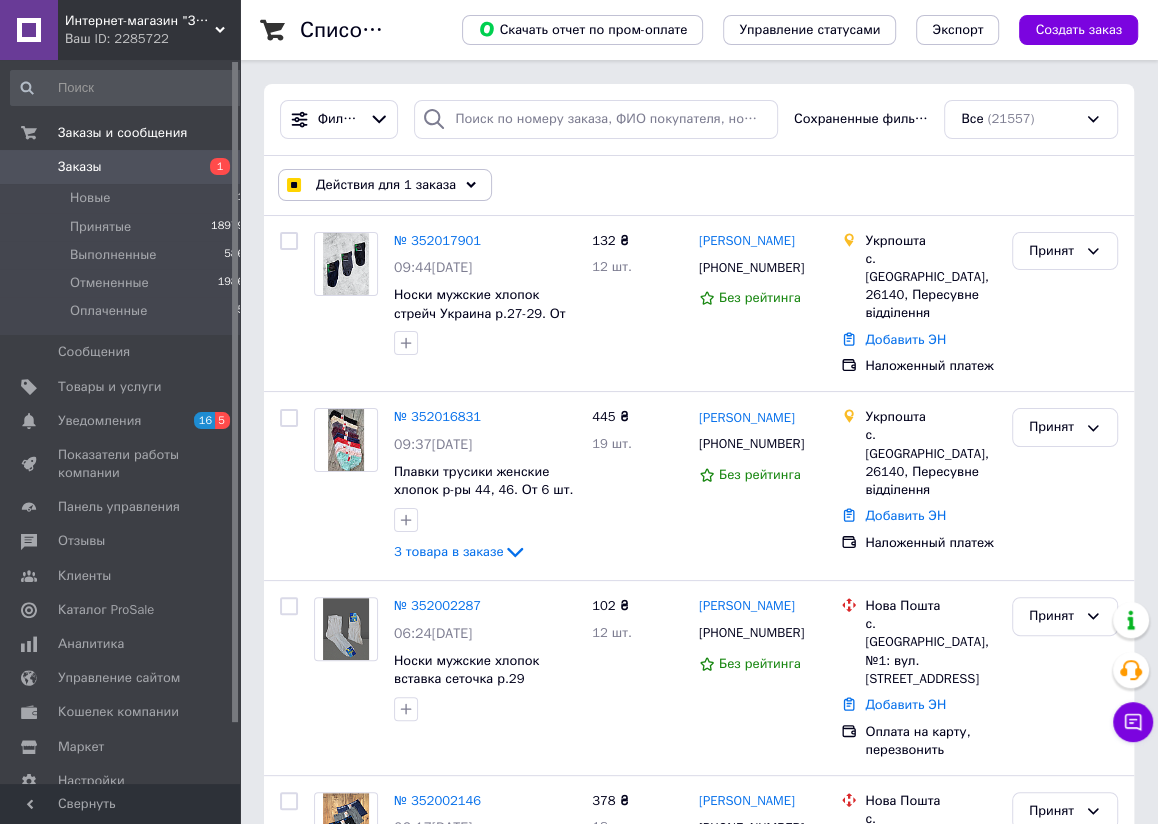 click on "Действия для 1 заказа" at bounding box center (386, 185) 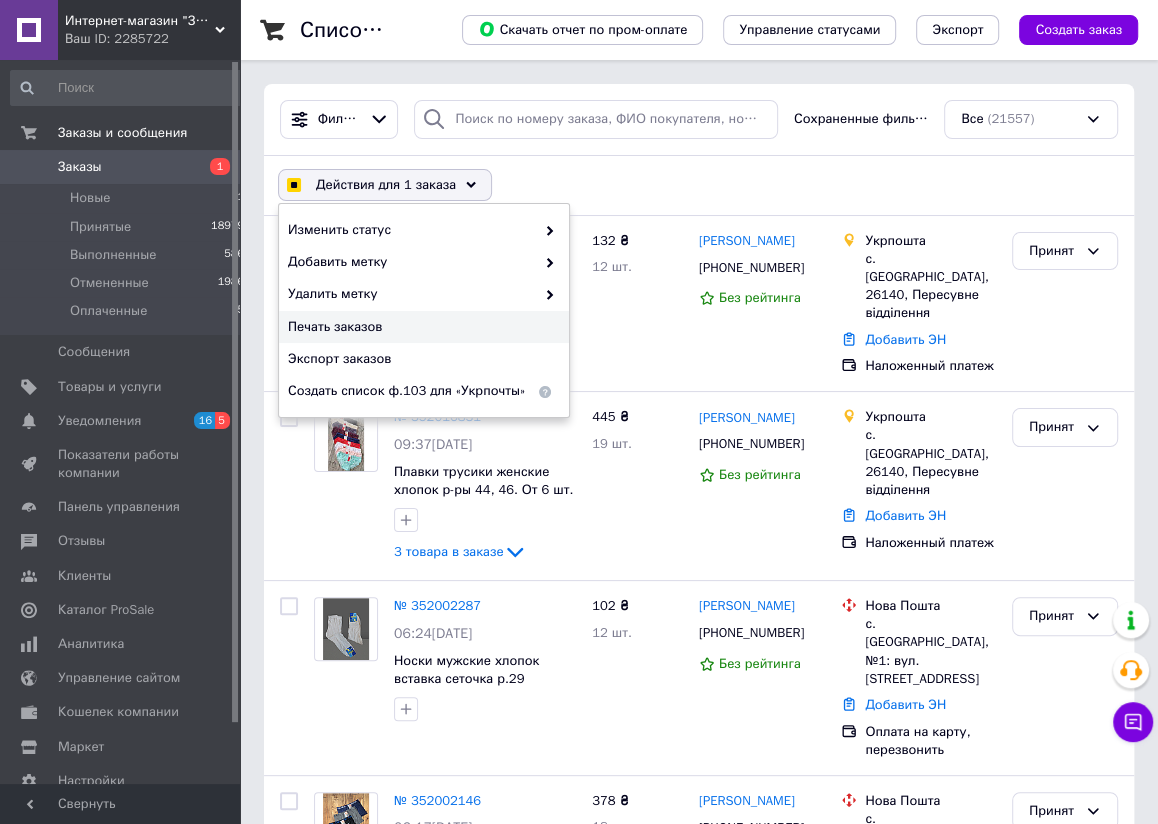click on "Печать заказов" at bounding box center [421, 327] 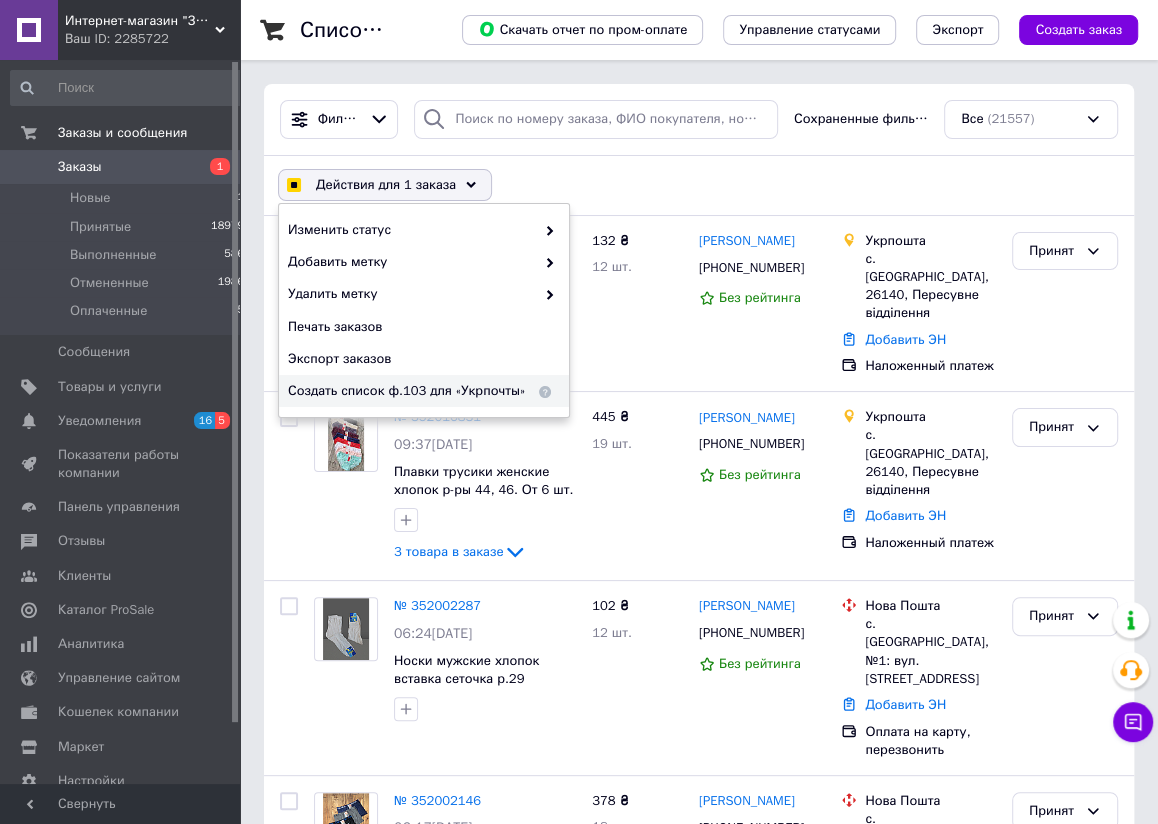 checkbox on "true" 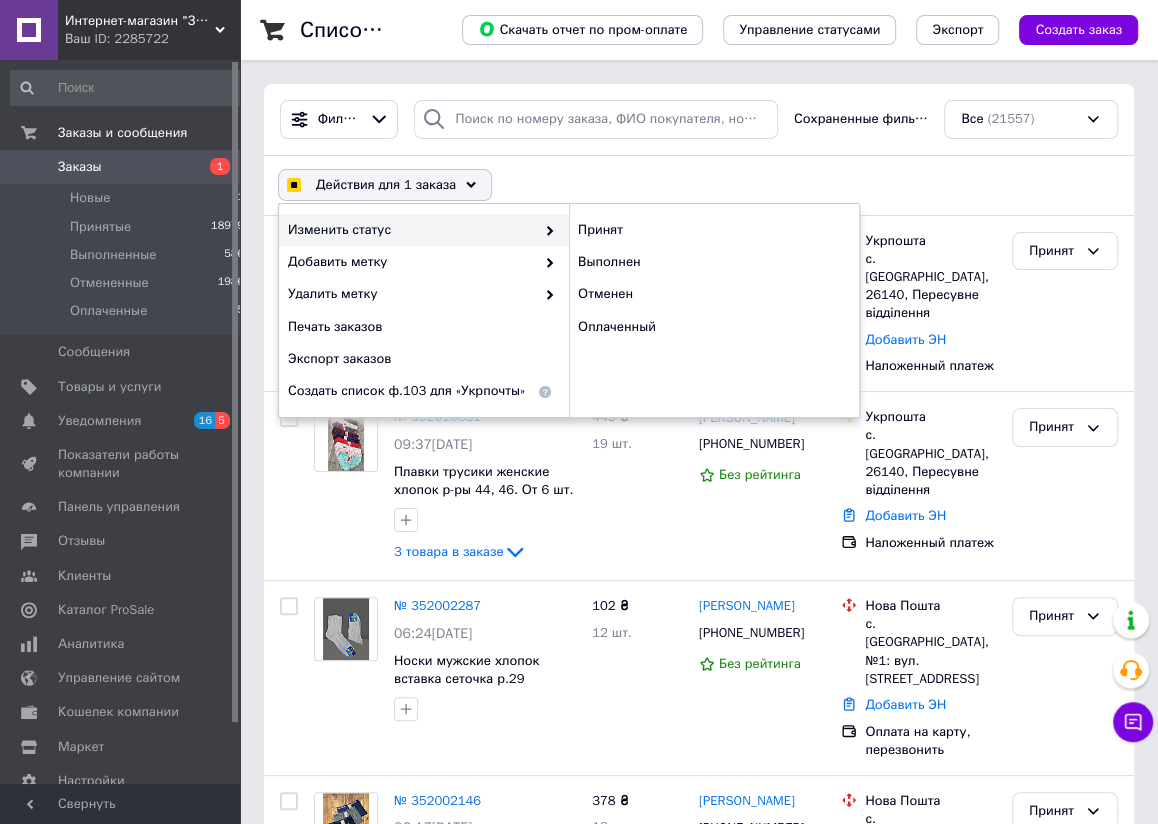 click at bounding box center [293, 185] 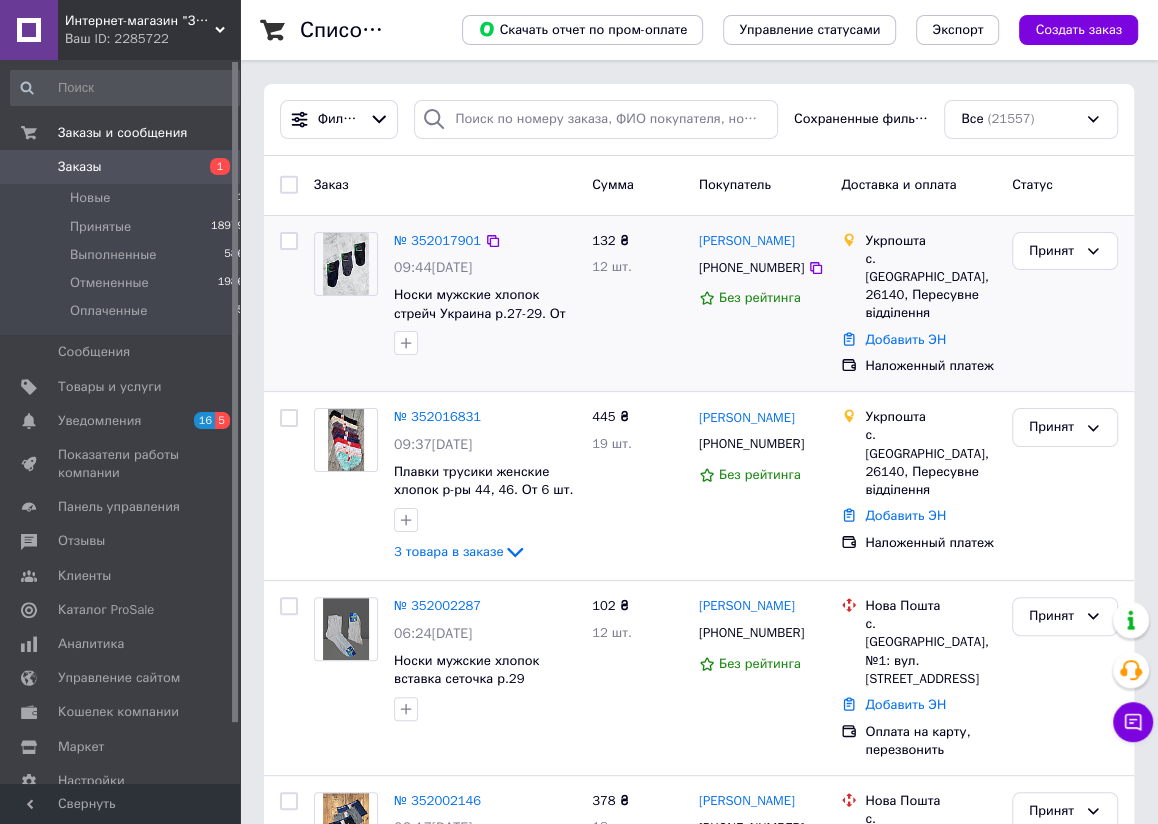 checkbox on "false" 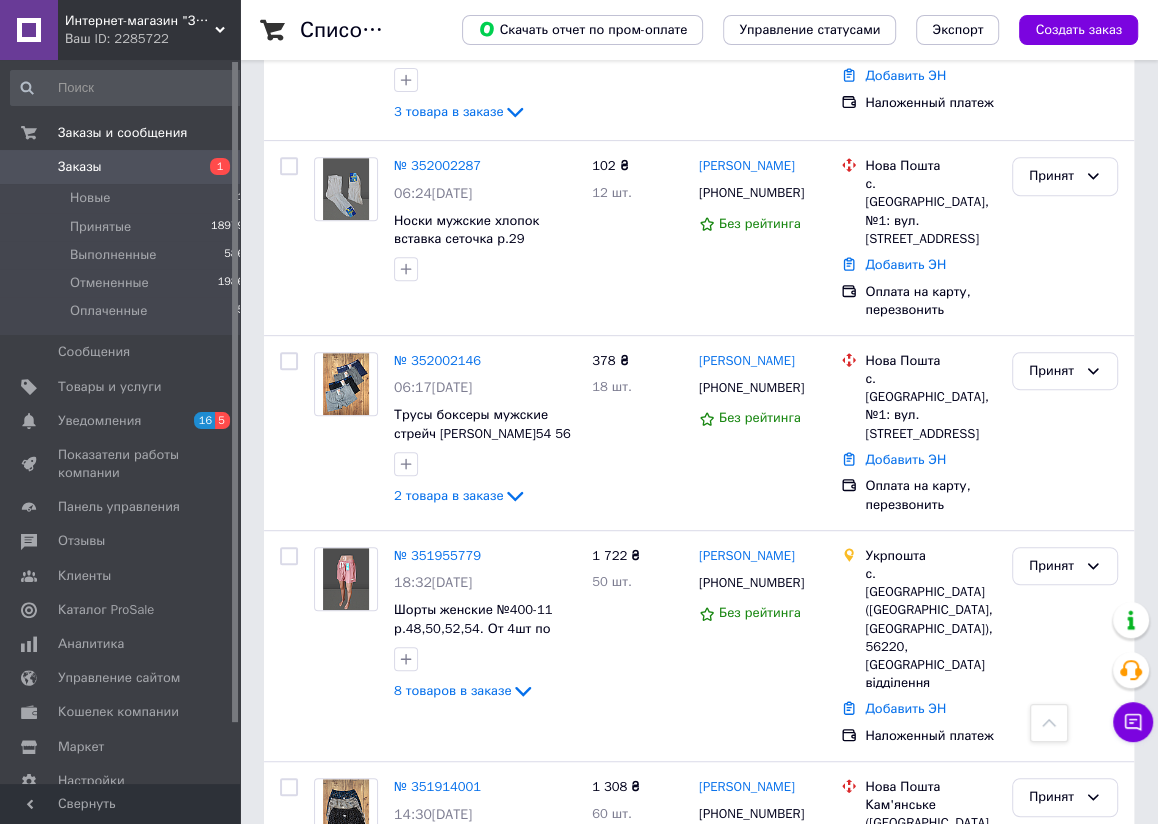 scroll, scrollTop: 660, scrollLeft: 0, axis: vertical 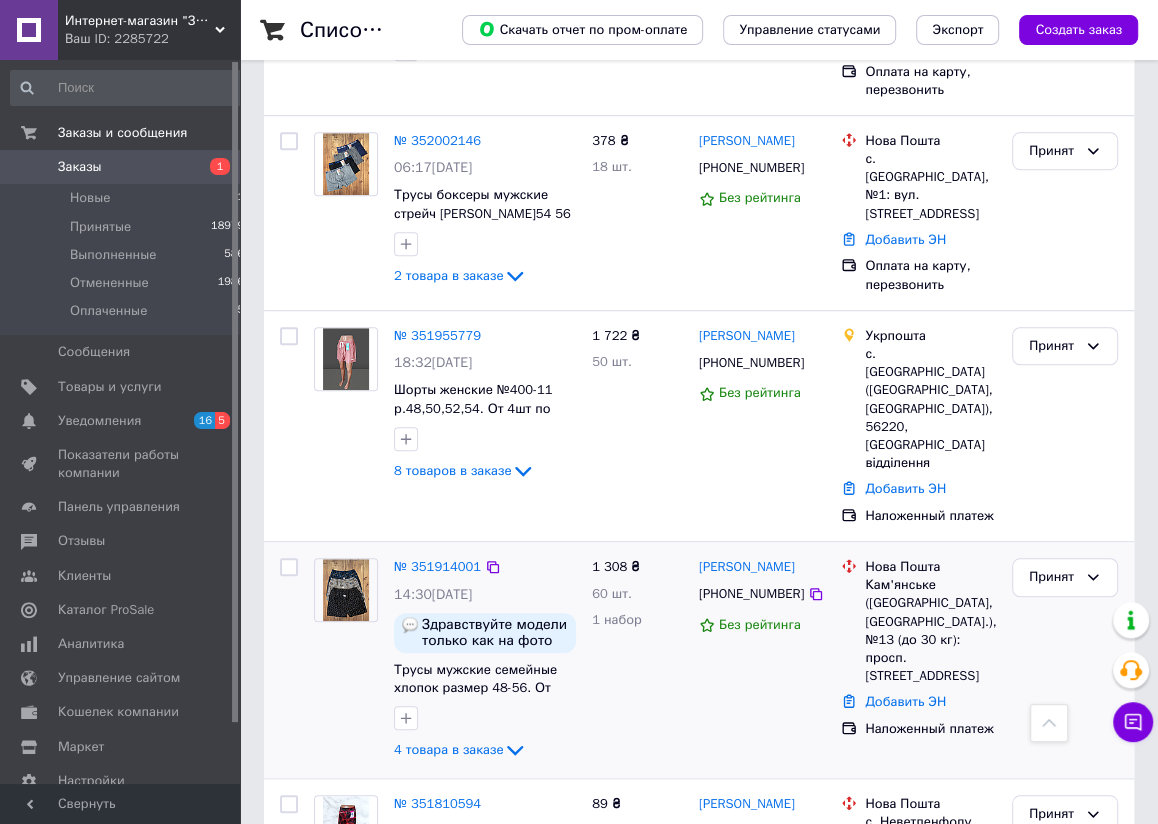 click at bounding box center (289, 567) 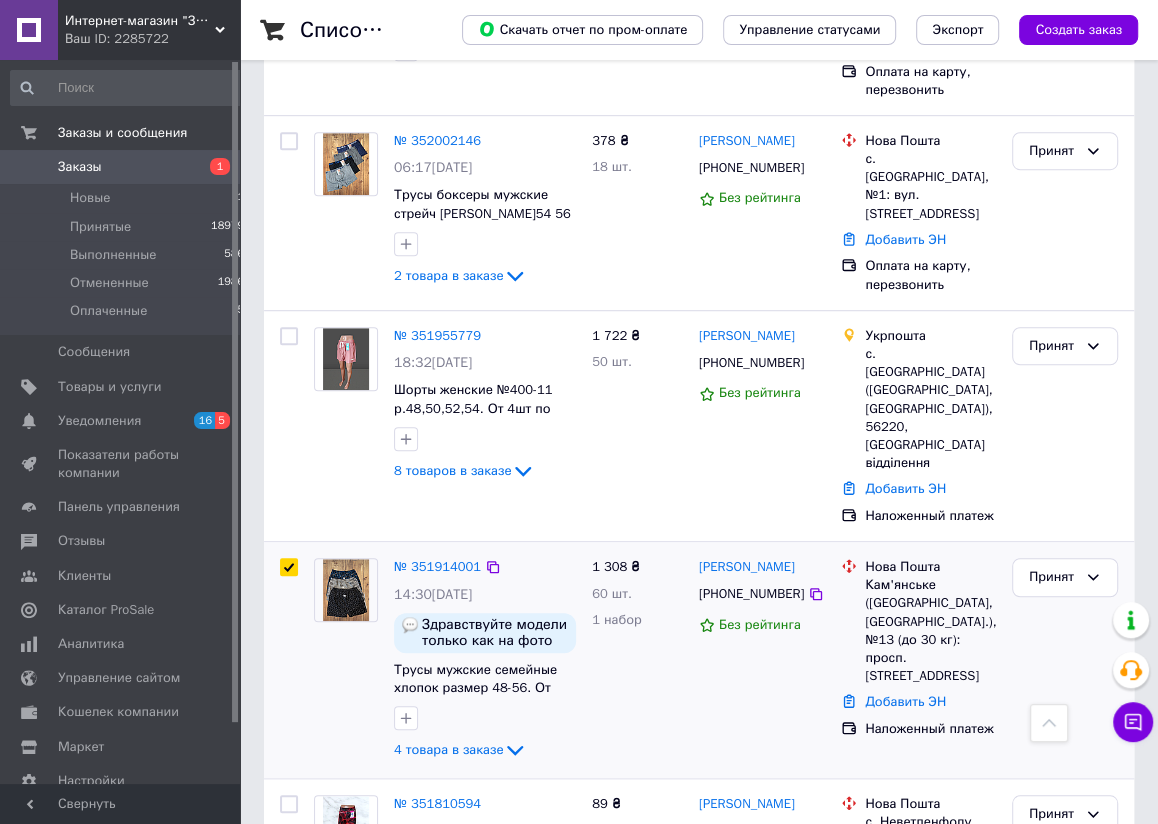 checkbox on "true" 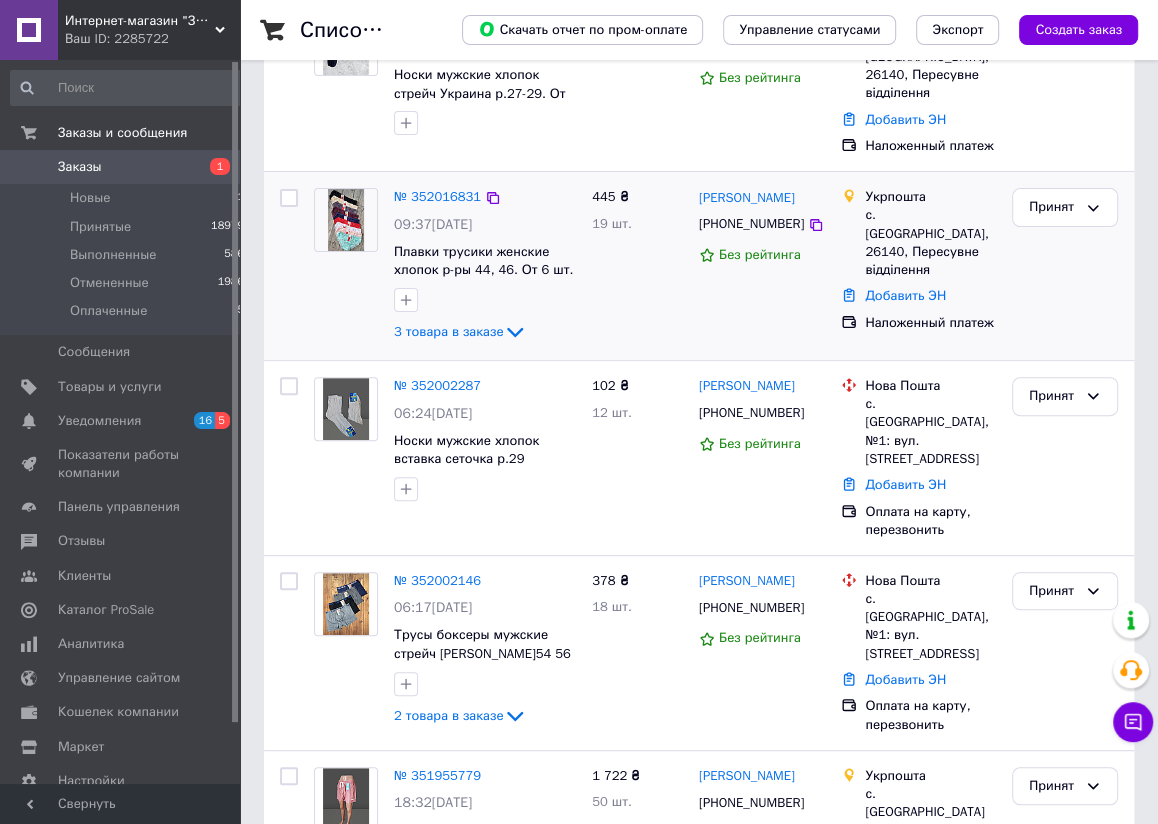 scroll, scrollTop: 0, scrollLeft: 0, axis: both 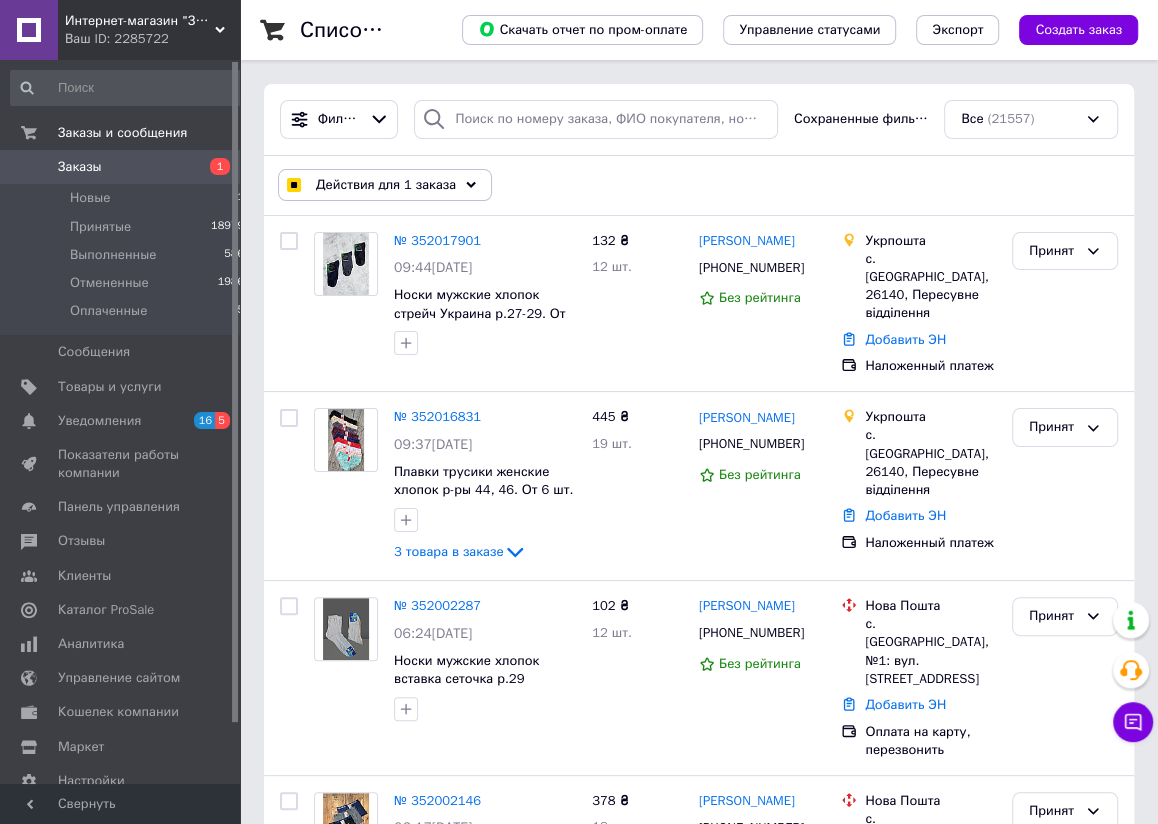 click on "Действия для 1 заказа" at bounding box center [386, 185] 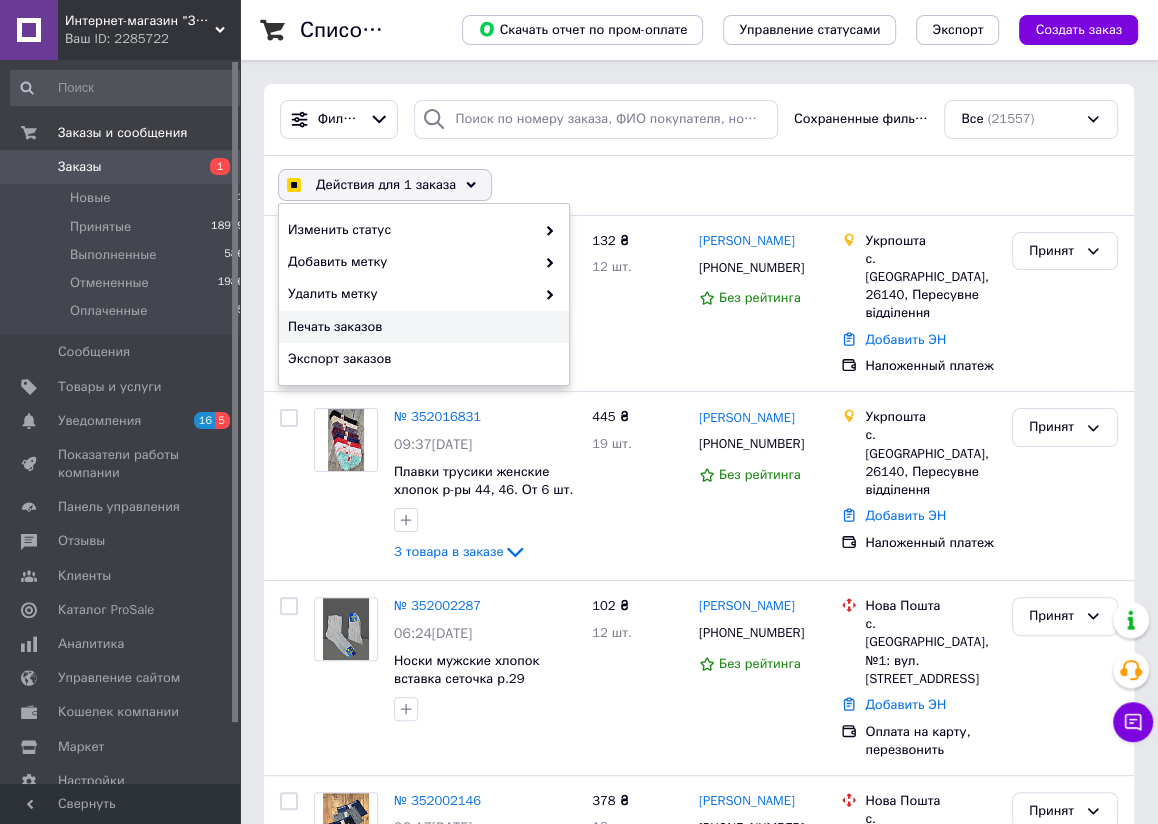 click on "Печать заказов" at bounding box center [421, 327] 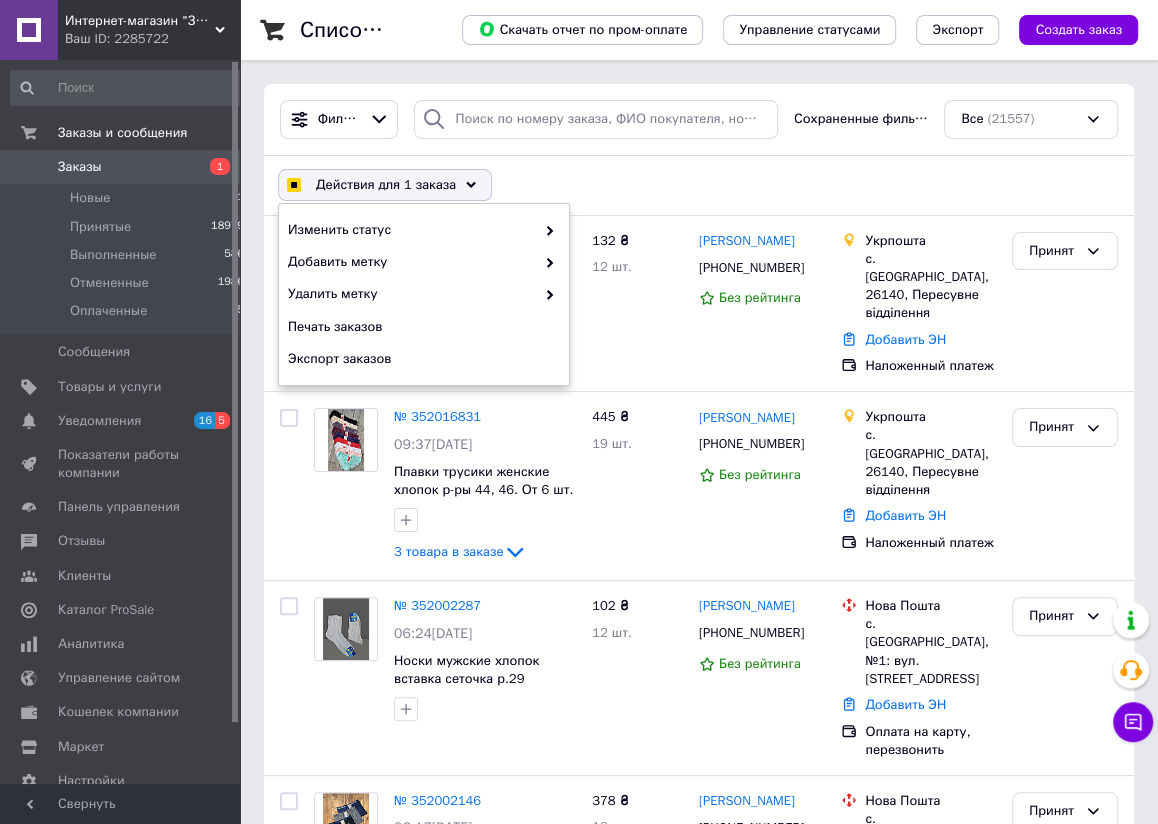 checkbox on "true" 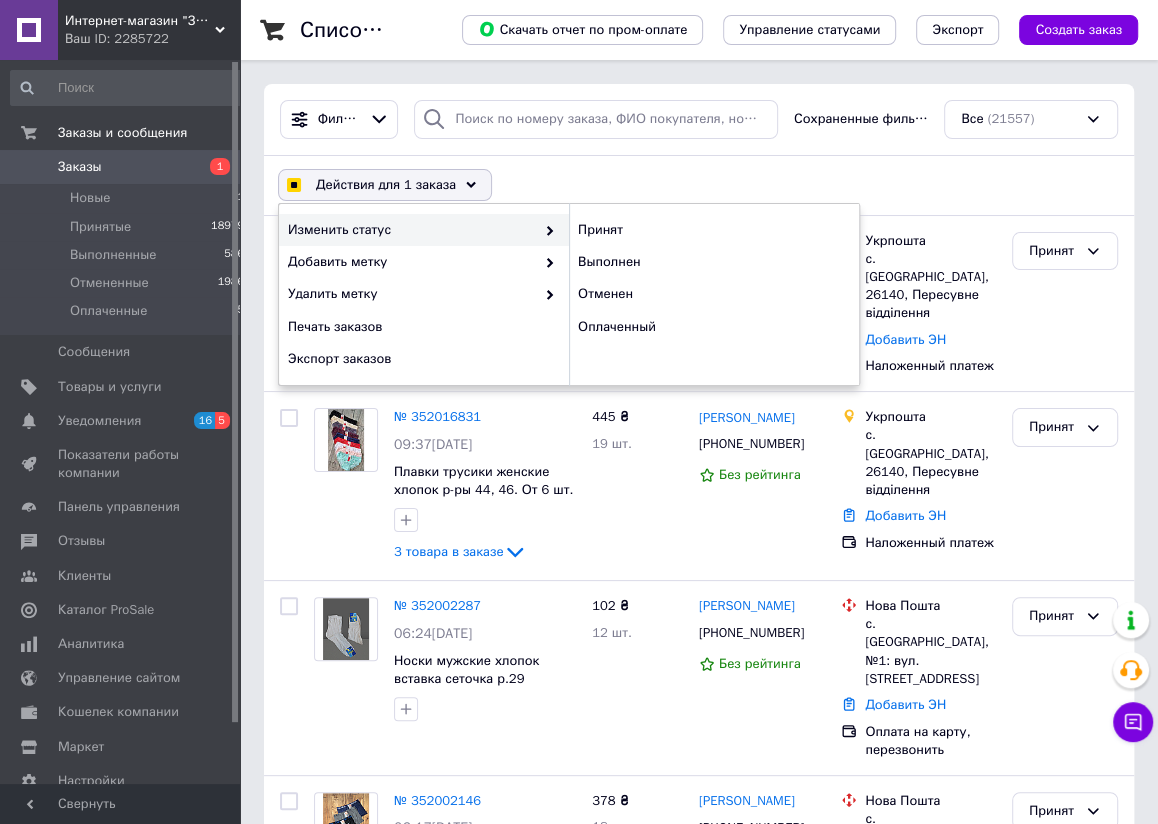 click at bounding box center (293, 185) 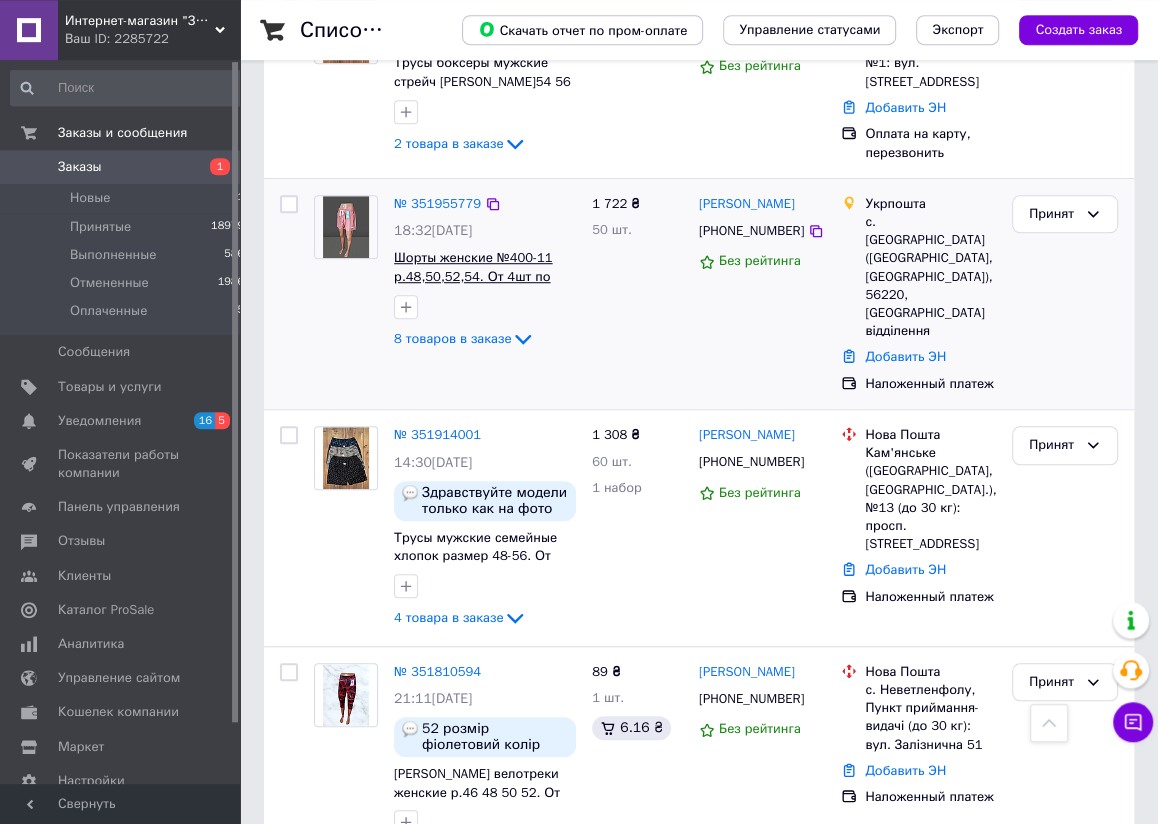 scroll, scrollTop: 880, scrollLeft: 0, axis: vertical 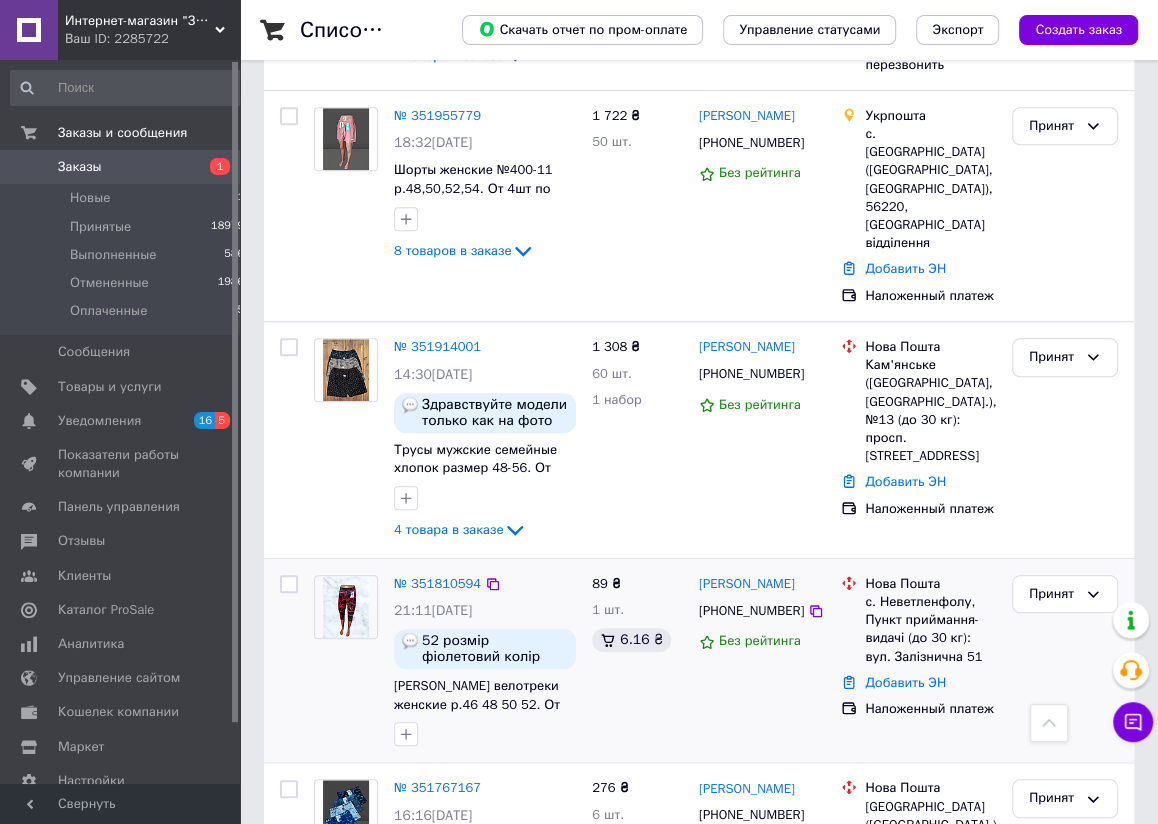 click at bounding box center (289, 584) 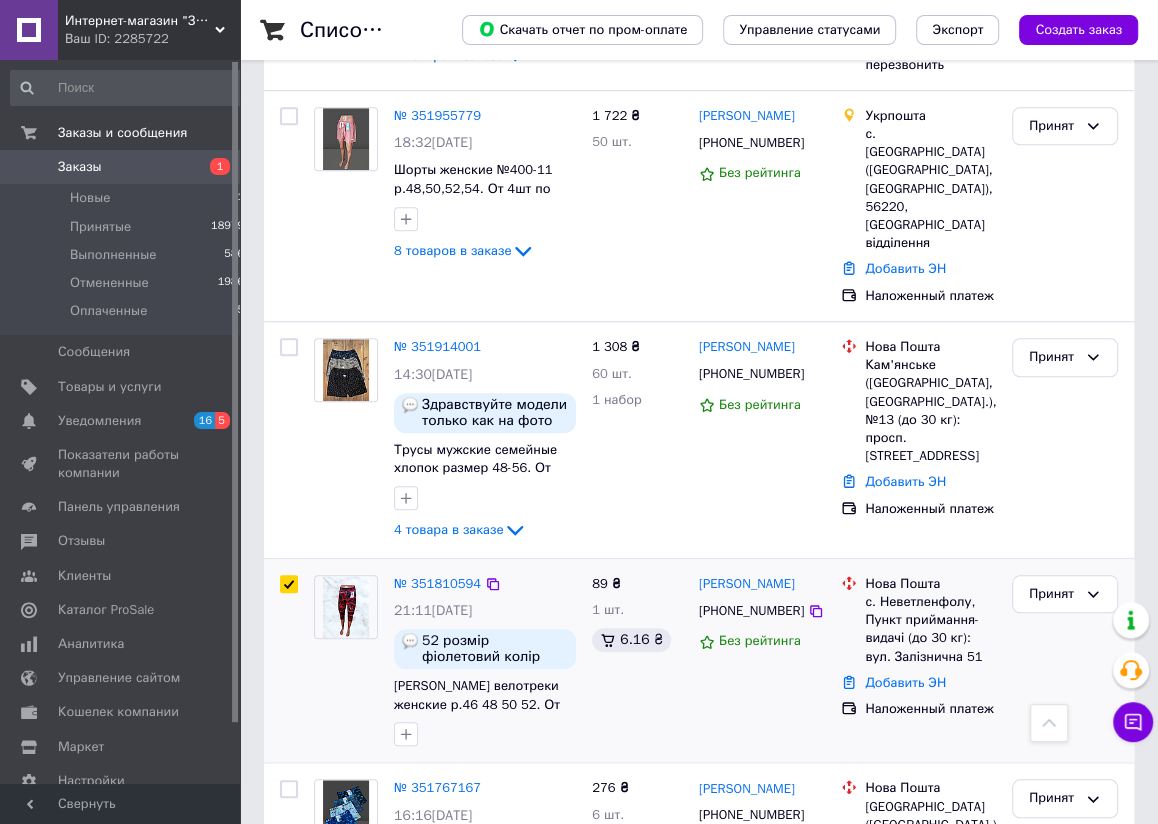 checkbox on "true" 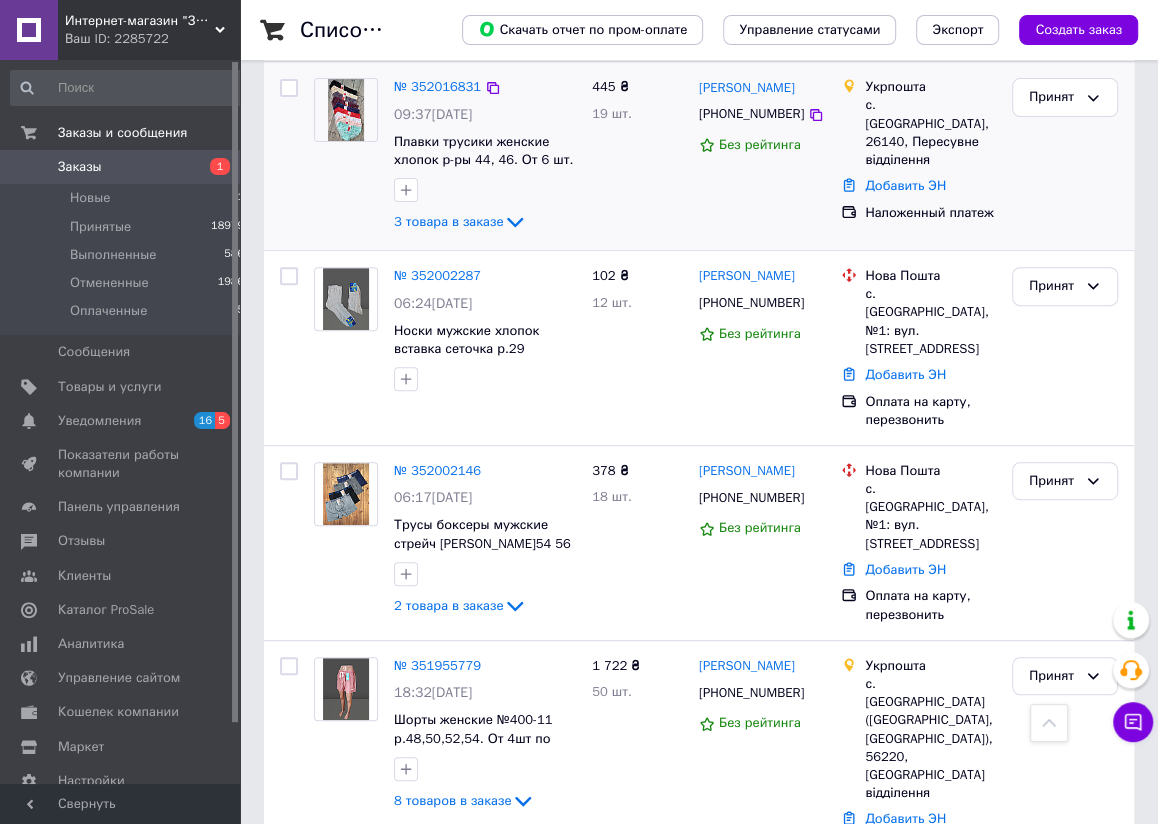 scroll, scrollTop: 0, scrollLeft: 0, axis: both 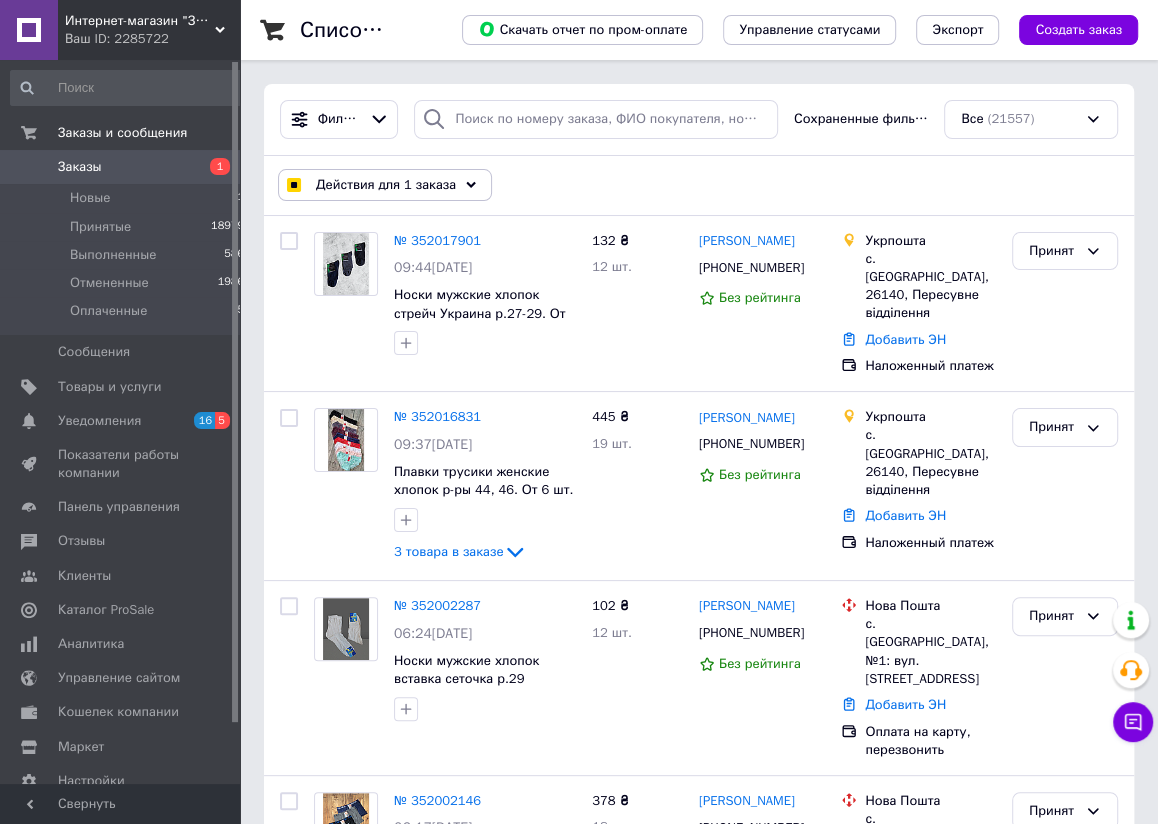 click on "Действия для 1 заказа" at bounding box center [386, 185] 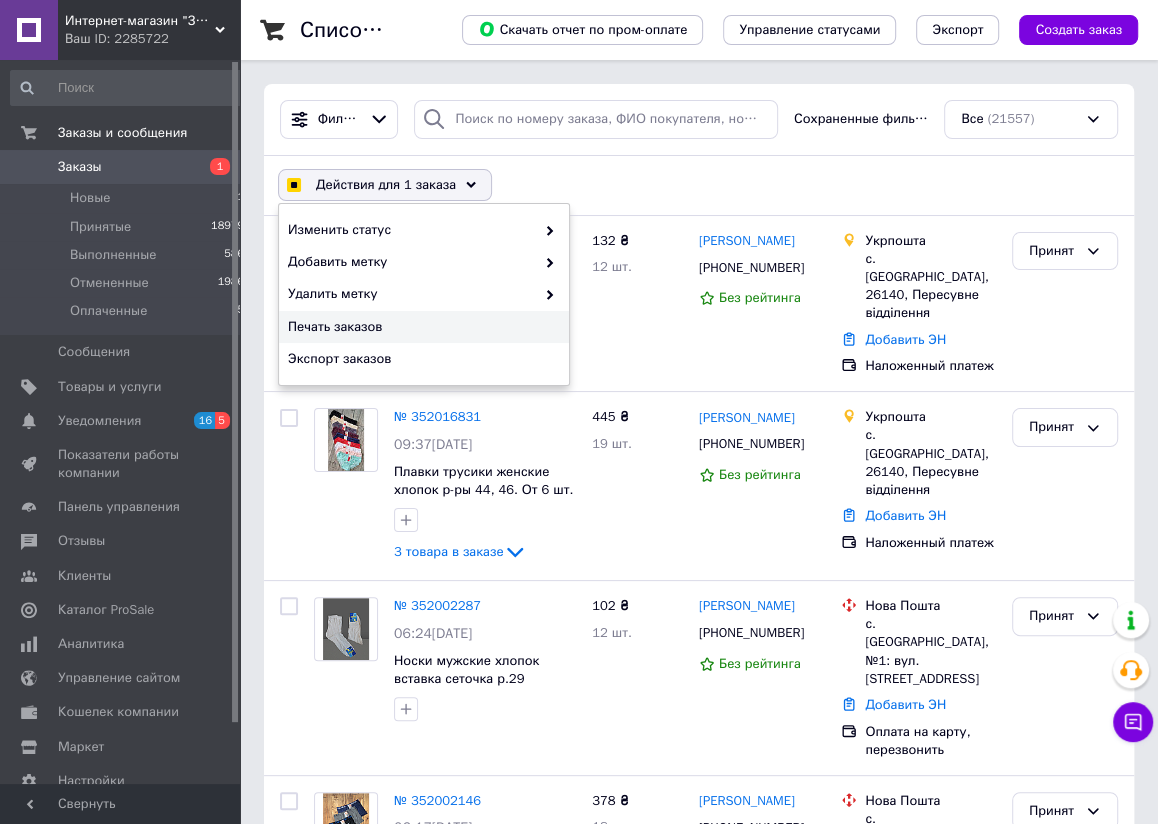 click on "Печать заказов" at bounding box center (421, 327) 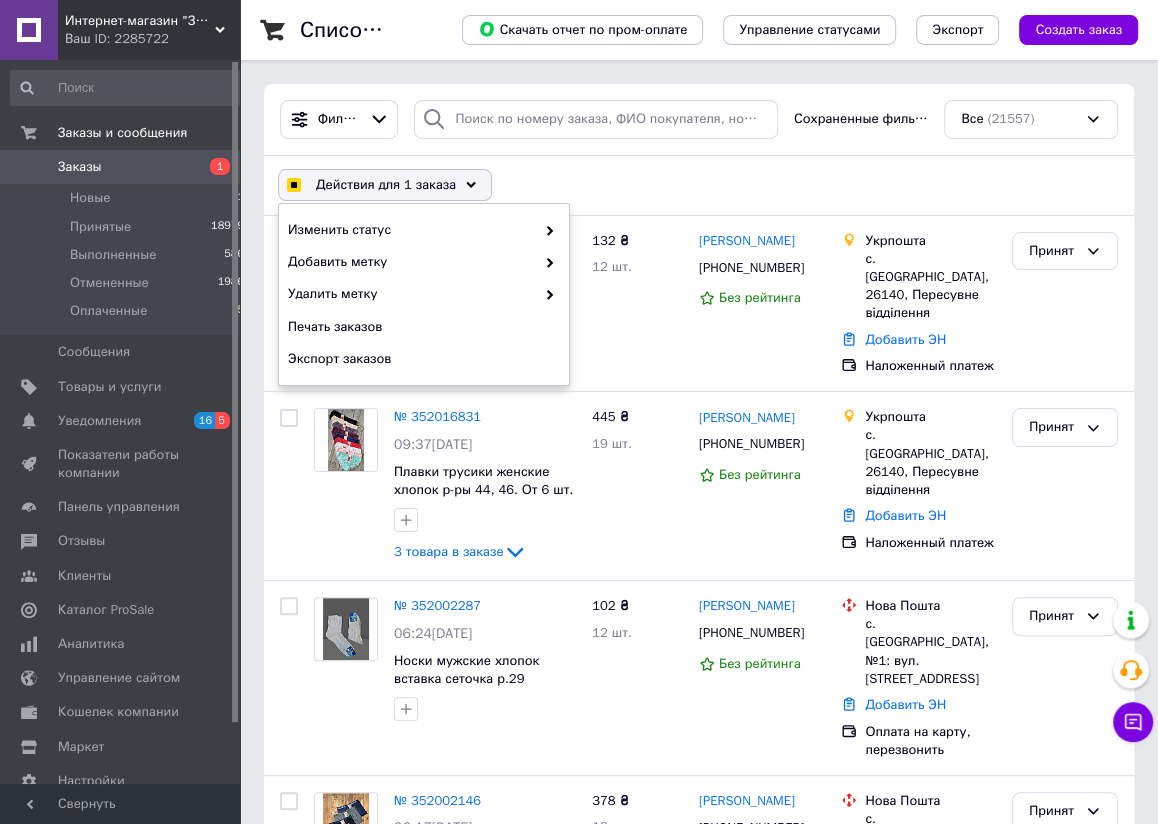 checkbox on "true" 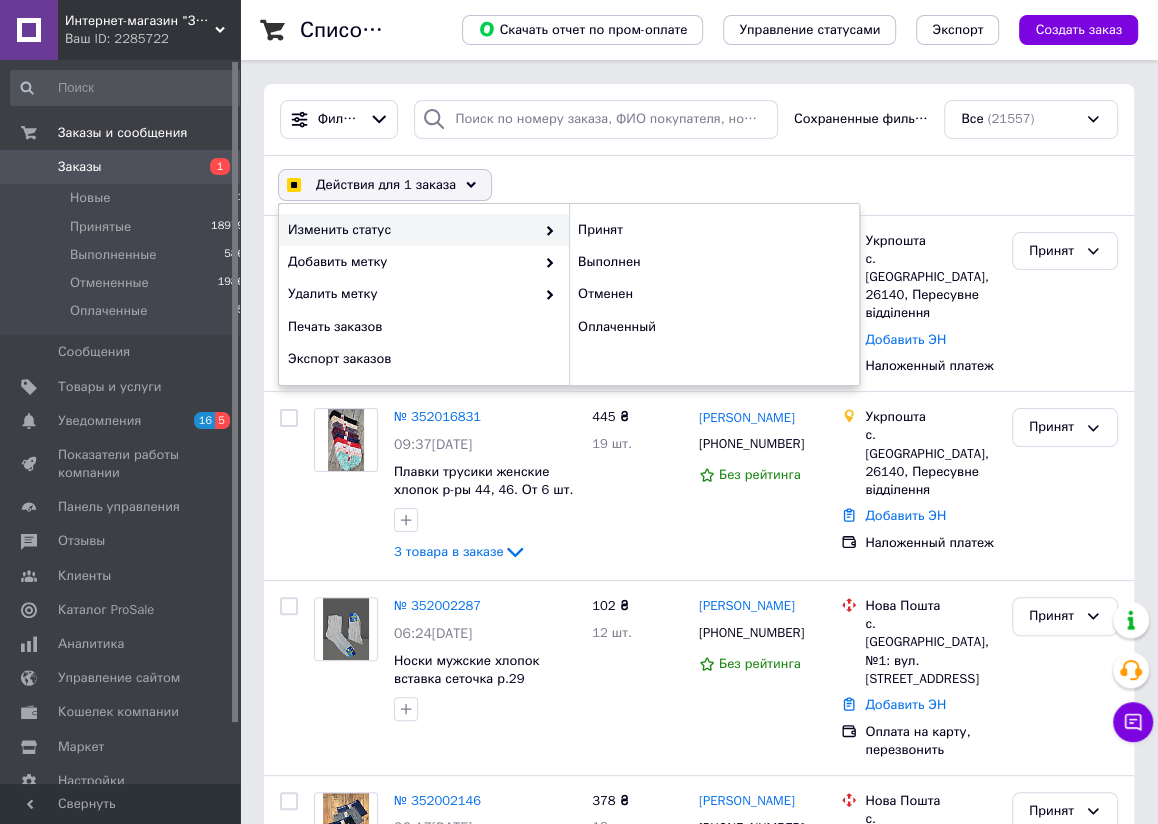 click at bounding box center (293, 185) 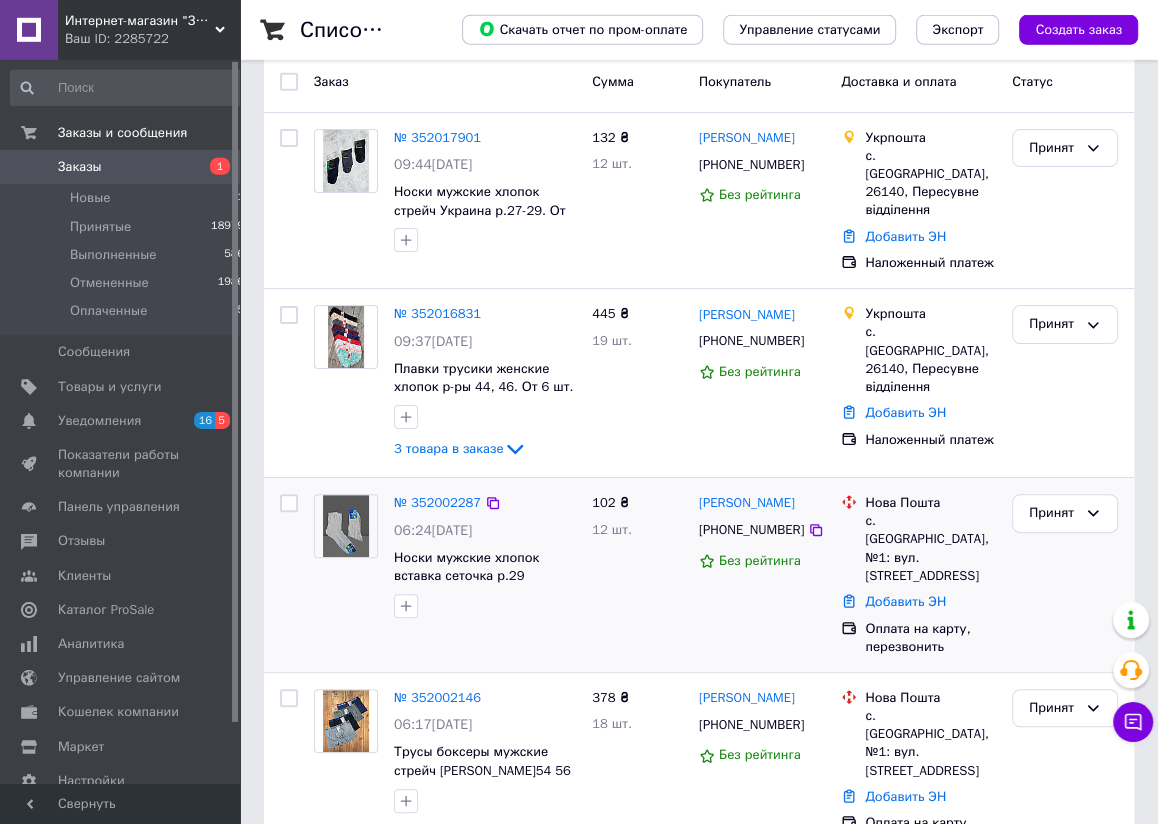 scroll, scrollTop: 220, scrollLeft: 0, axis: vertical 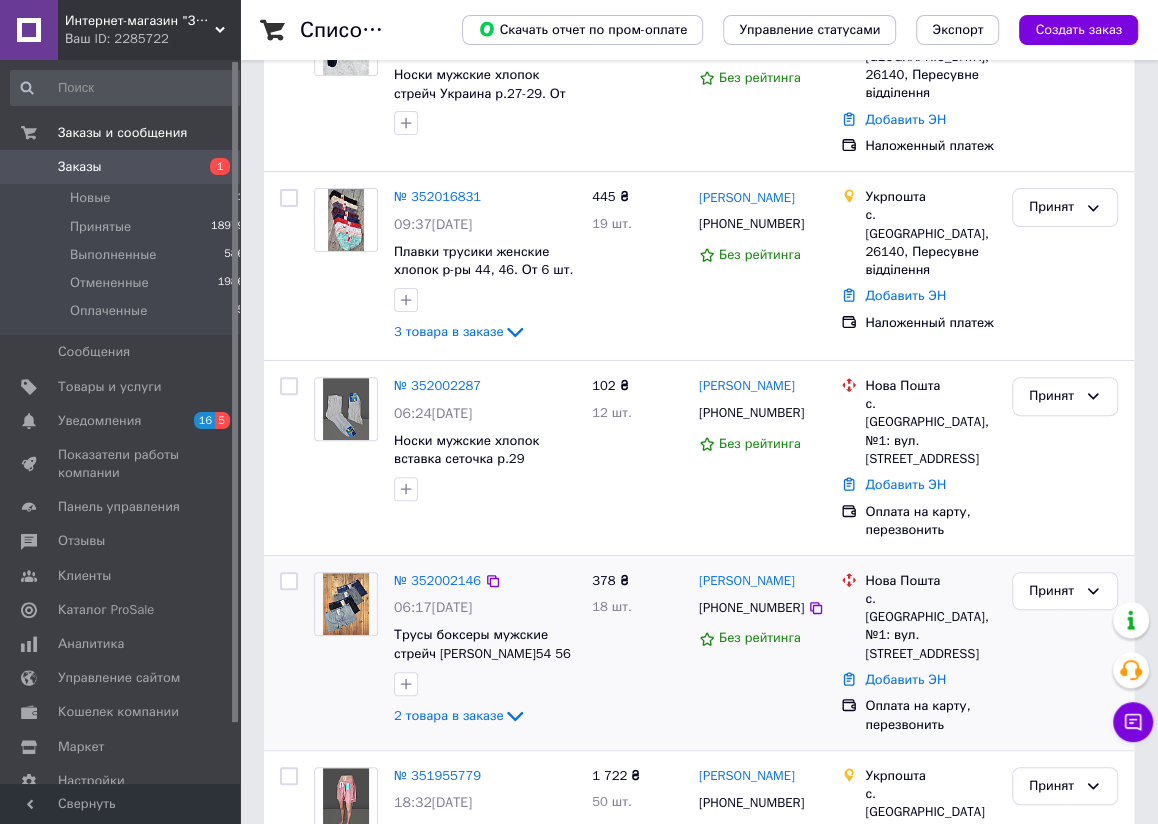 click at bounding box center (289, 581) 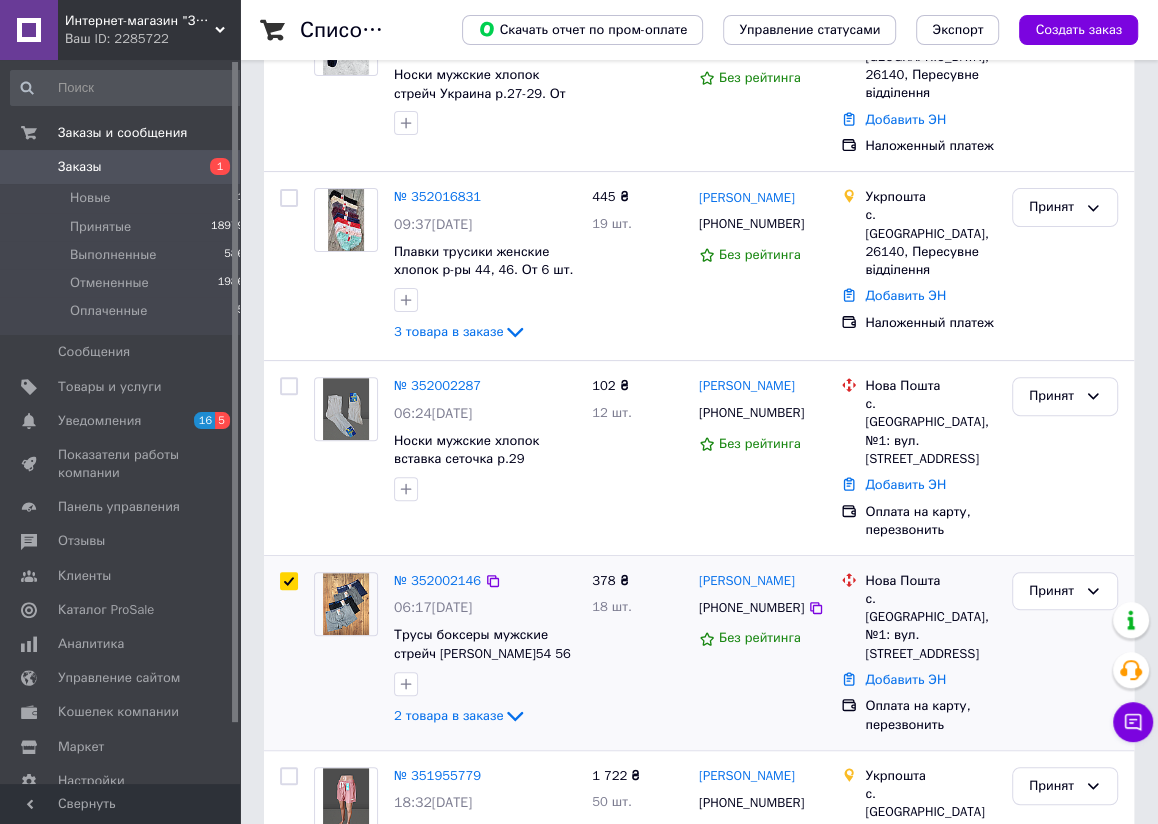 checkbox on "true" 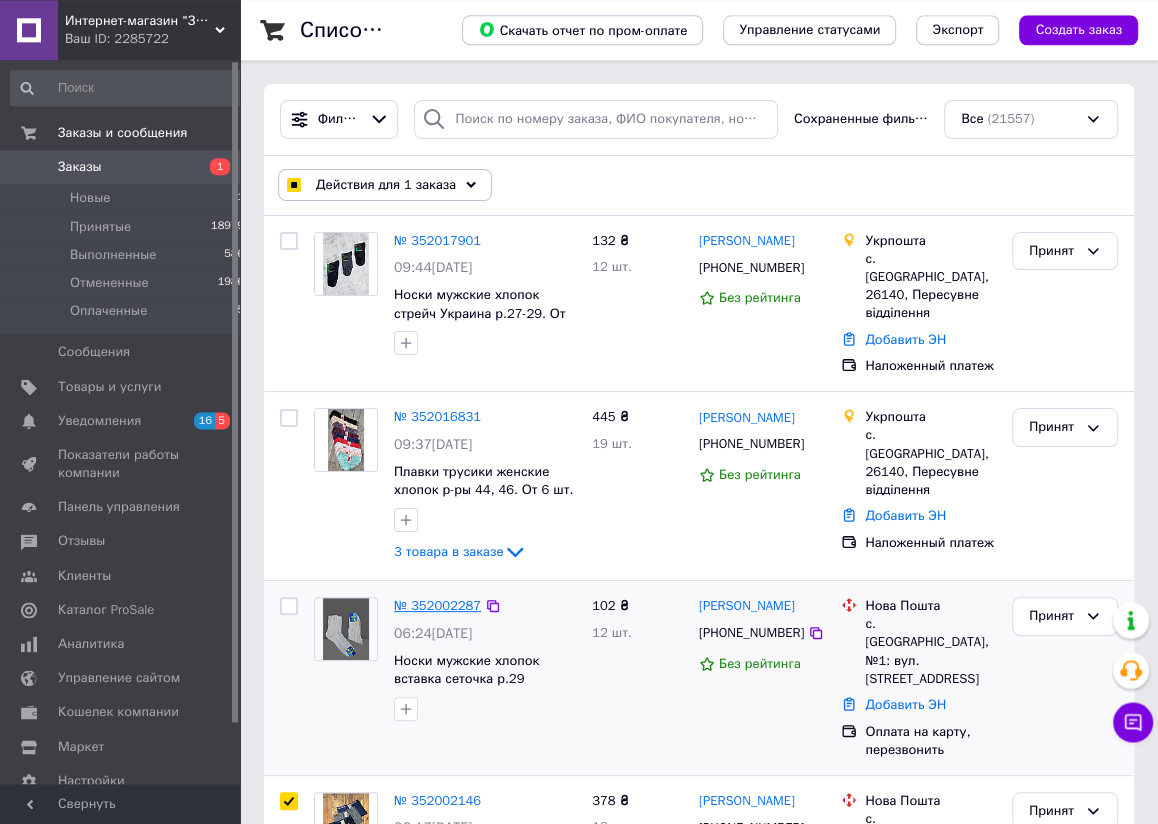 scroll, scrollTop: 0, scrollLeft: 0, axis: both 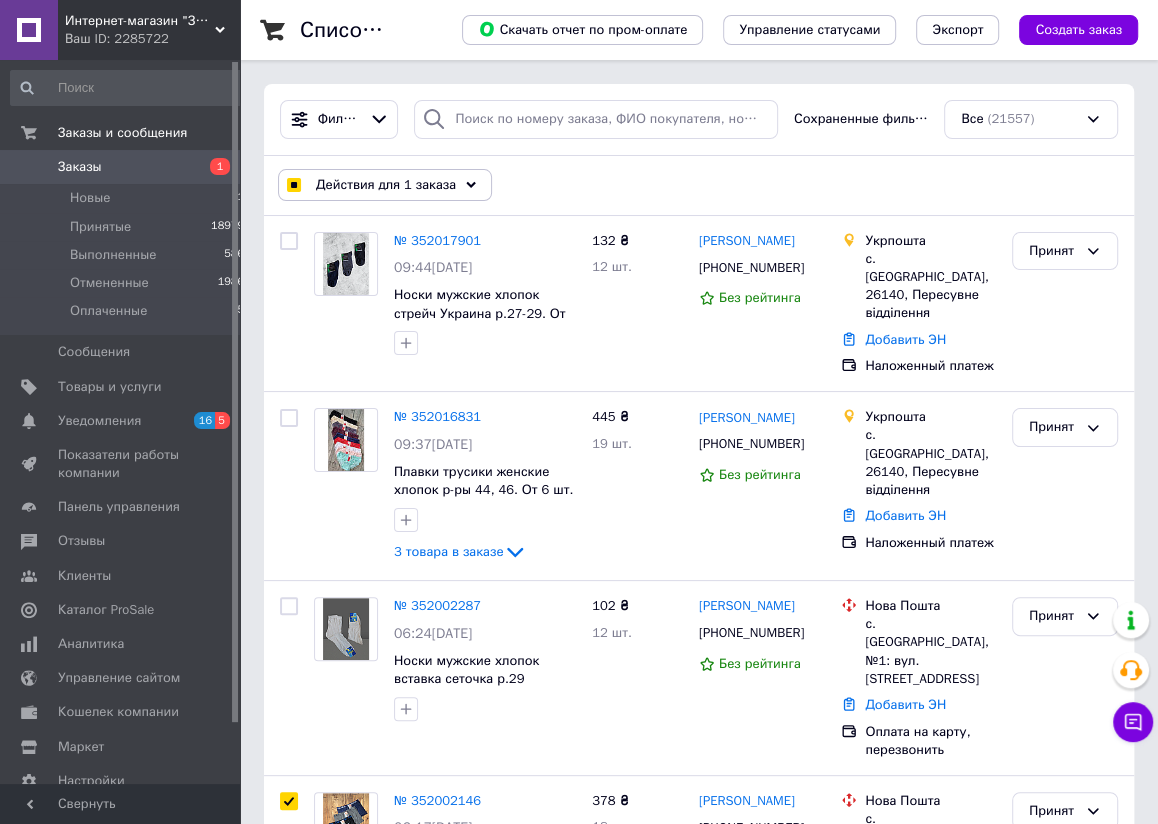 click on "Действия для 1 заказа" at bounding box center [385, 185] 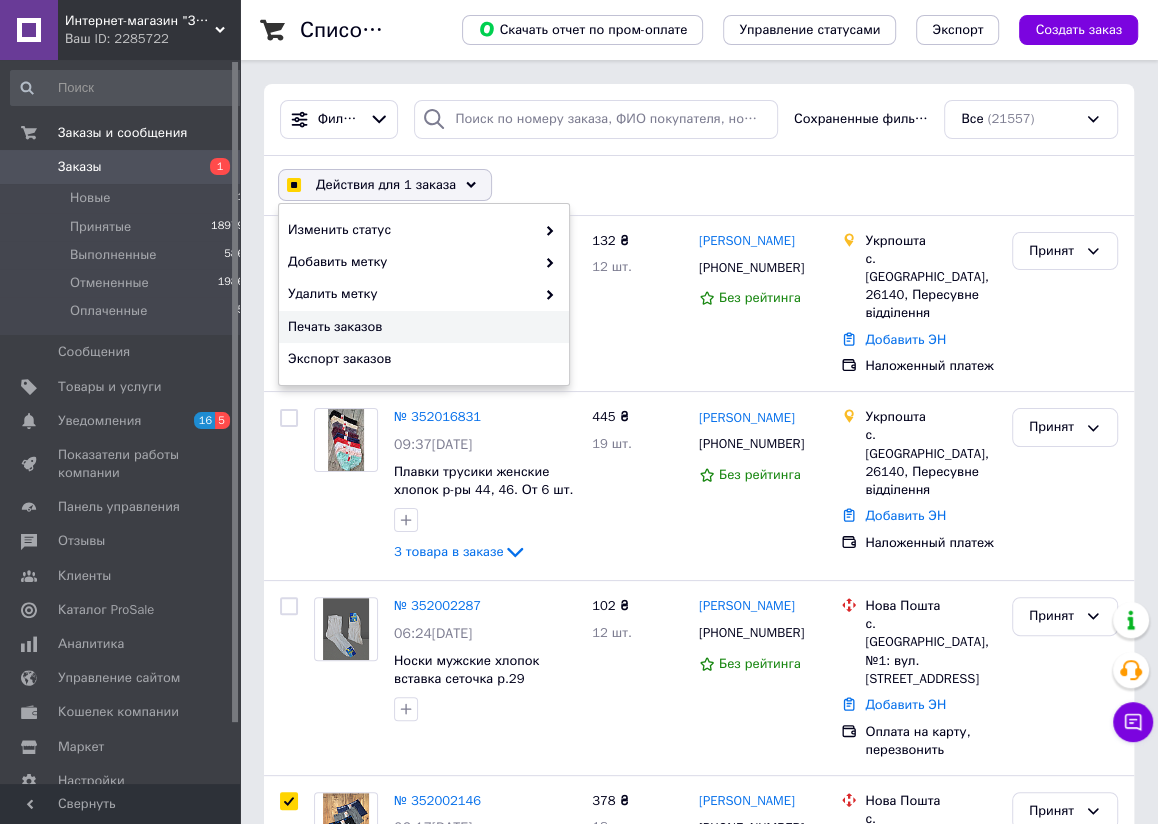 click on "Печать заказов" at bounding box center (421, 327) 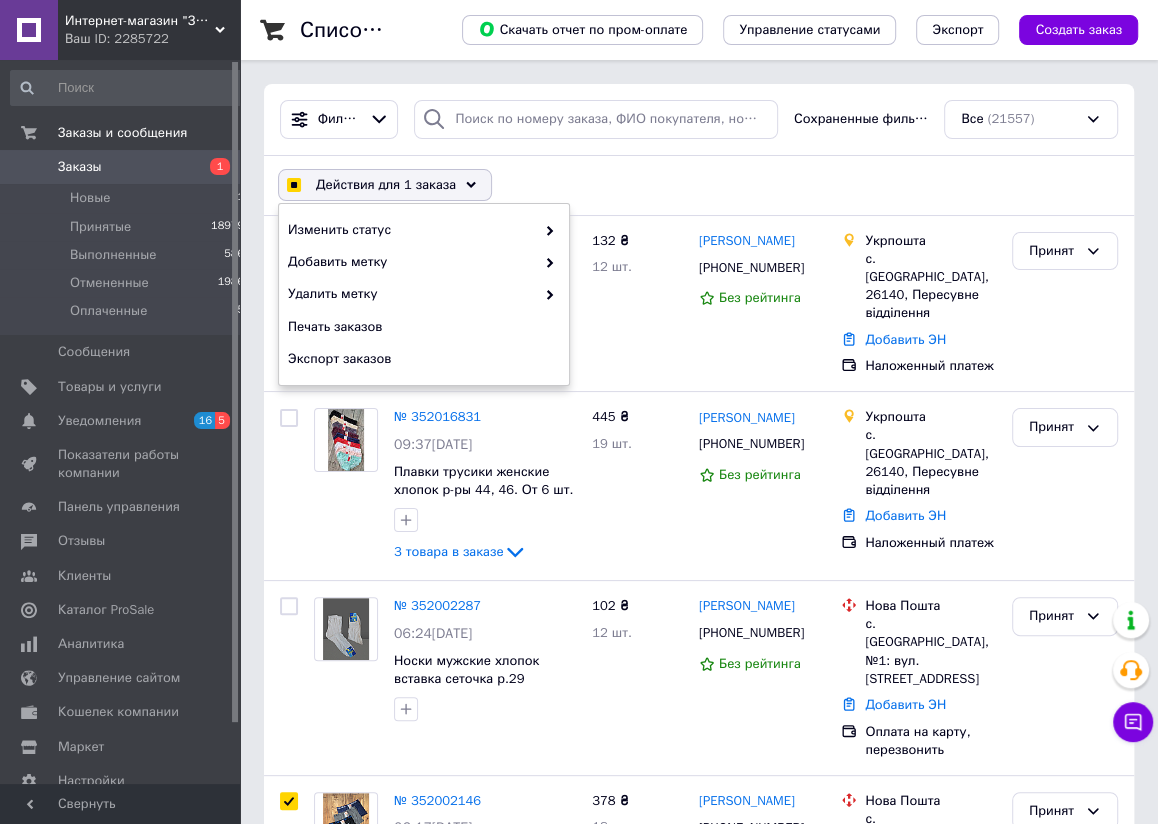 checkbox on "true" 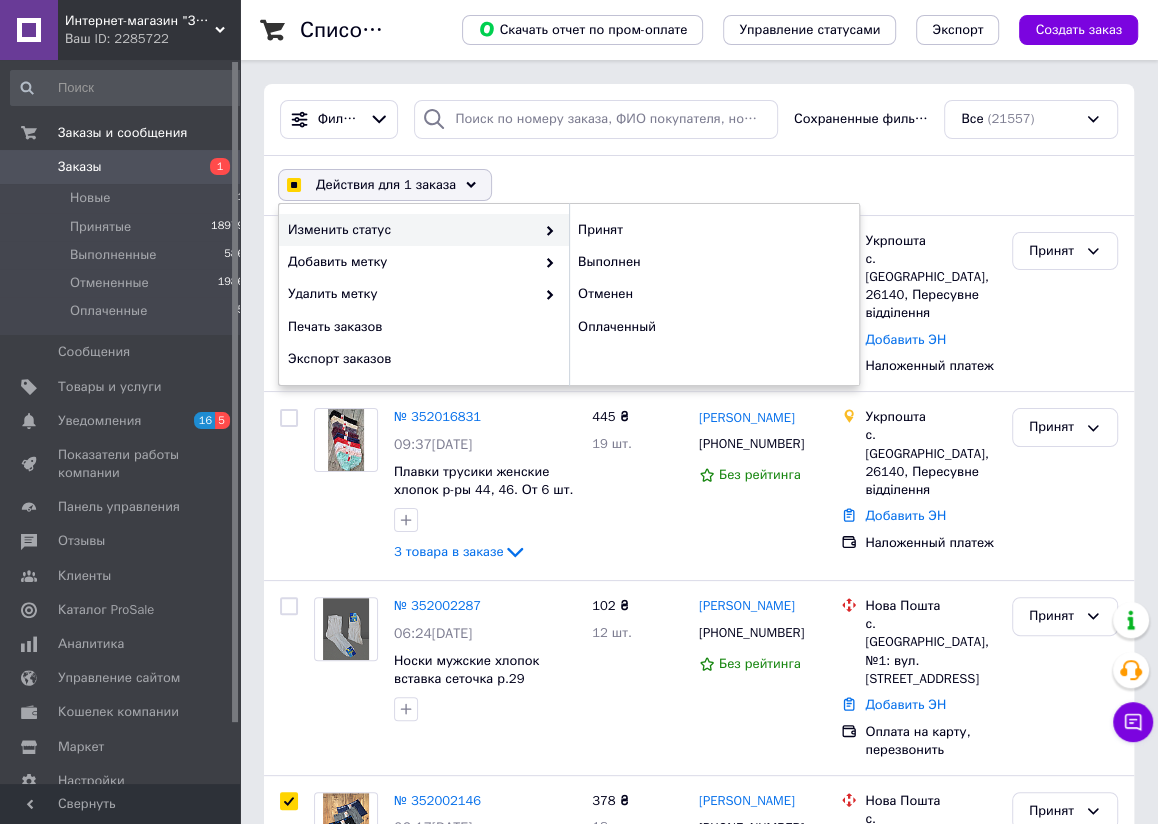 click at bounding box center (293, 185) 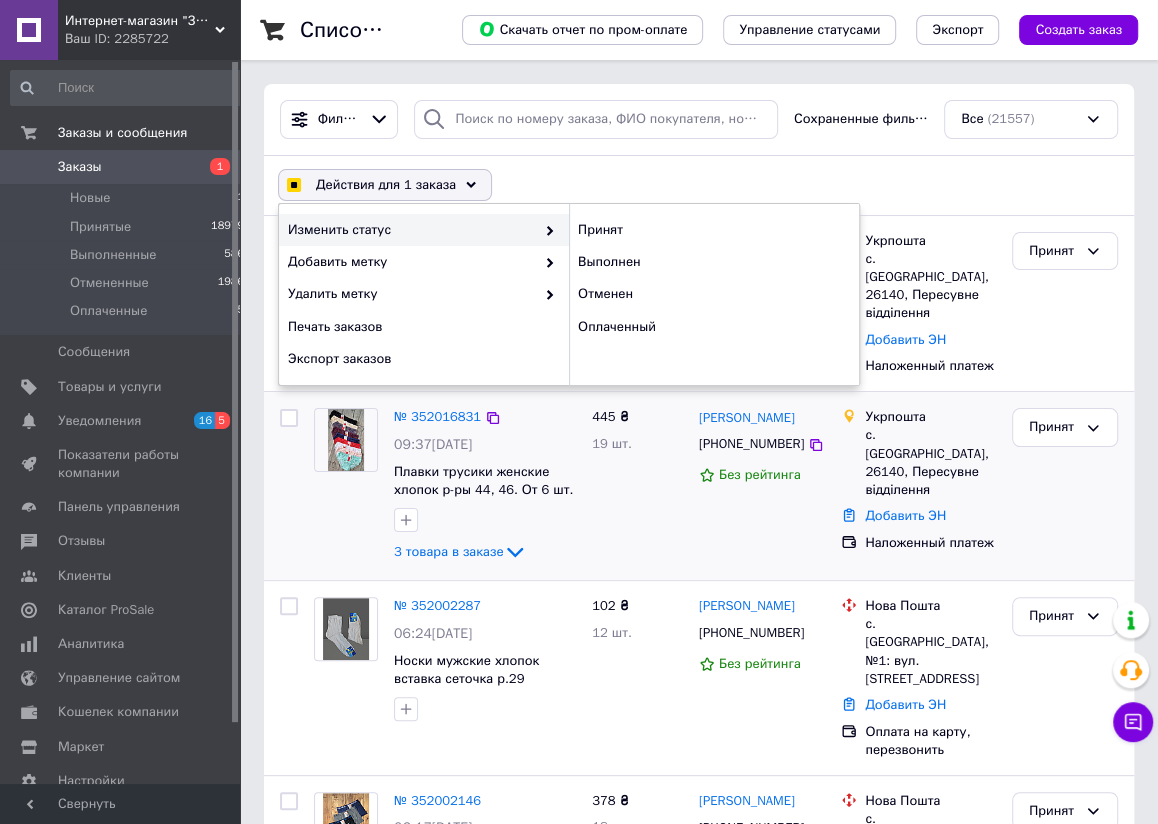 checkbox on "false" 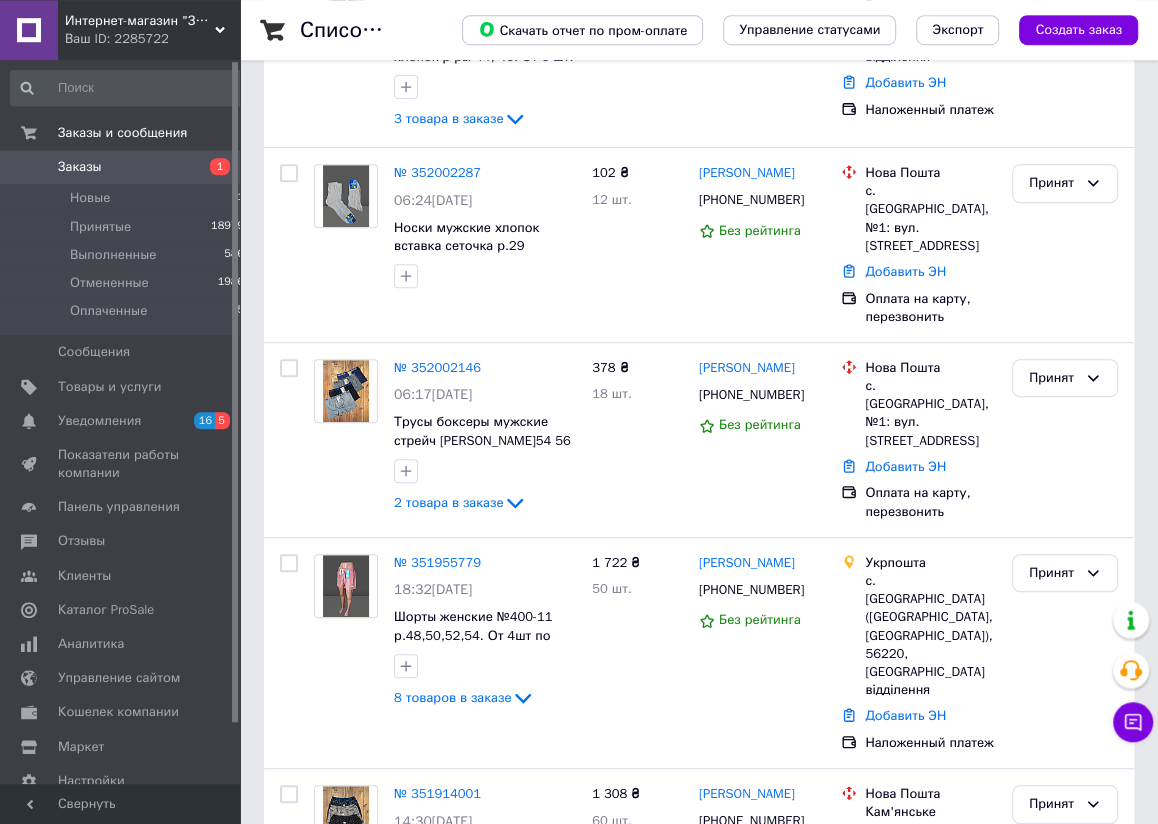 scroll, scrollTop: 440, scrollLeft: 0, axis: vertical 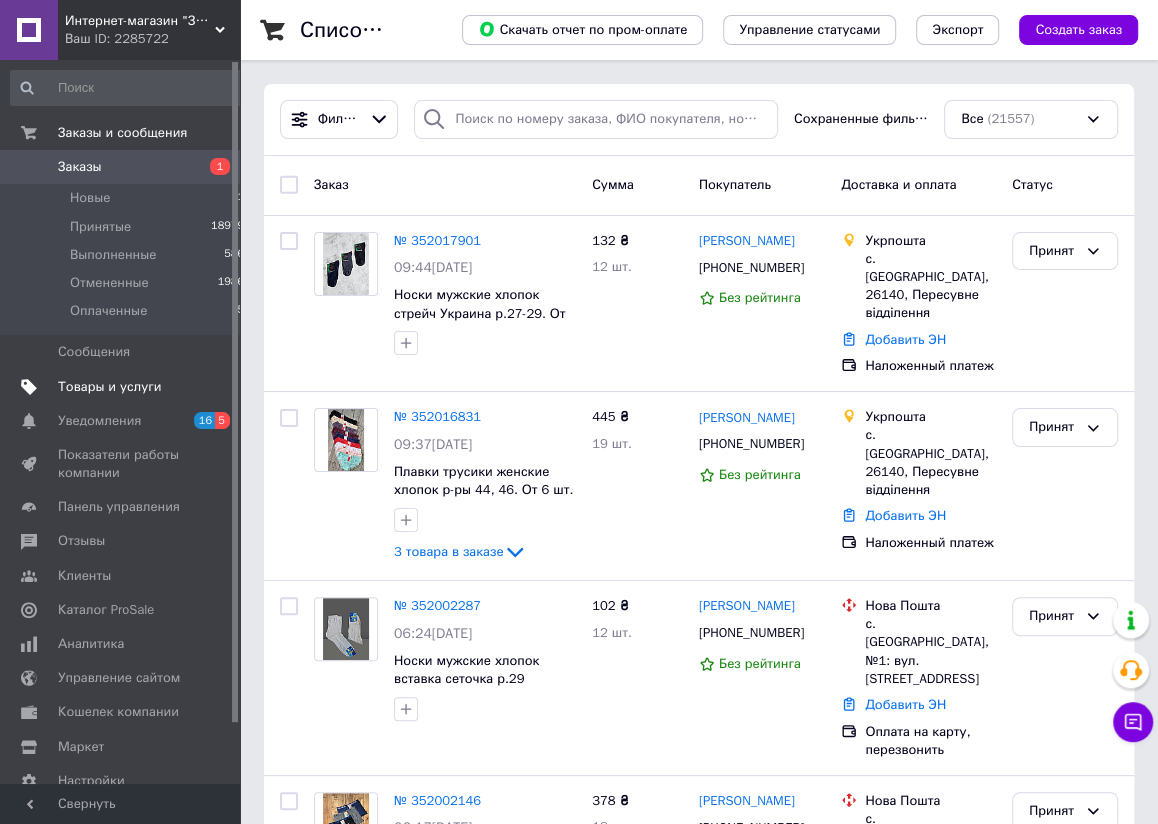 click on "Товары и услуги" at bounding box center [110, 387] 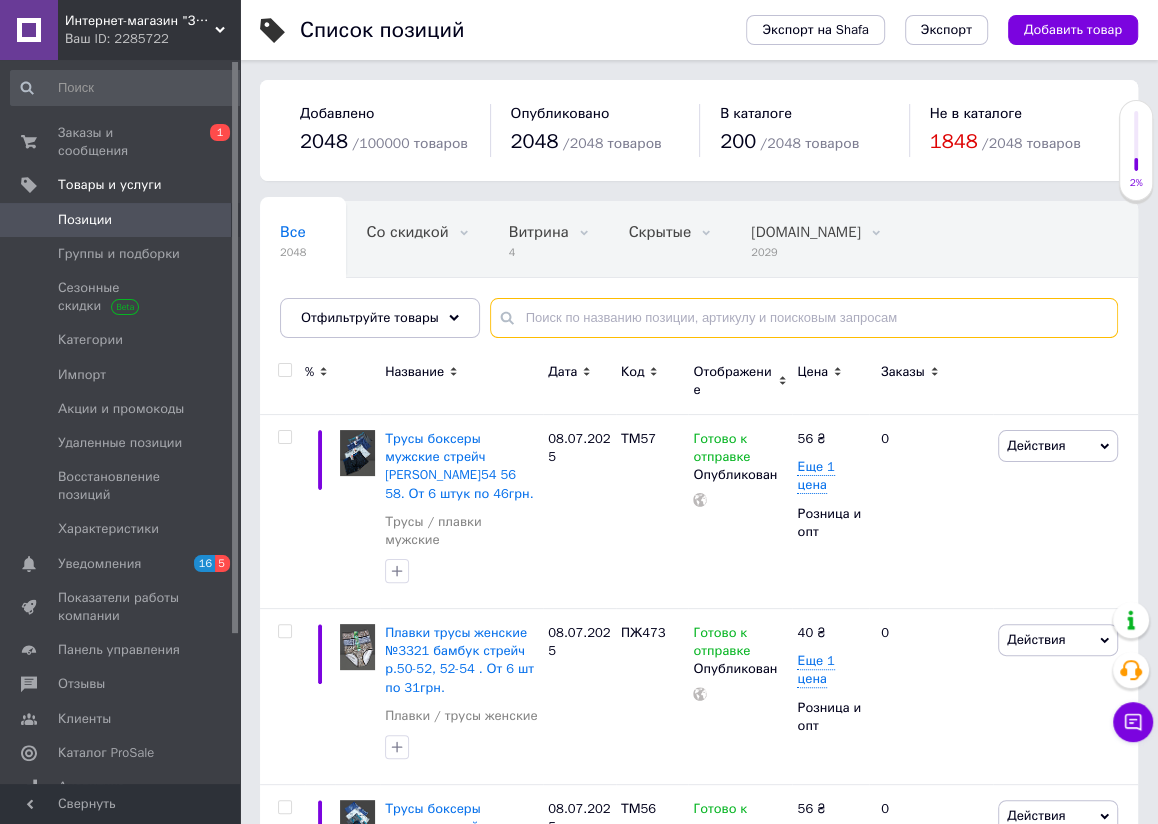 click at bounding box center [804, 318] 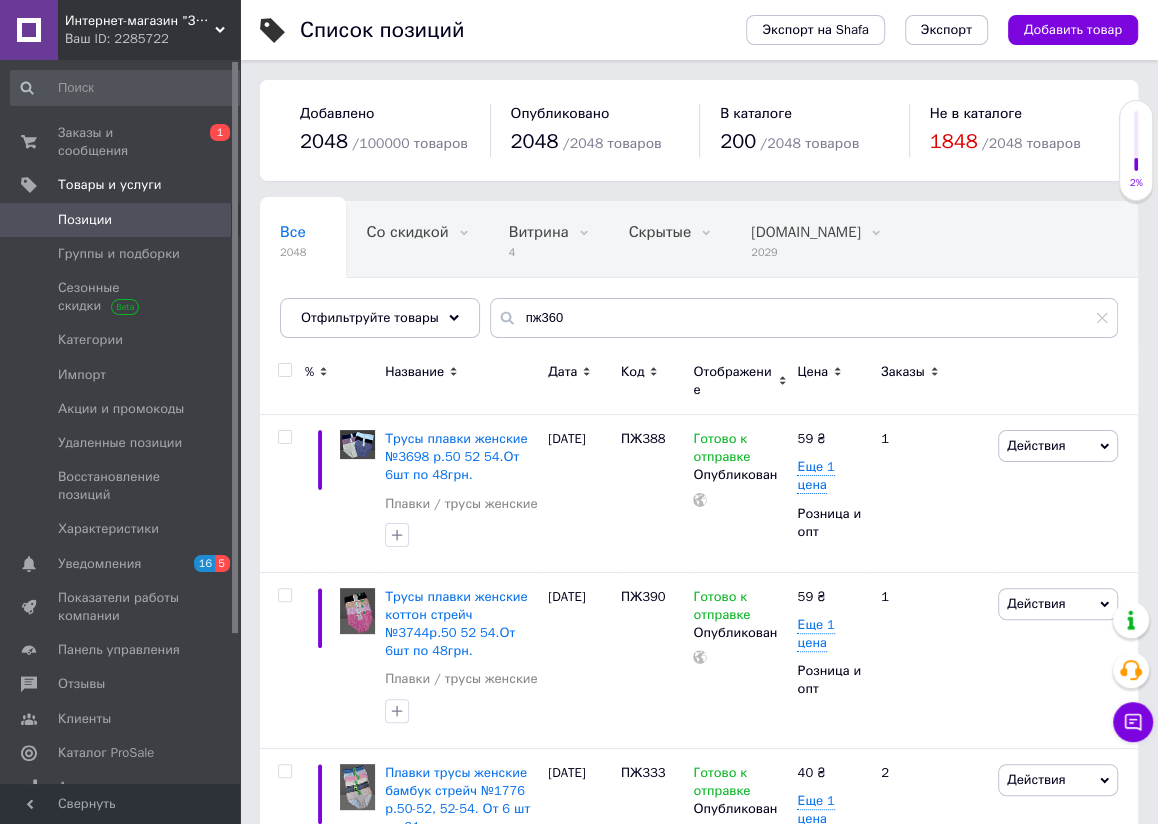 click on "Название" at bounding box center (414, 372) 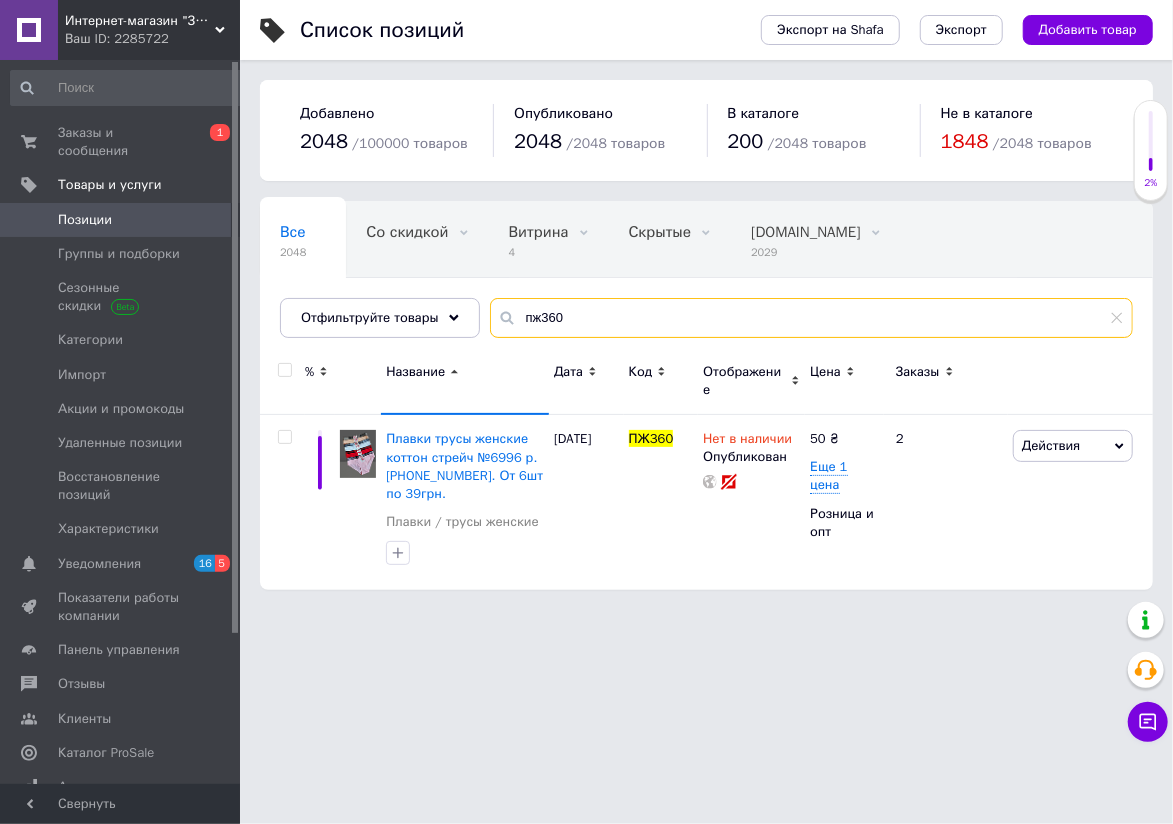 click on "пж360" at bounding box center [811, 318] 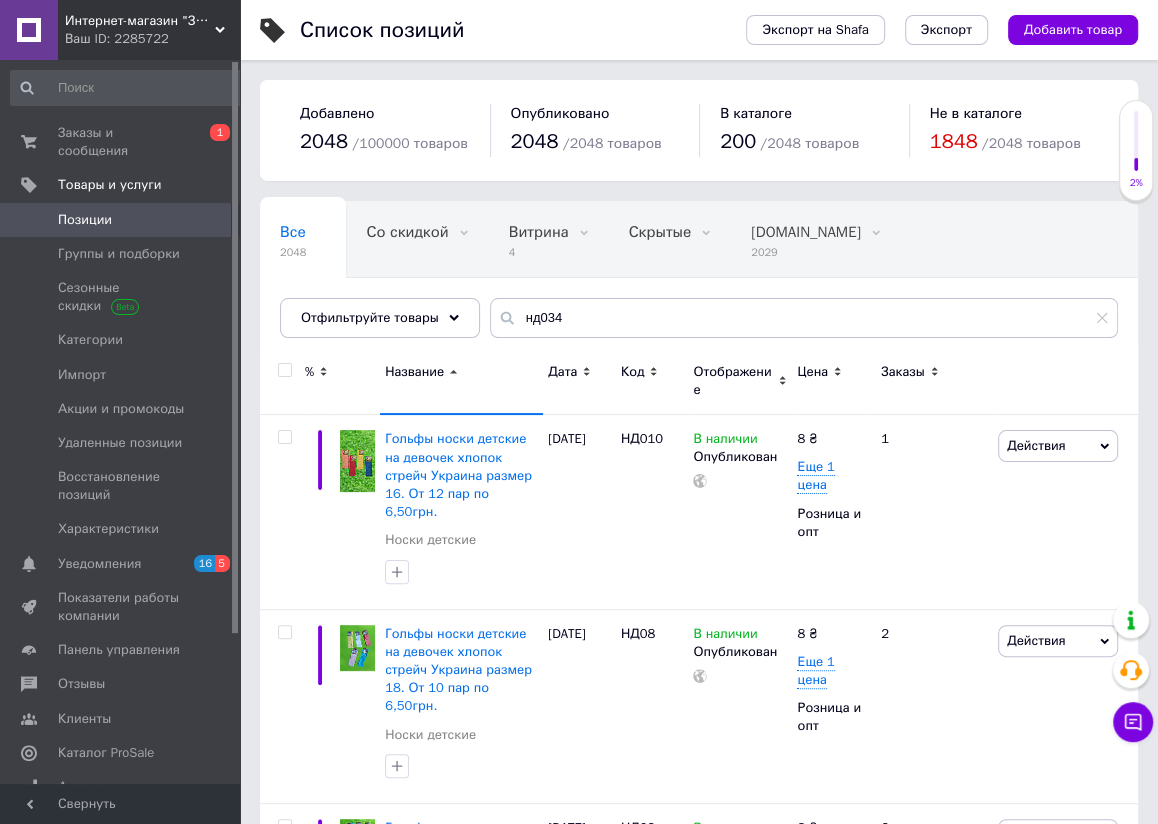 click on "Название" at bounding box center [414, 372] 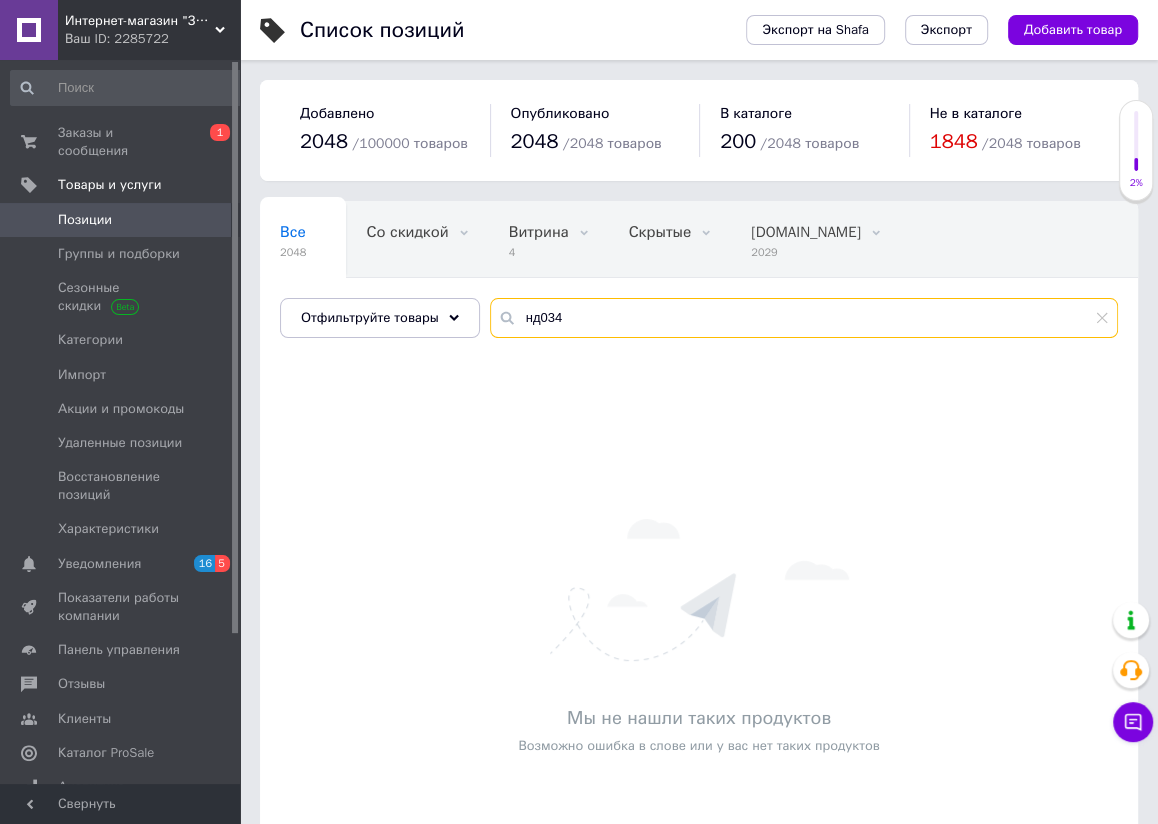 click on "нд034" at bounding box center (804, 318) 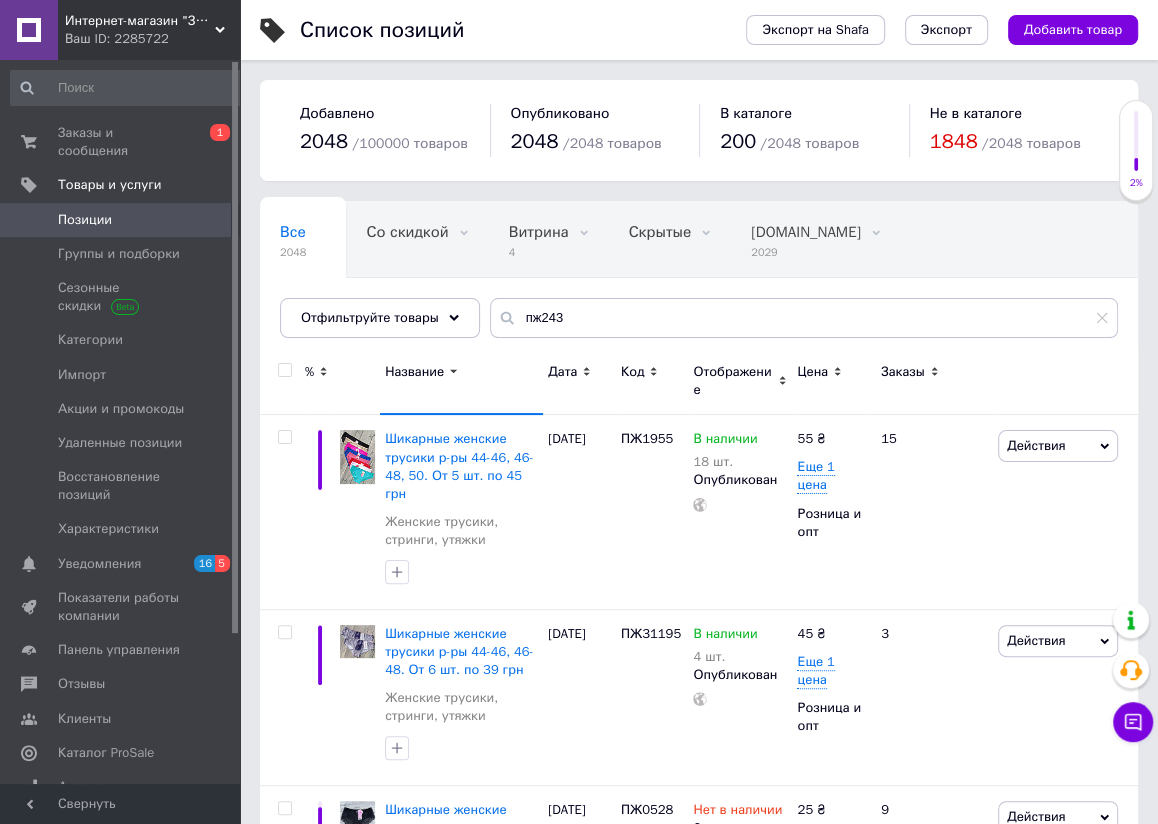 click on "Название" at bounding box center [414, 372] 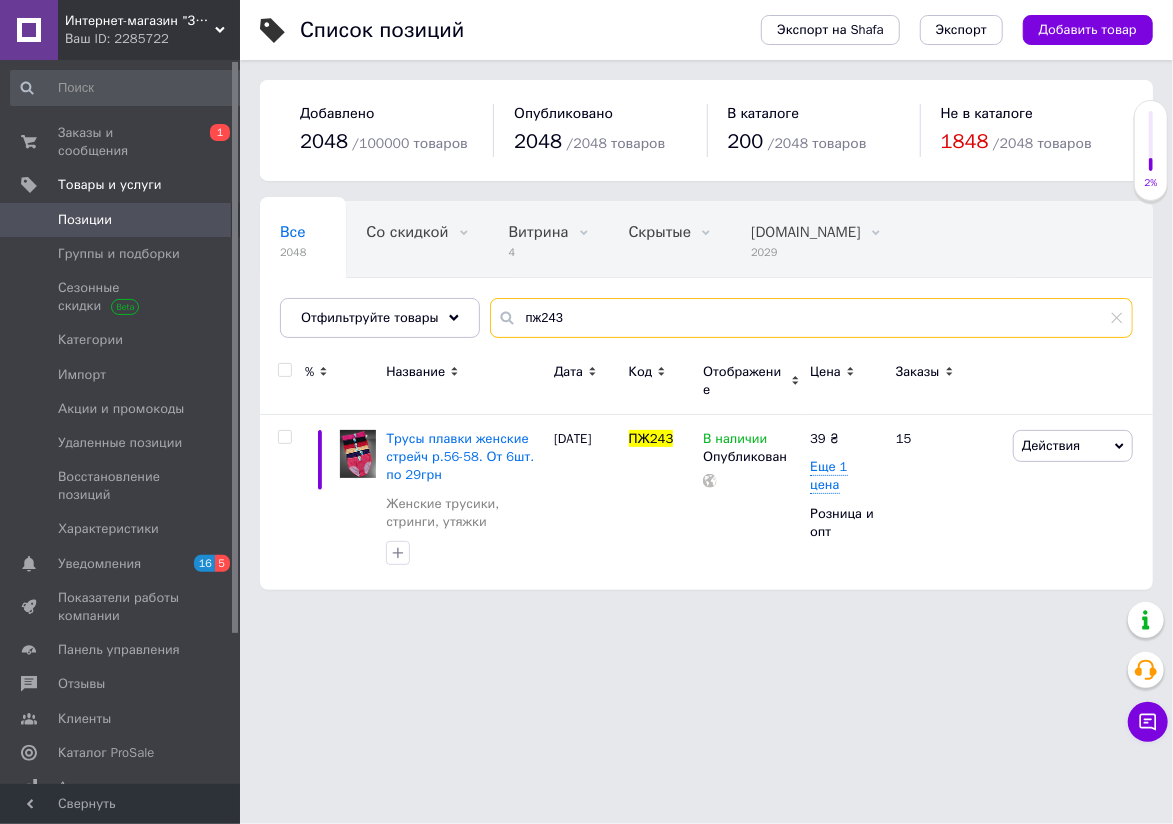 click on "пж243" at bounding box center (811, 318) 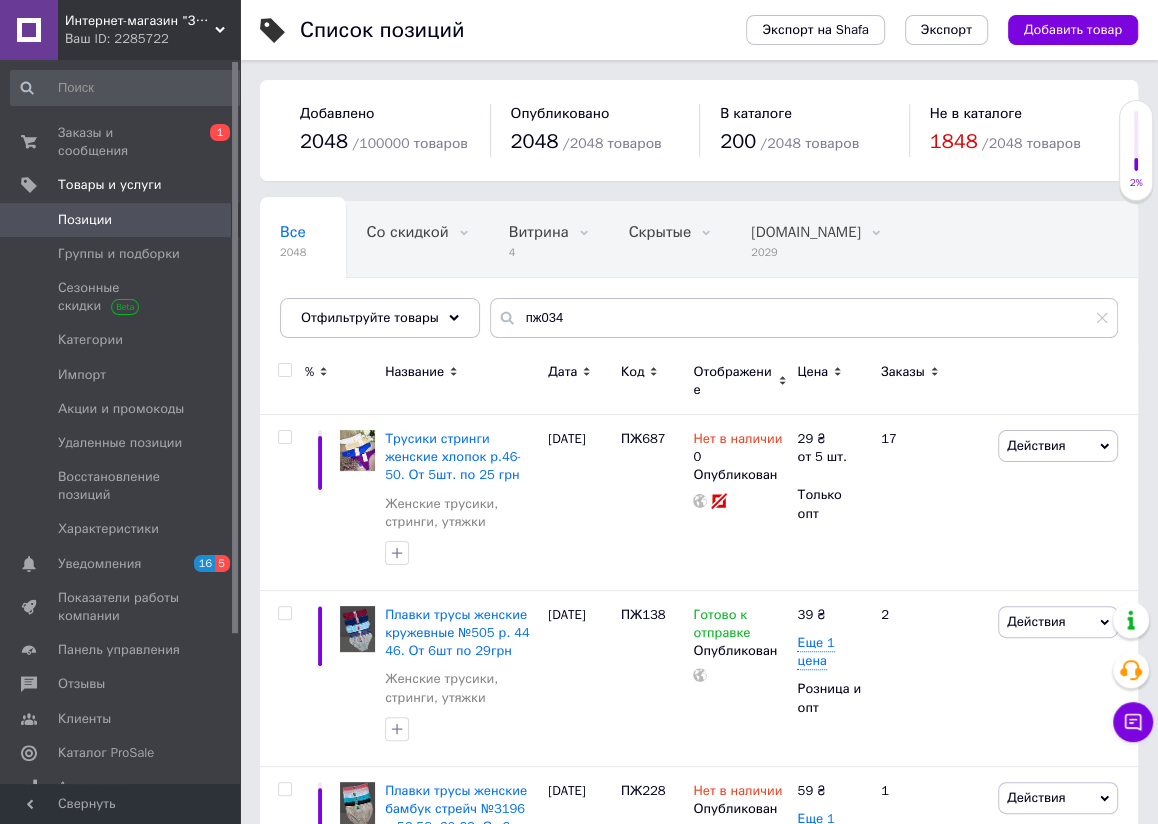 click on "Название" at bounding box center (414, 372) 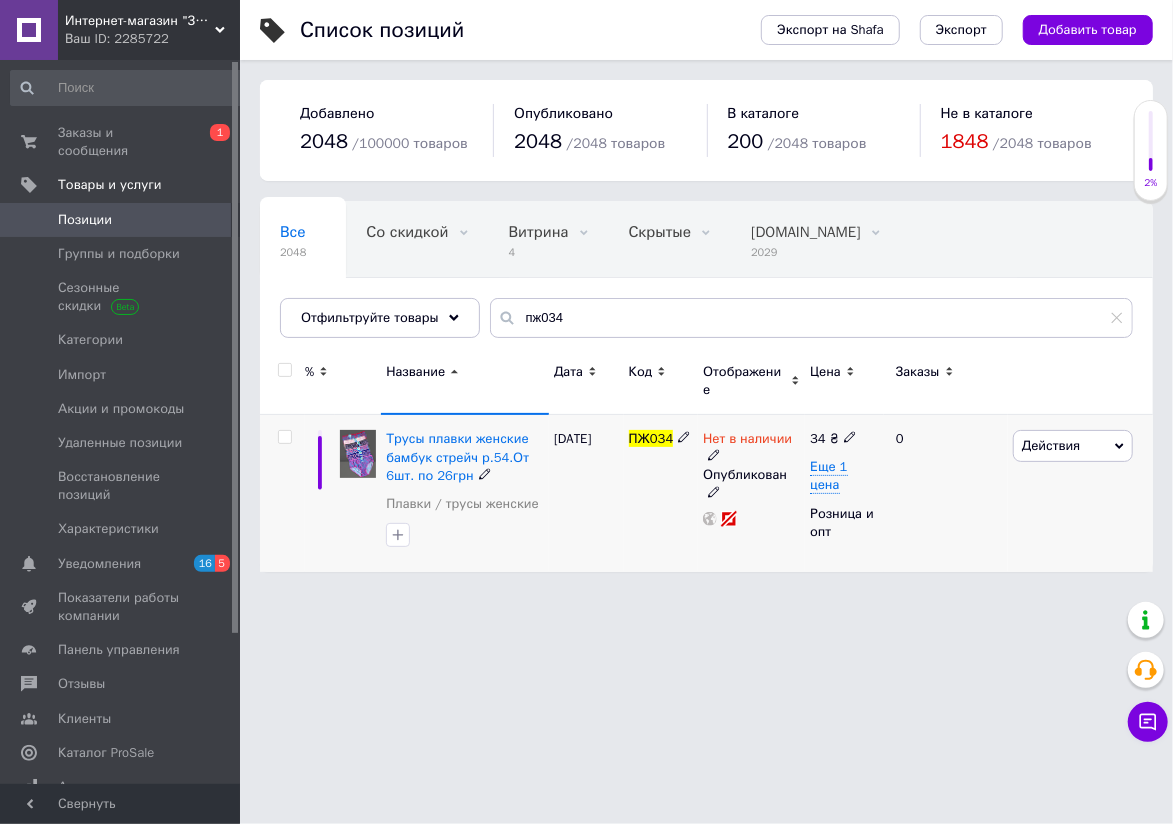 click 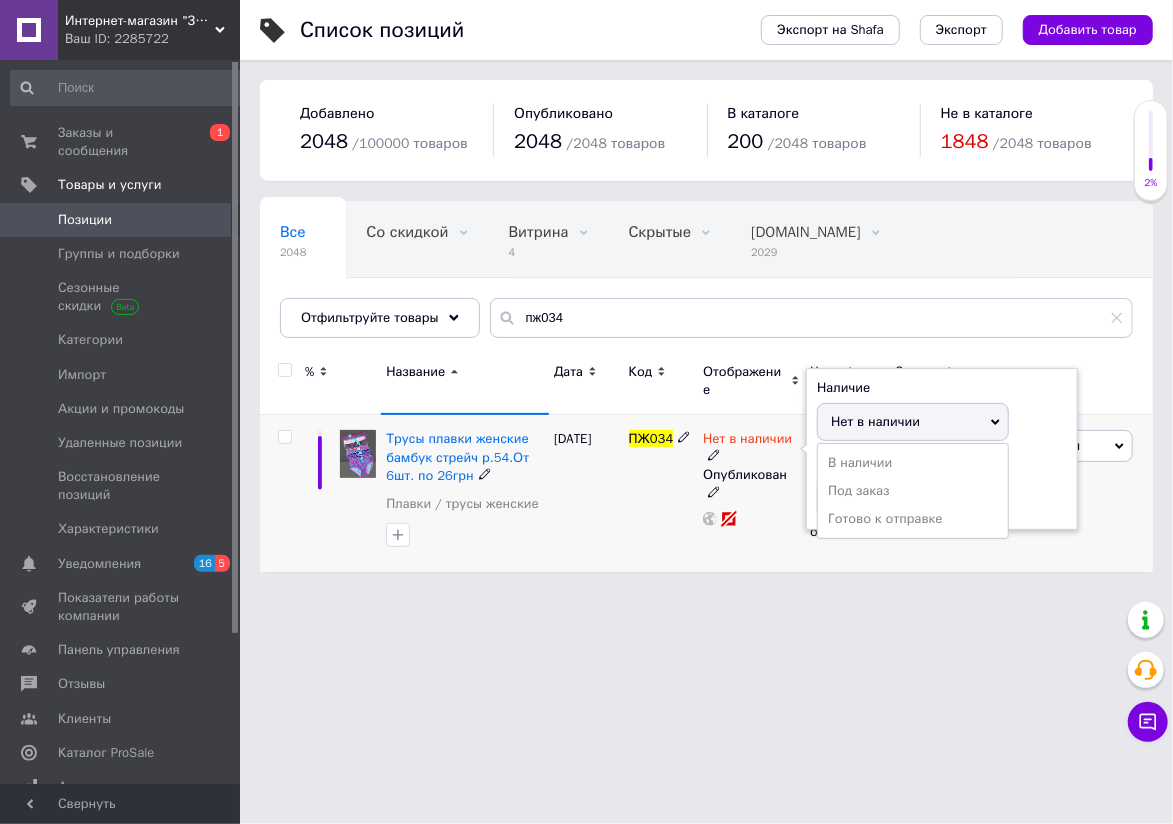 drag, startPoint x: 850, startPoint y: 457, endPoint x: 669, endPoint y: 493, distance: 184.5454 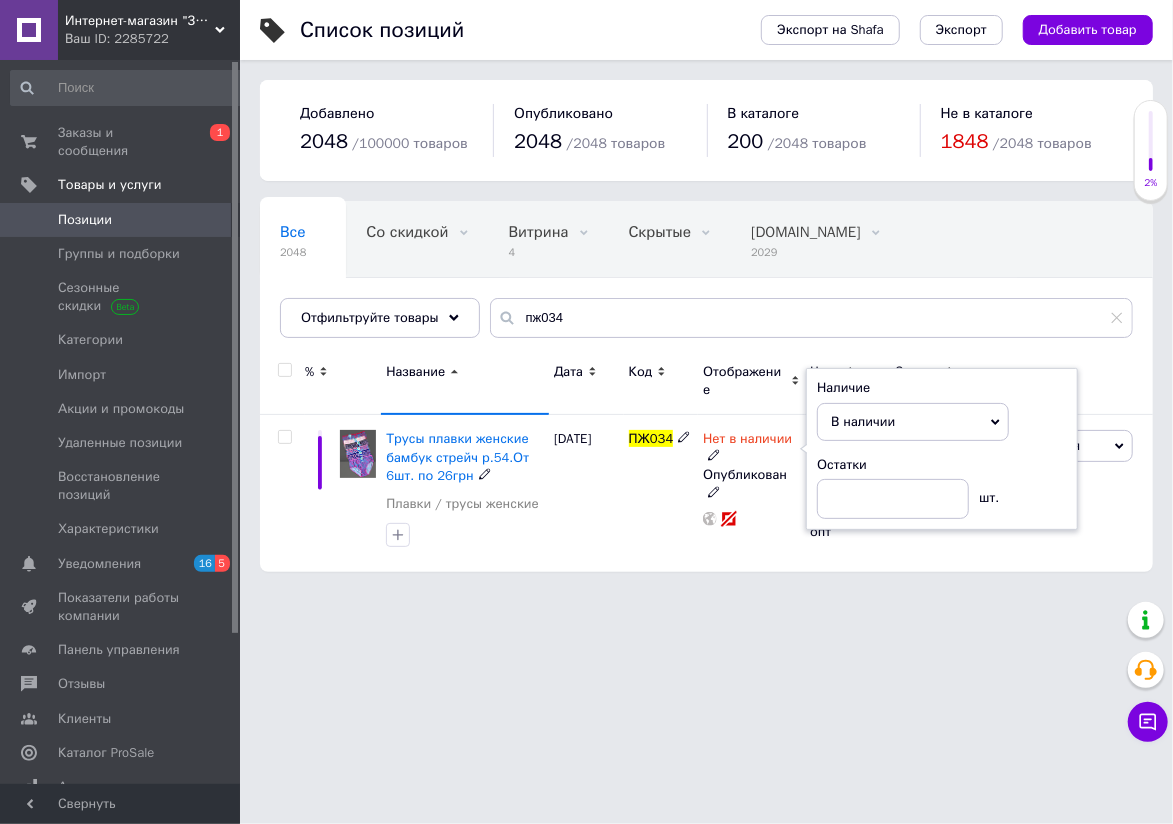drag, startPoint x: 623, startPoint y: 505, endPoint x: 353, endPoint y: 641, distance: 302.31772 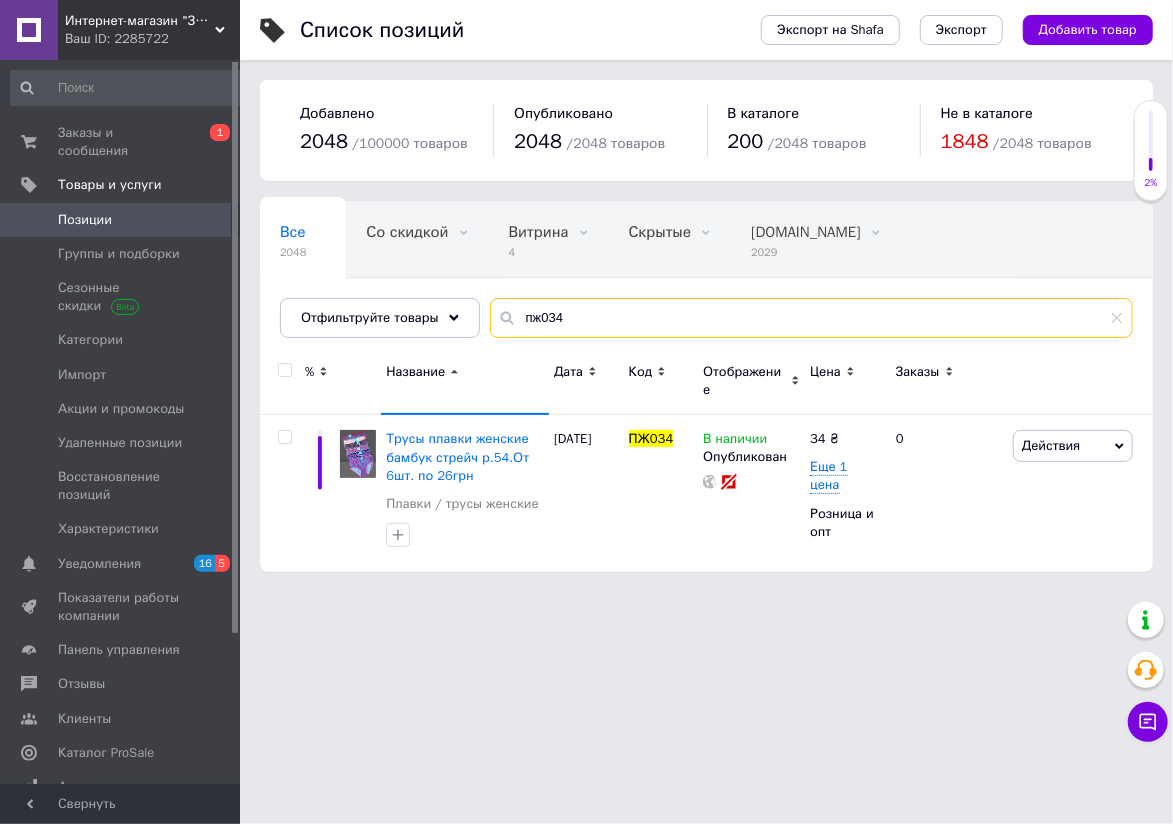 click on "пж034" at bounding box center [811, 318] 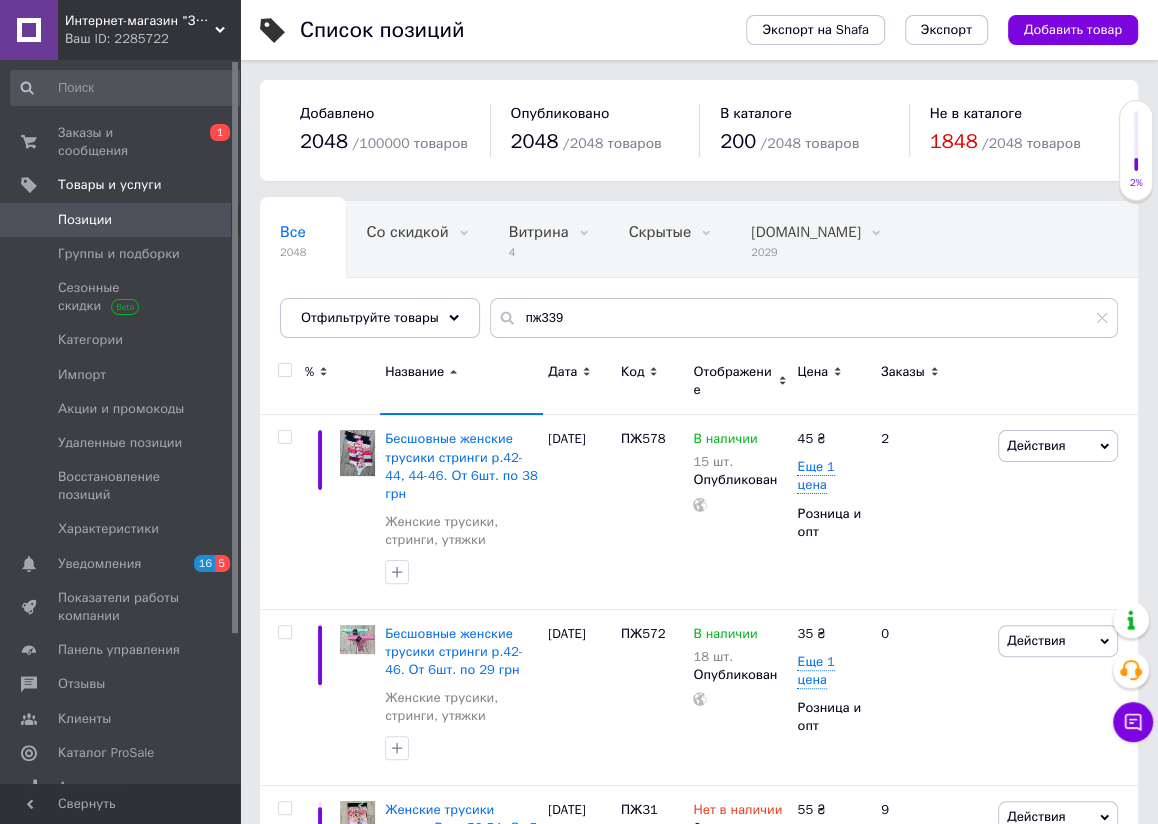 click on "Название" at bounding box center (414, 372) 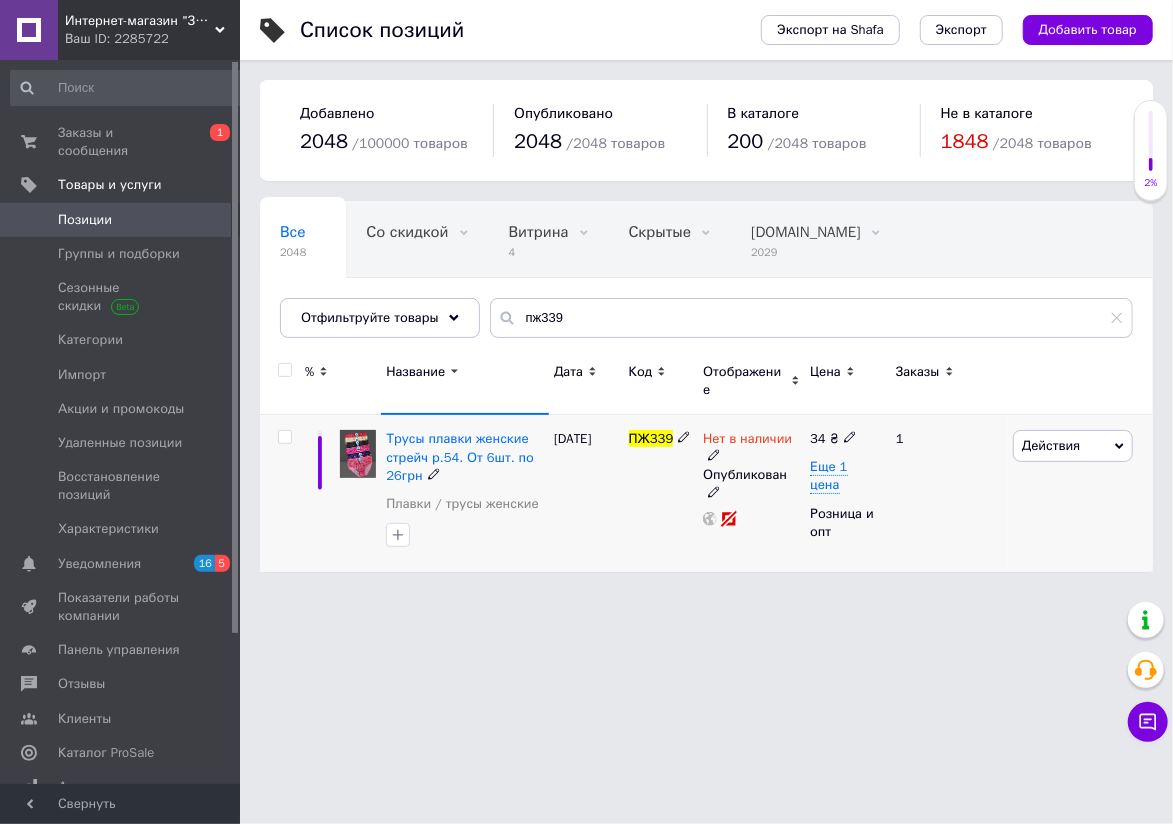 click 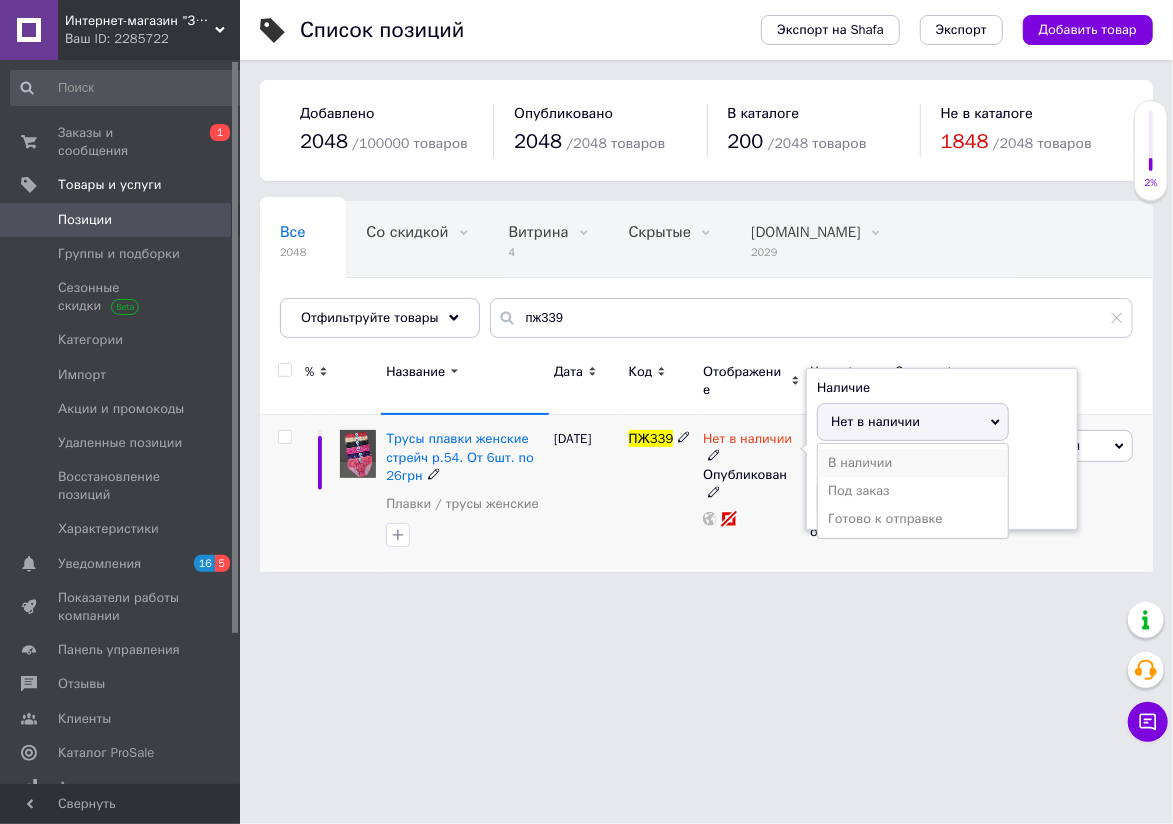 click on "В наличии" at bounding box center [913, 463] 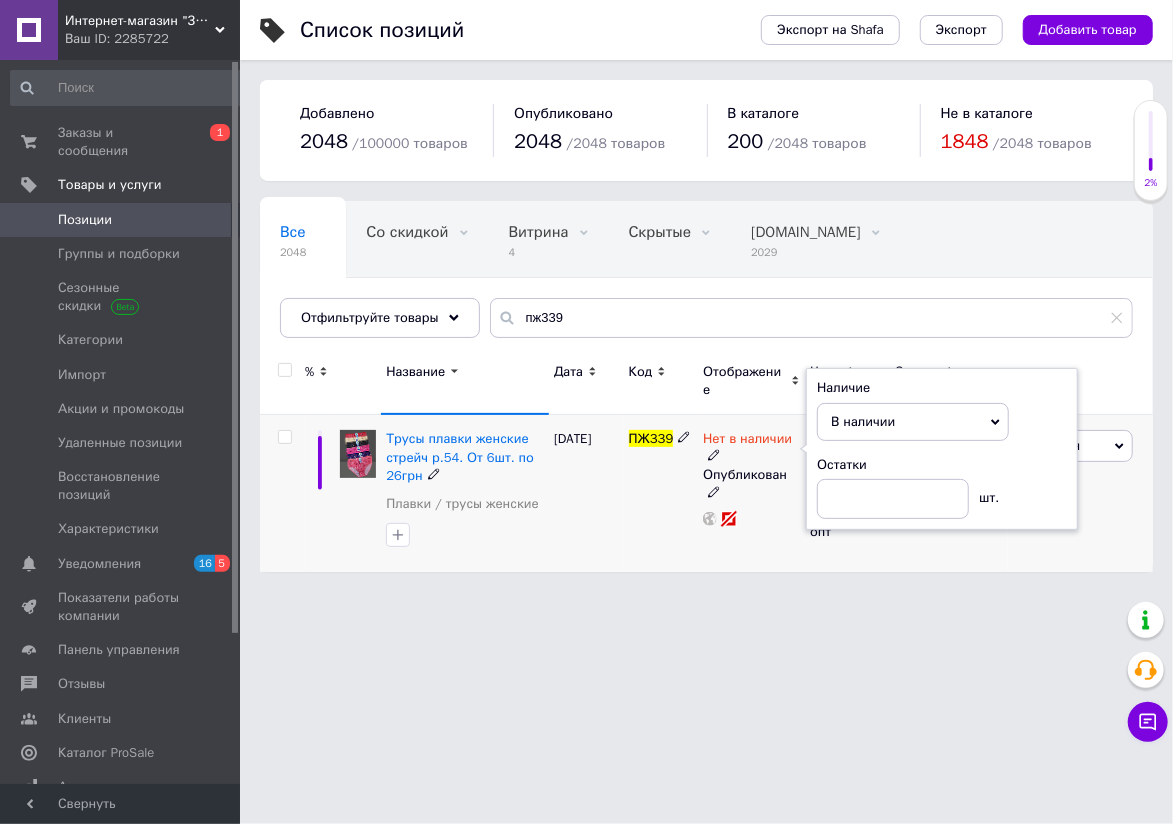 click on "ПЖ339" at bounding box center (661, 493) 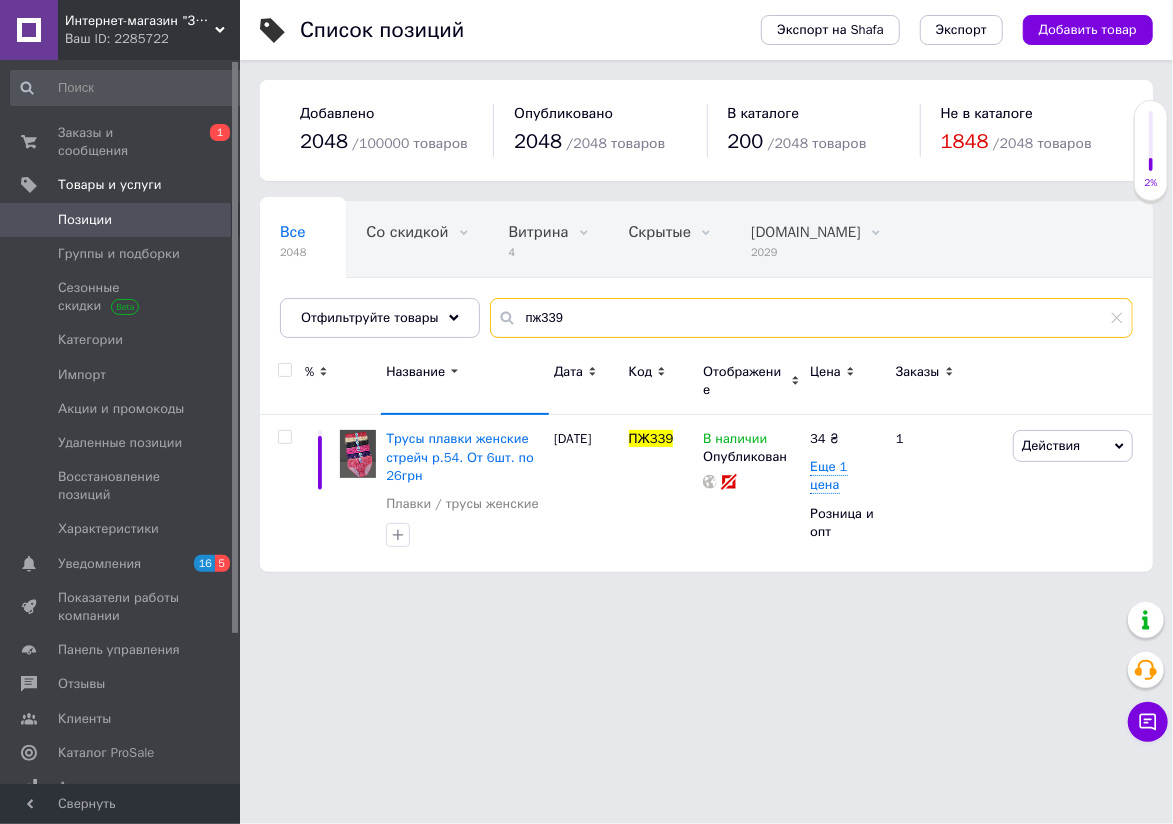 click on "пж339" at bounding box center [811, 318] 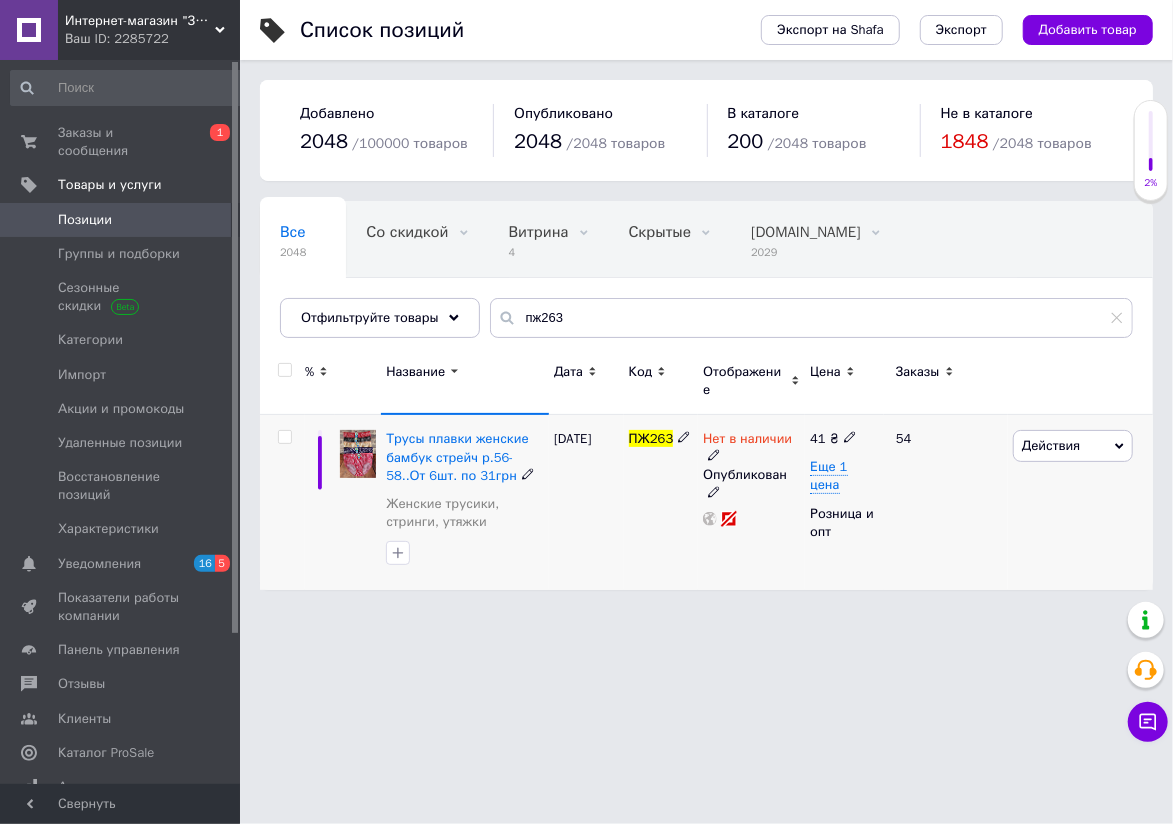 click 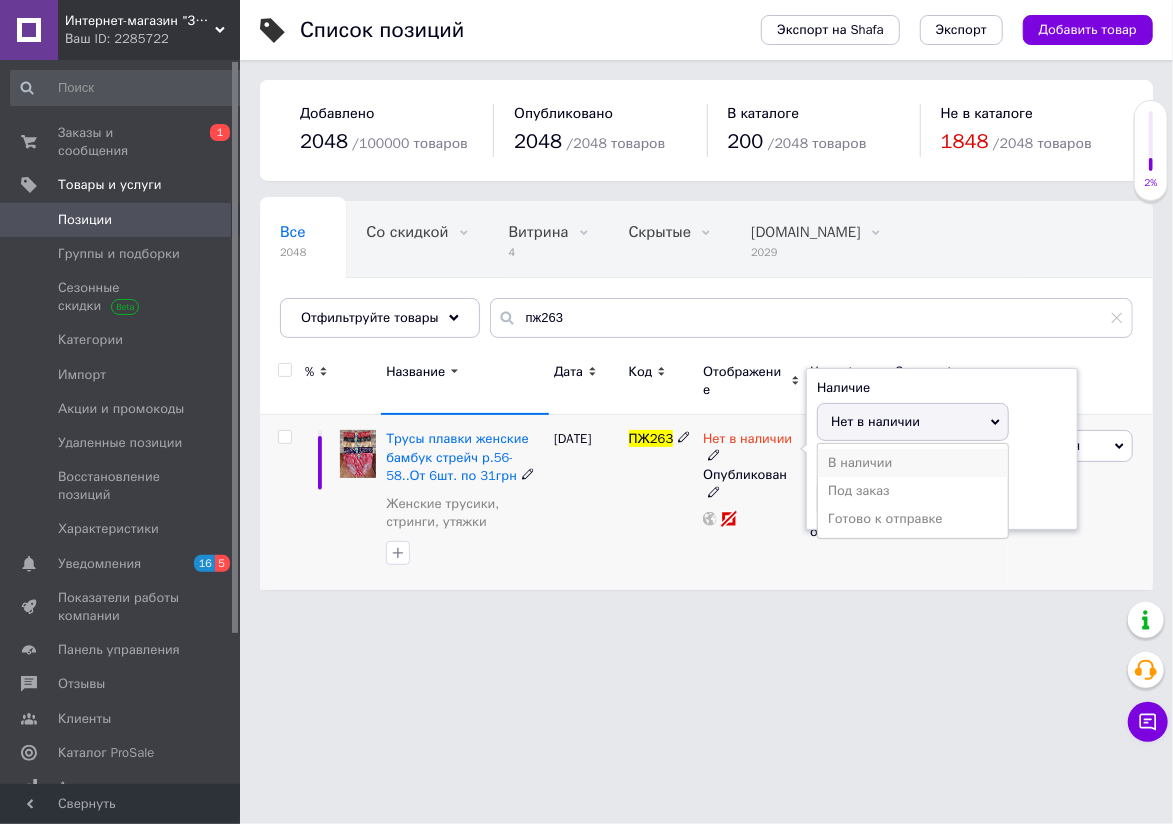 click on "В наличии" at bounding box center (913, 463) 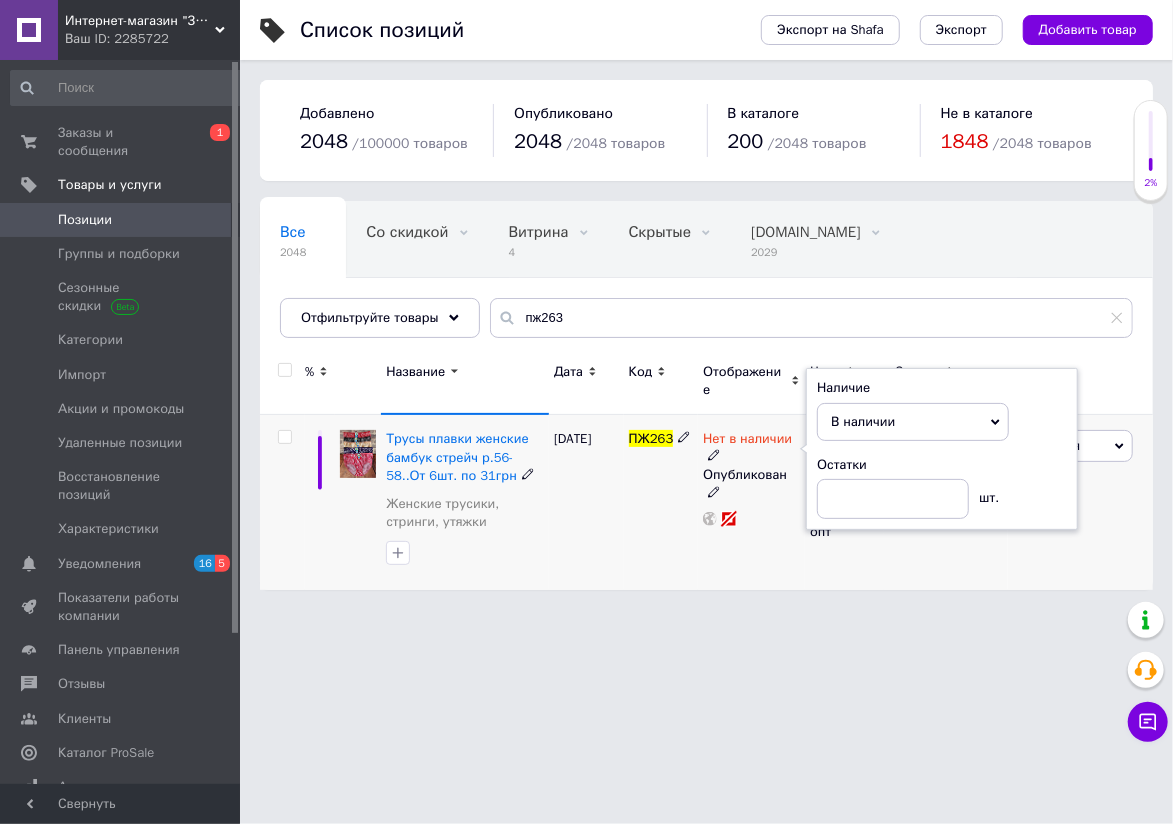 click on "ПЖ263" at bounding box center (661, 502) 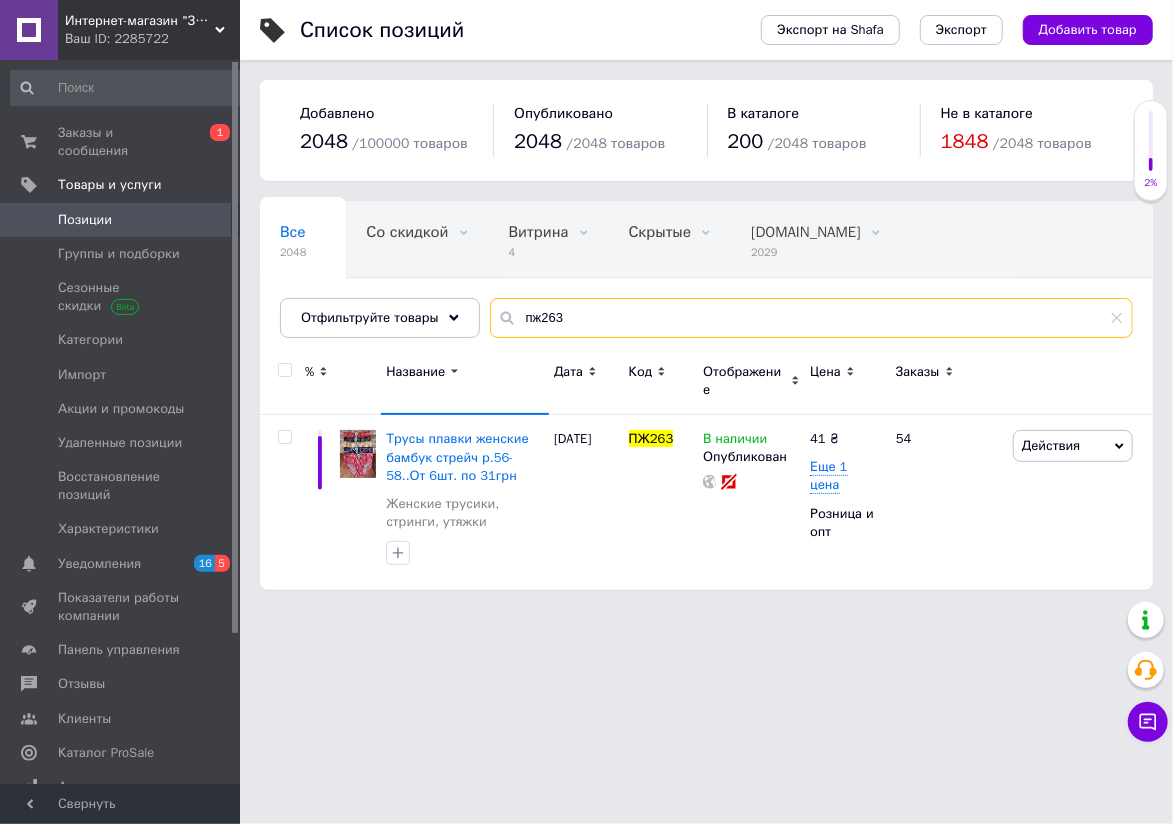 click on "пж263" at bounding box center [811, 318] 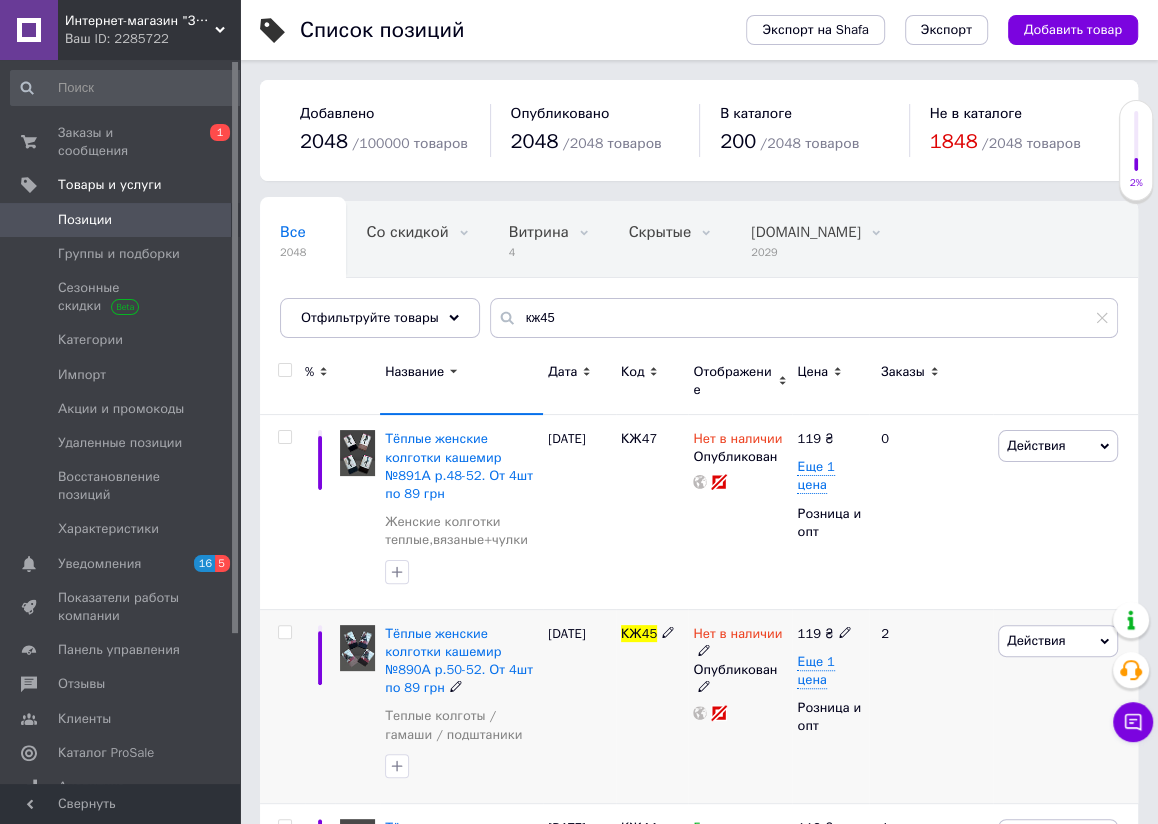 click 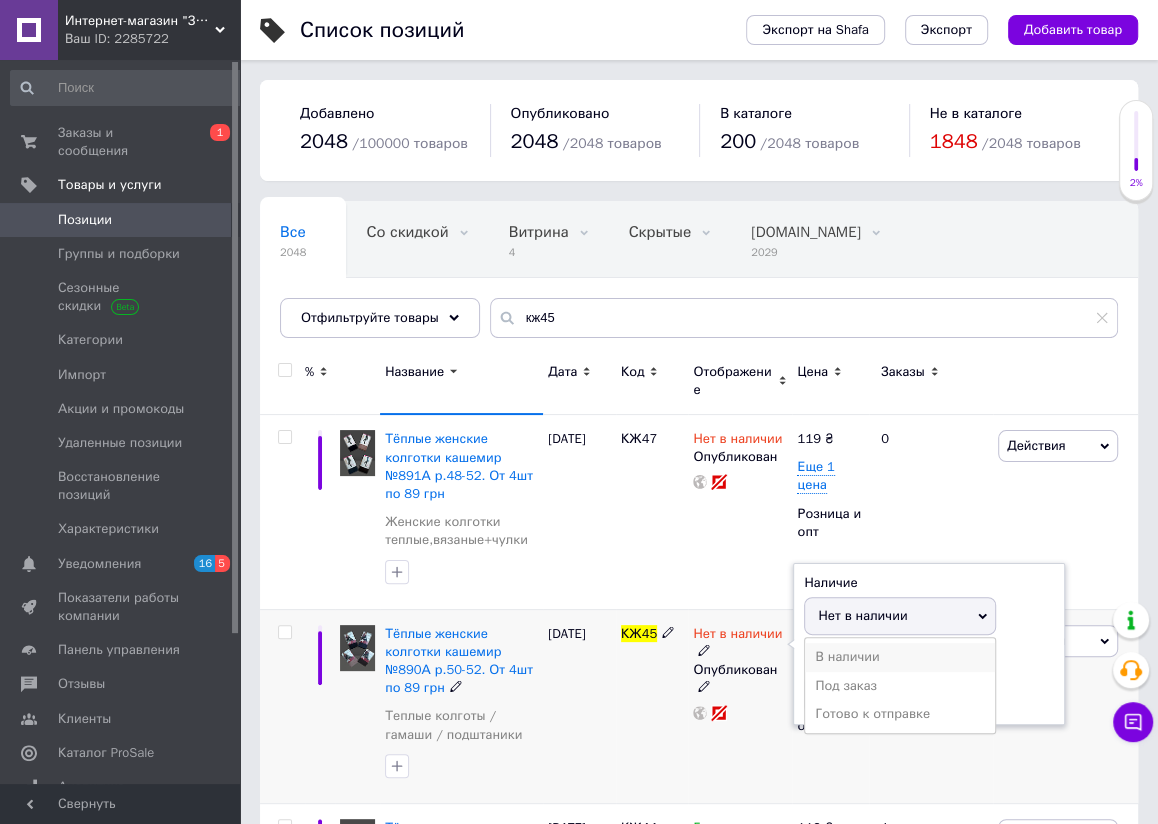 click on "В наличии" at bounding box center [900, 657] 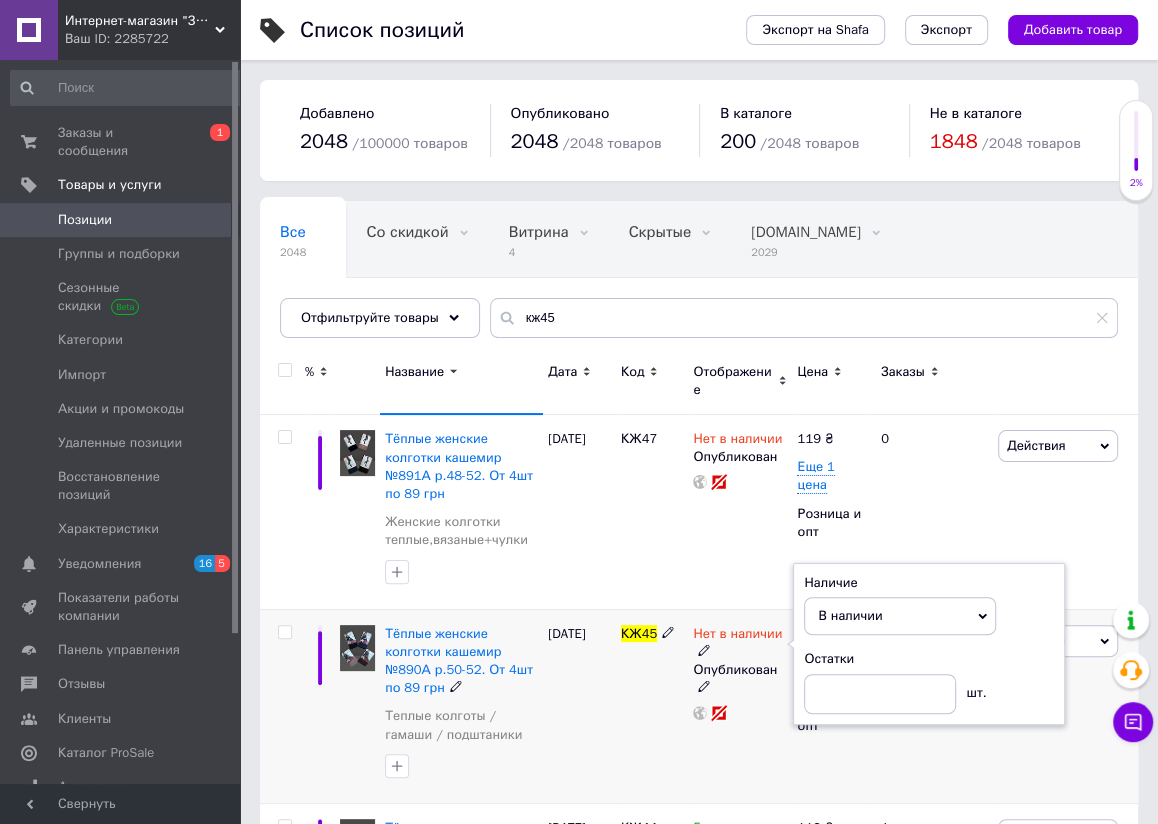 click on "КЖ45" at bounding box center [652, 706] 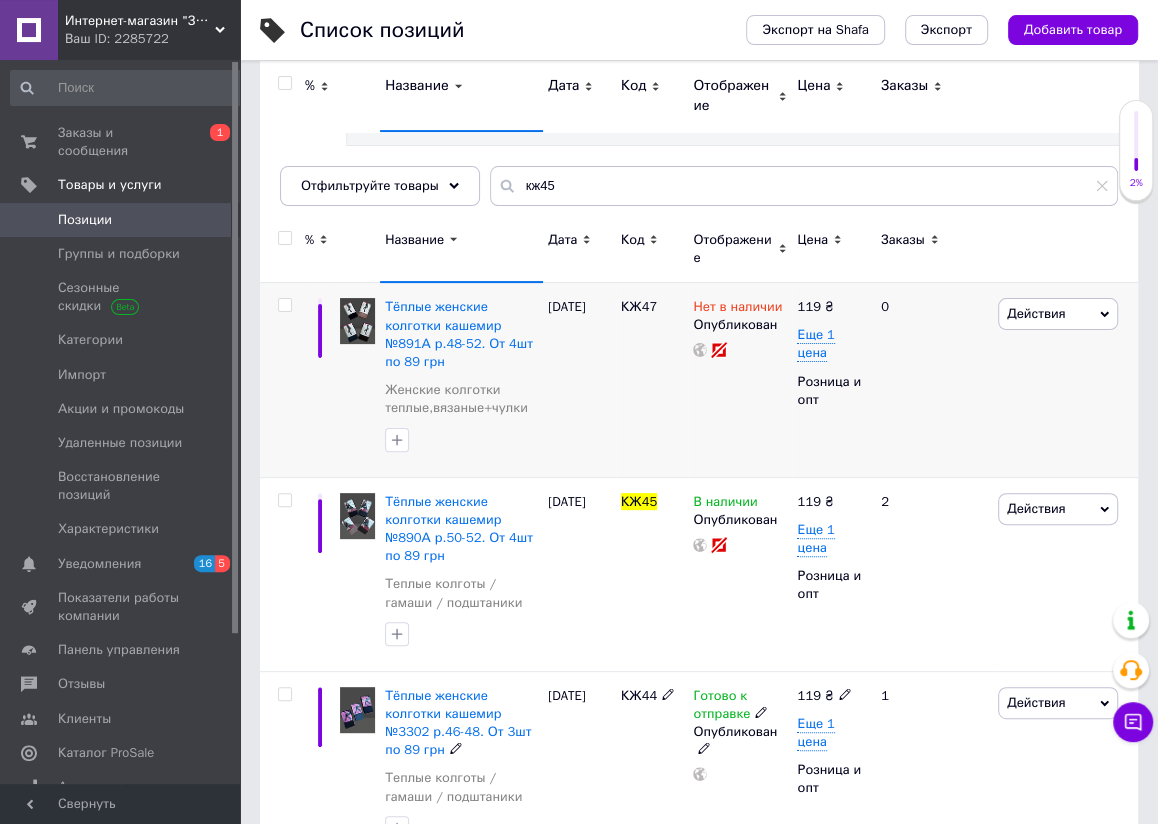 scroll, scrollTop: 110, scrollLeft: 0, axis: vertical 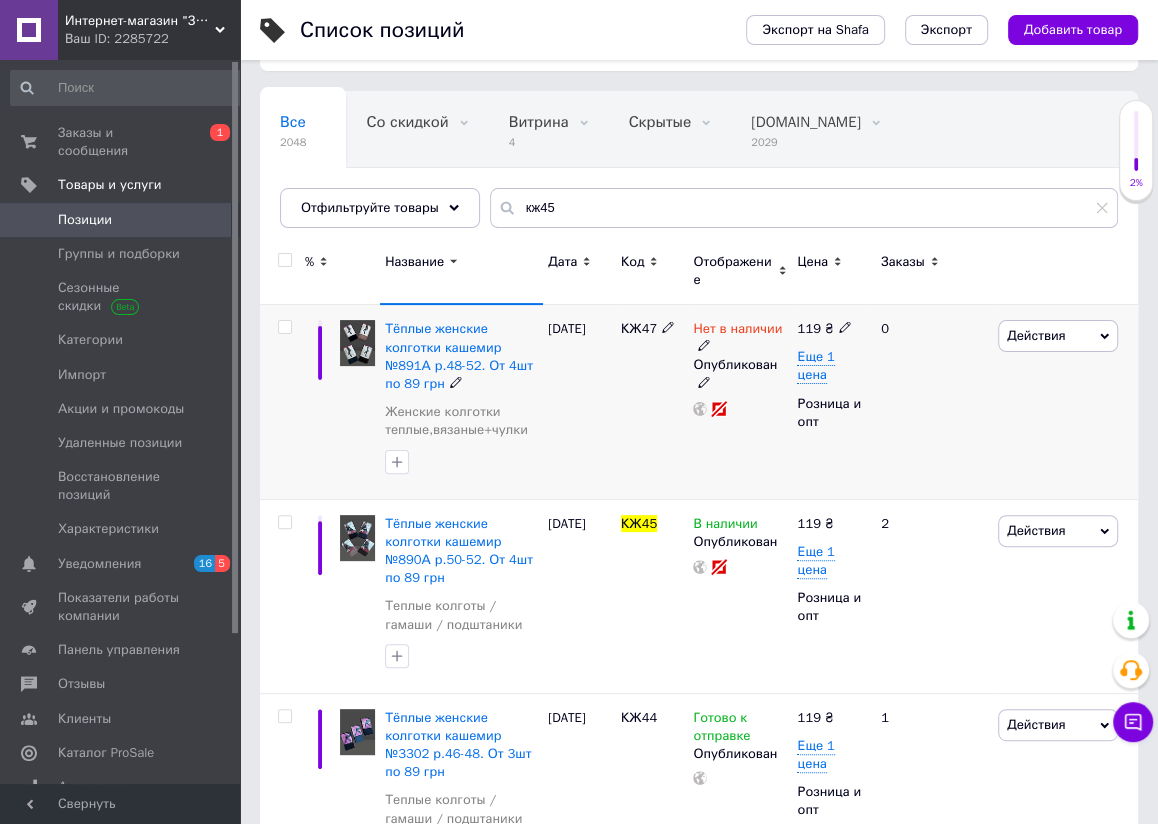 click 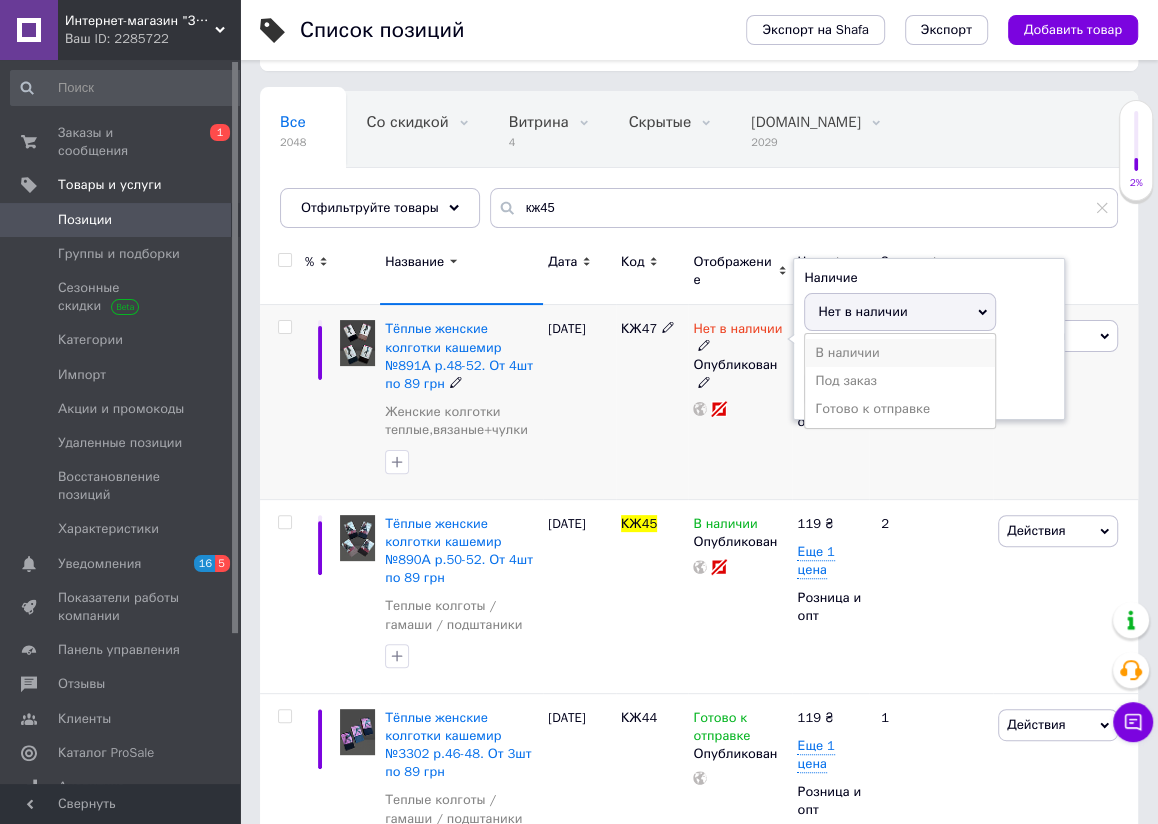 click on "В наличии" at bounding box center (900, 353) 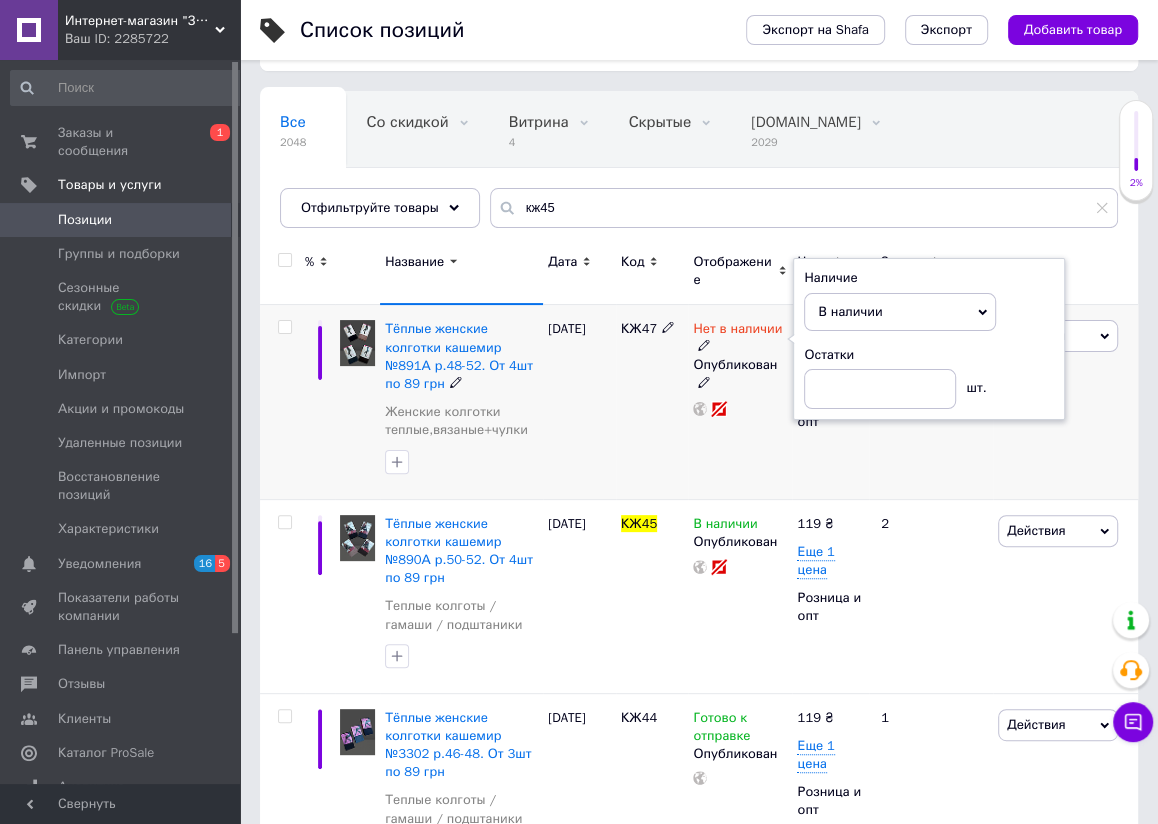 click on "КЖ47" at bounding box center [652, 401] 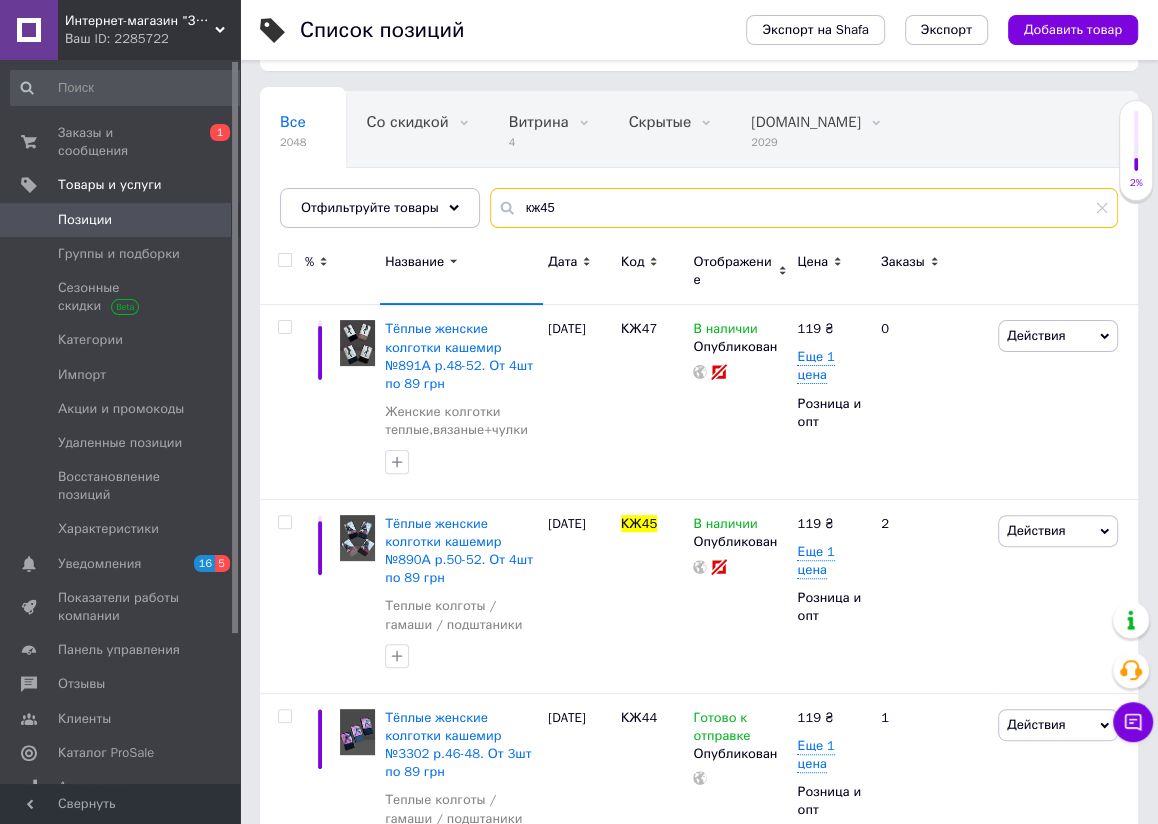 click on "кж45" at bounding box center [804, 208] 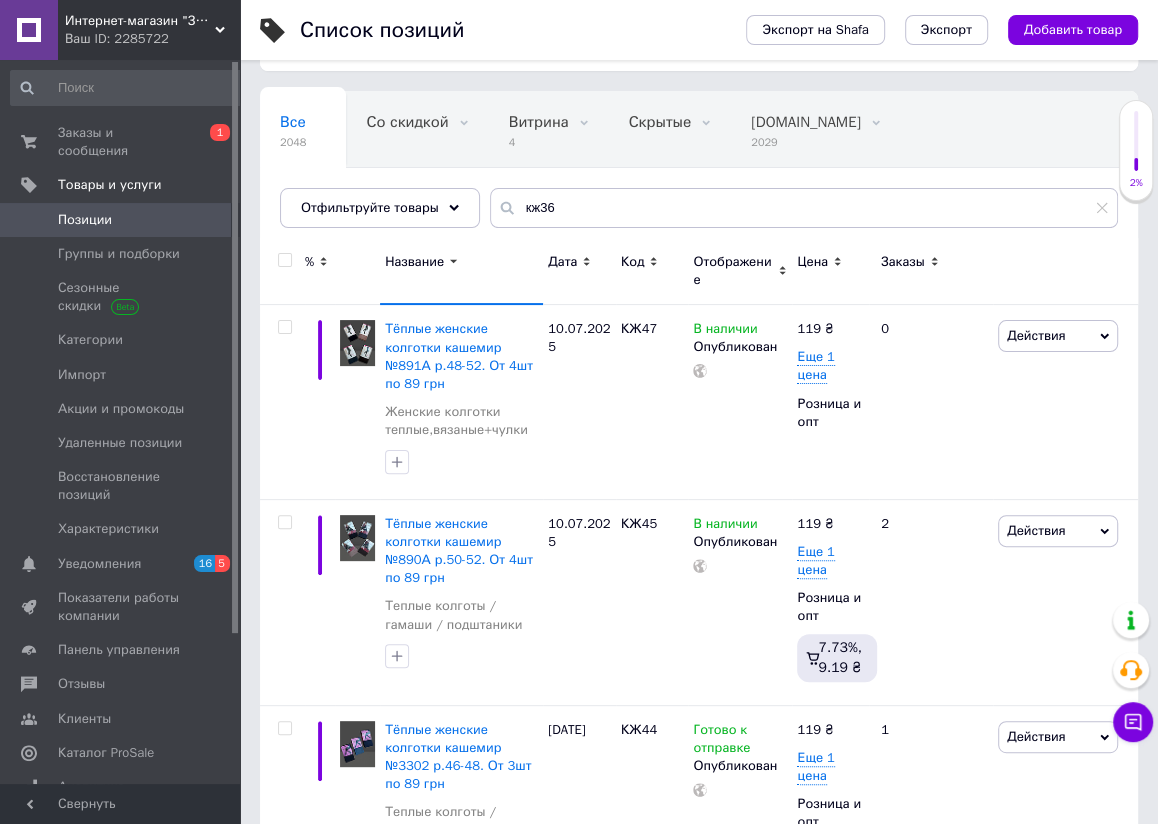 click on "Название" at bounding box center [414, 262] 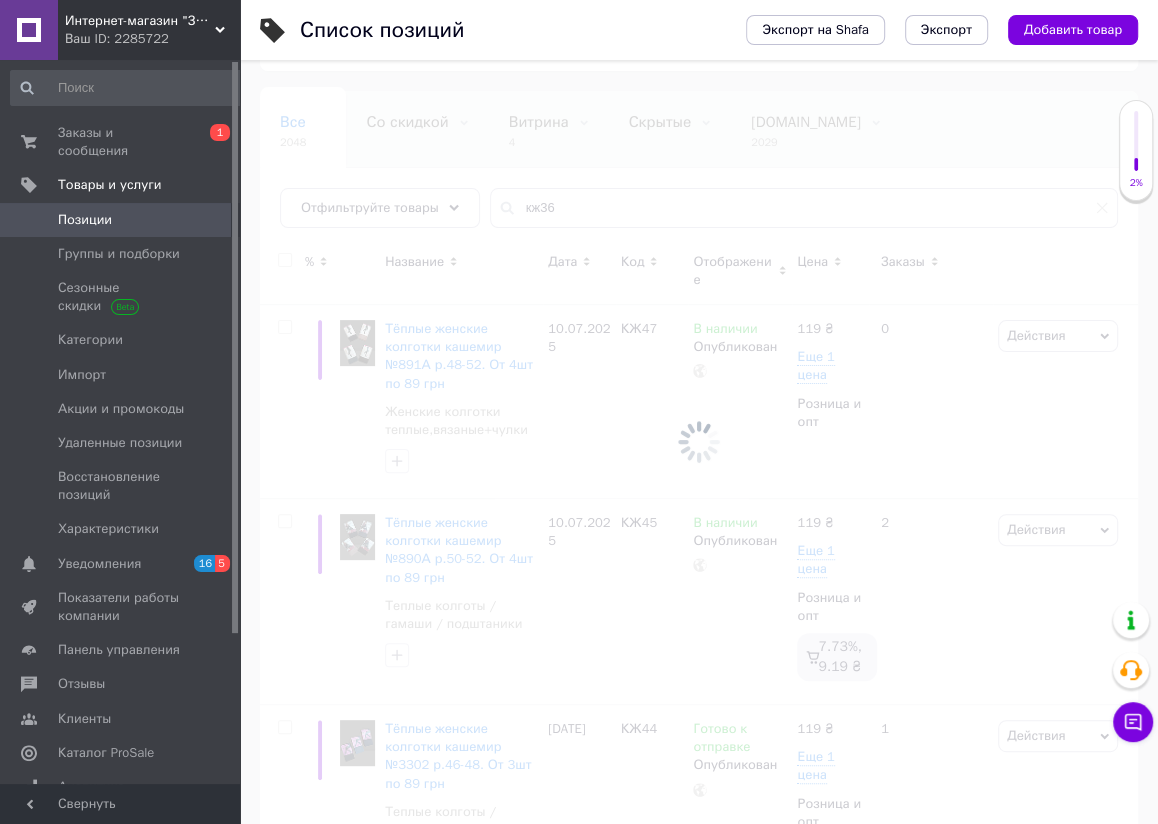 scroll, scrollTop: 0, scrollLeft: 0, axis: both 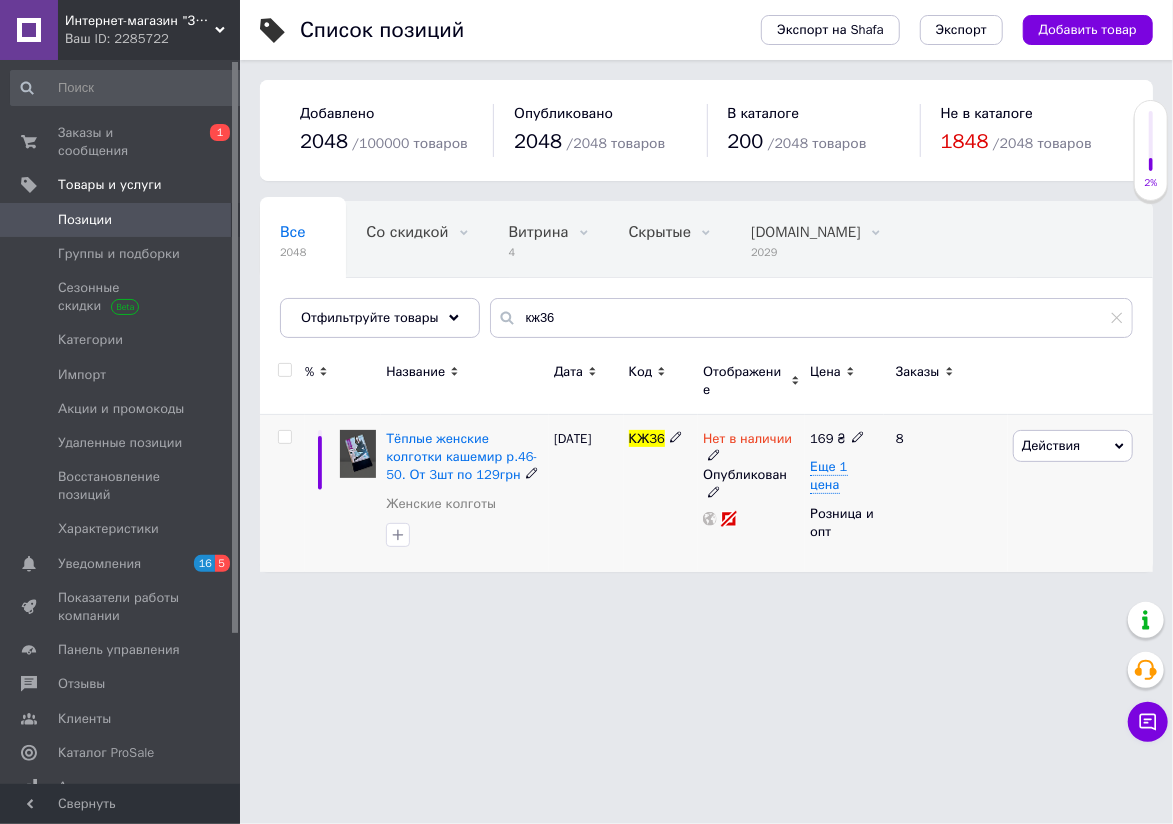 click 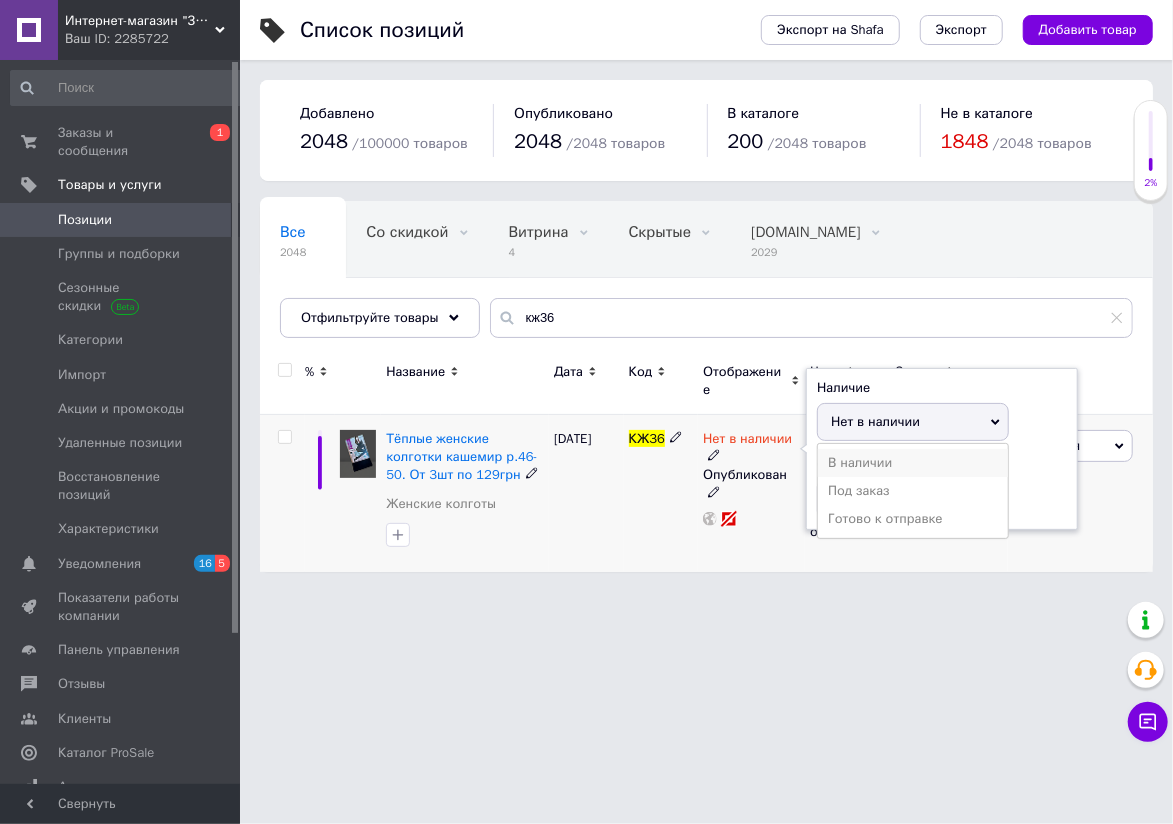 click on "В наличии" at bounding box center (913, 463) 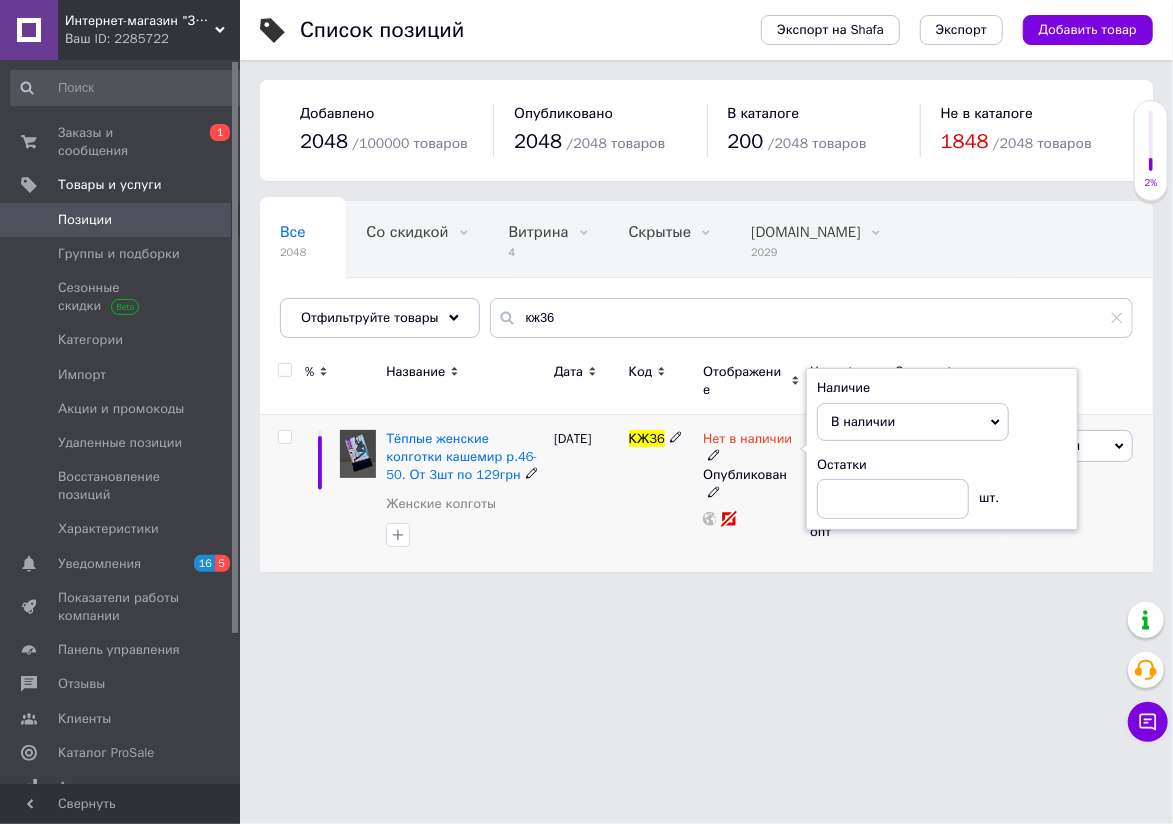 click on "24.02.2025" at bounding box center [586, 492] 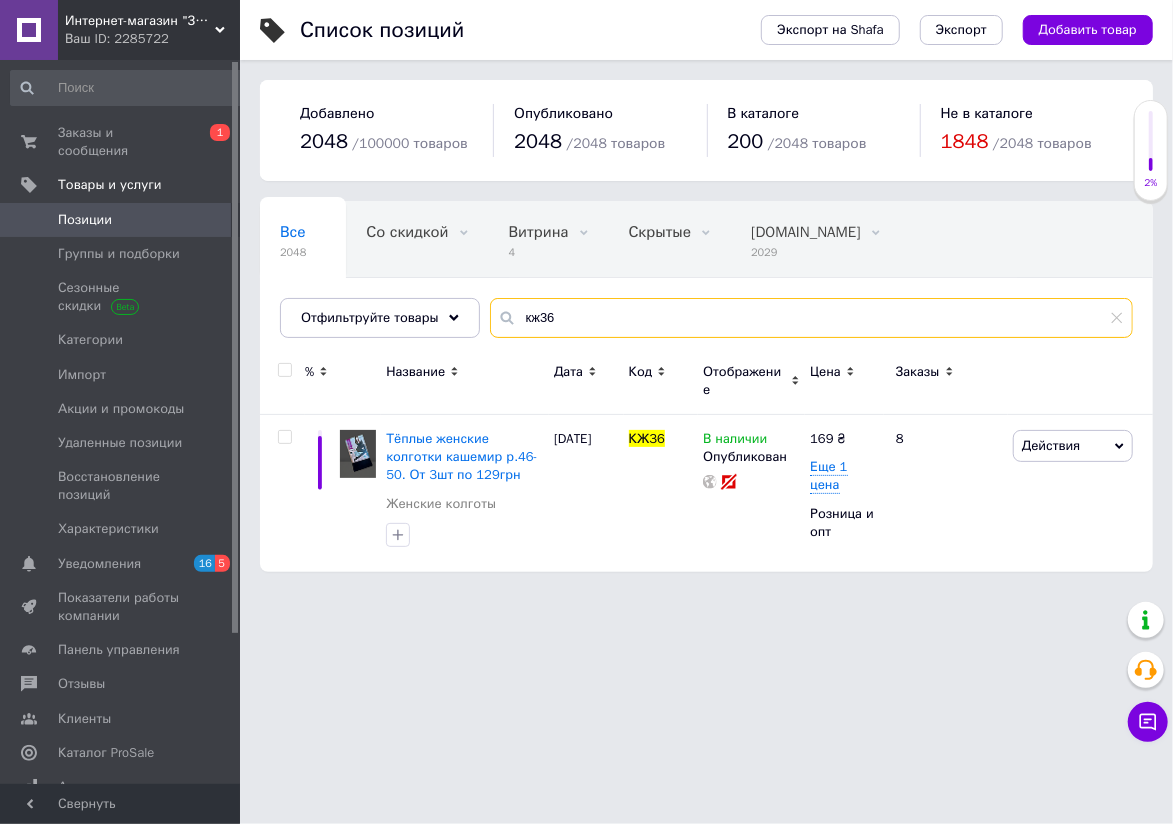 click on "кж36" at bounding box center [811, 318] 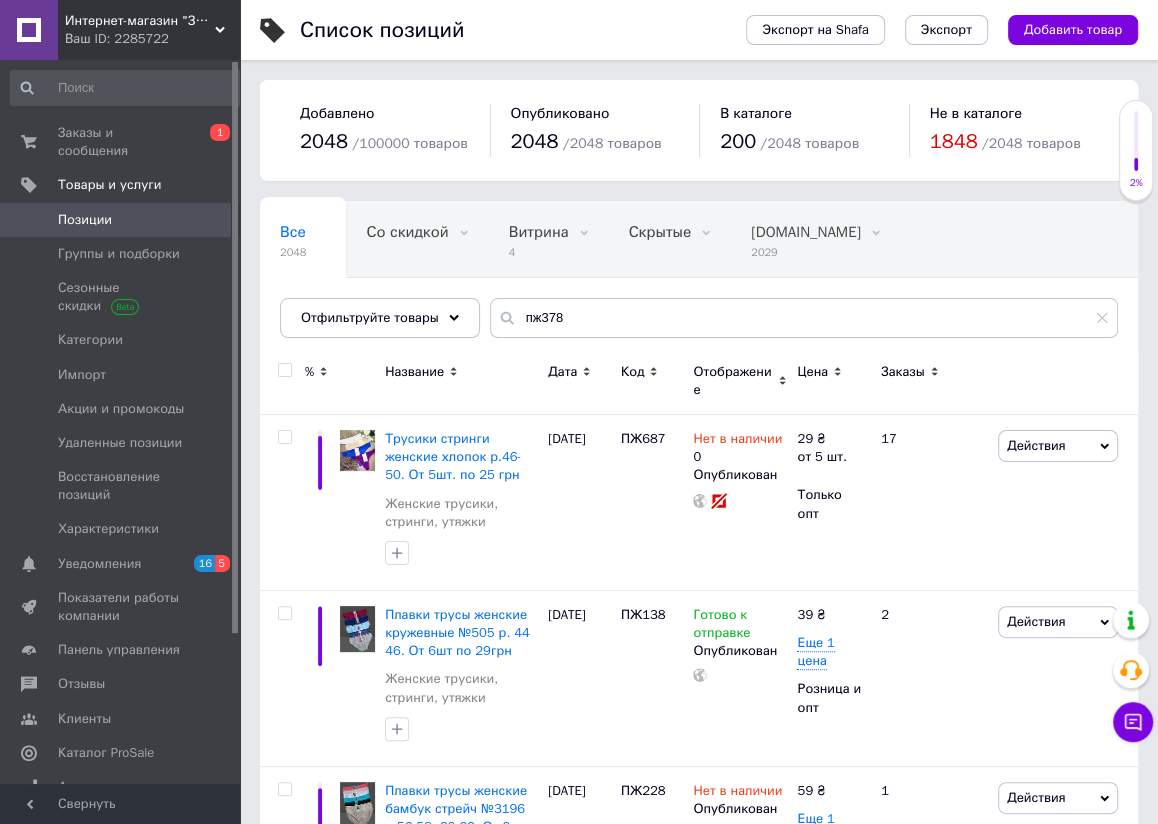 click on "Название" at bounding box center (414, 372) 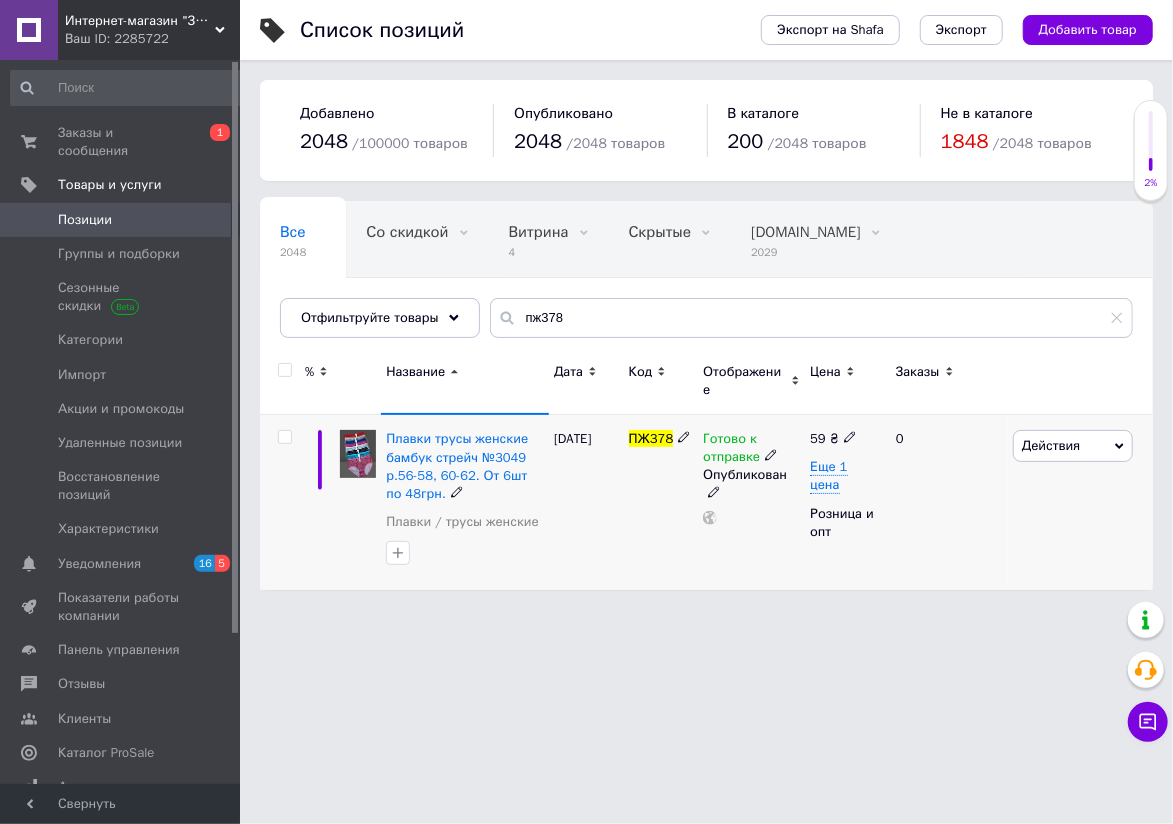 click 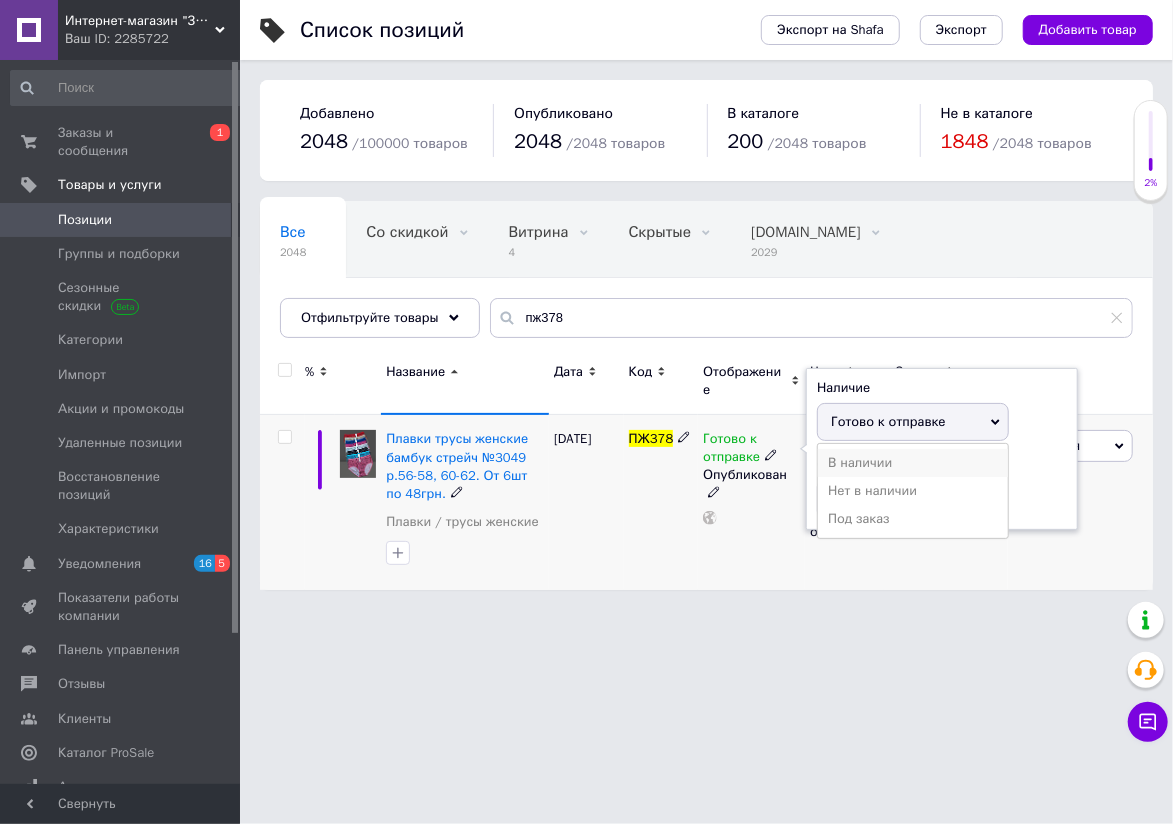 click on "В наличии" at bounding box center (913, 463) 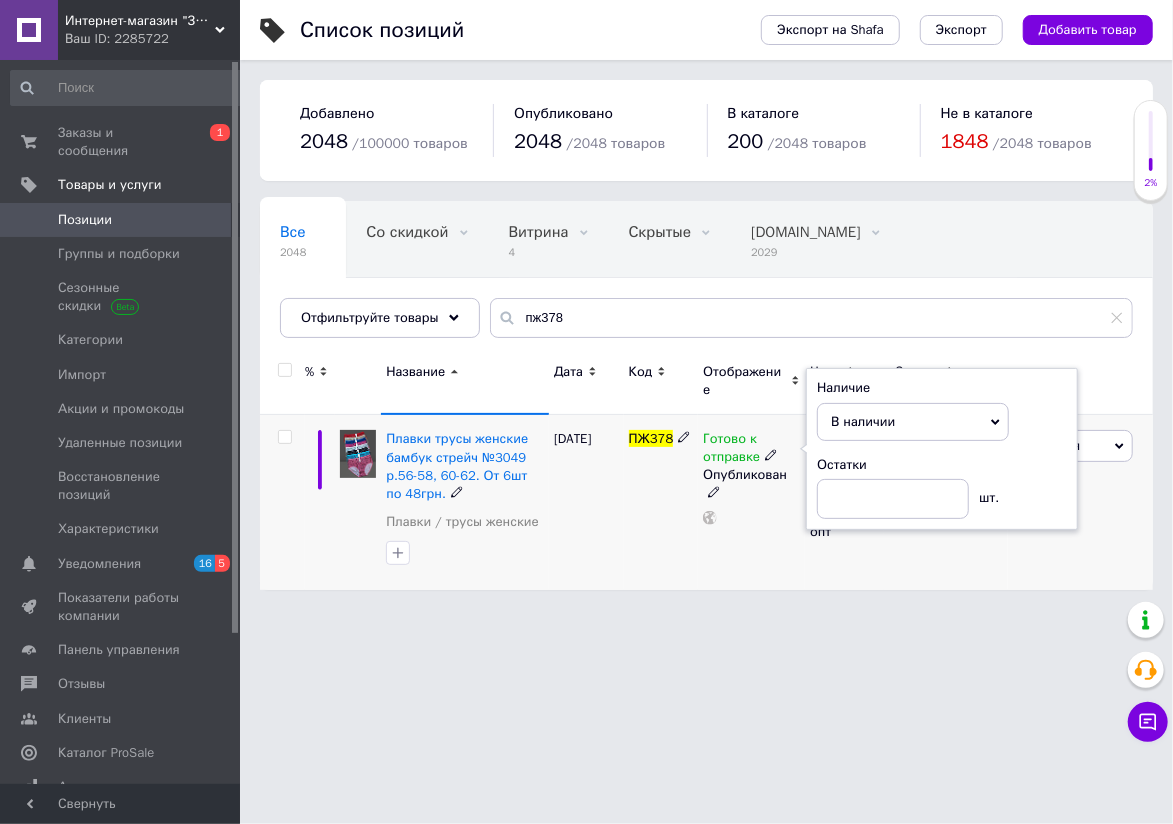drag, startPoint x: 643, startPoint y: 530, endPoint x: 421, endPoint y: 654, distance: 254.28331 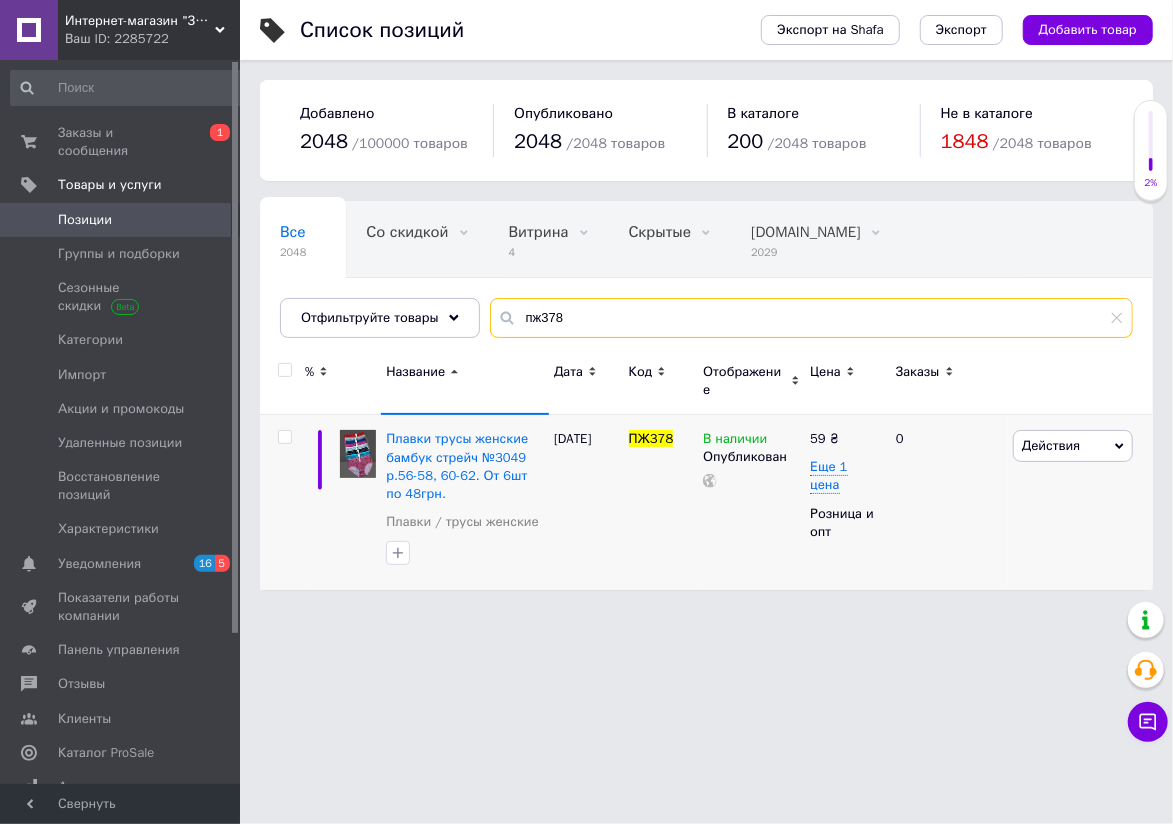 click on "пж378" at bounding box center (811, 318) 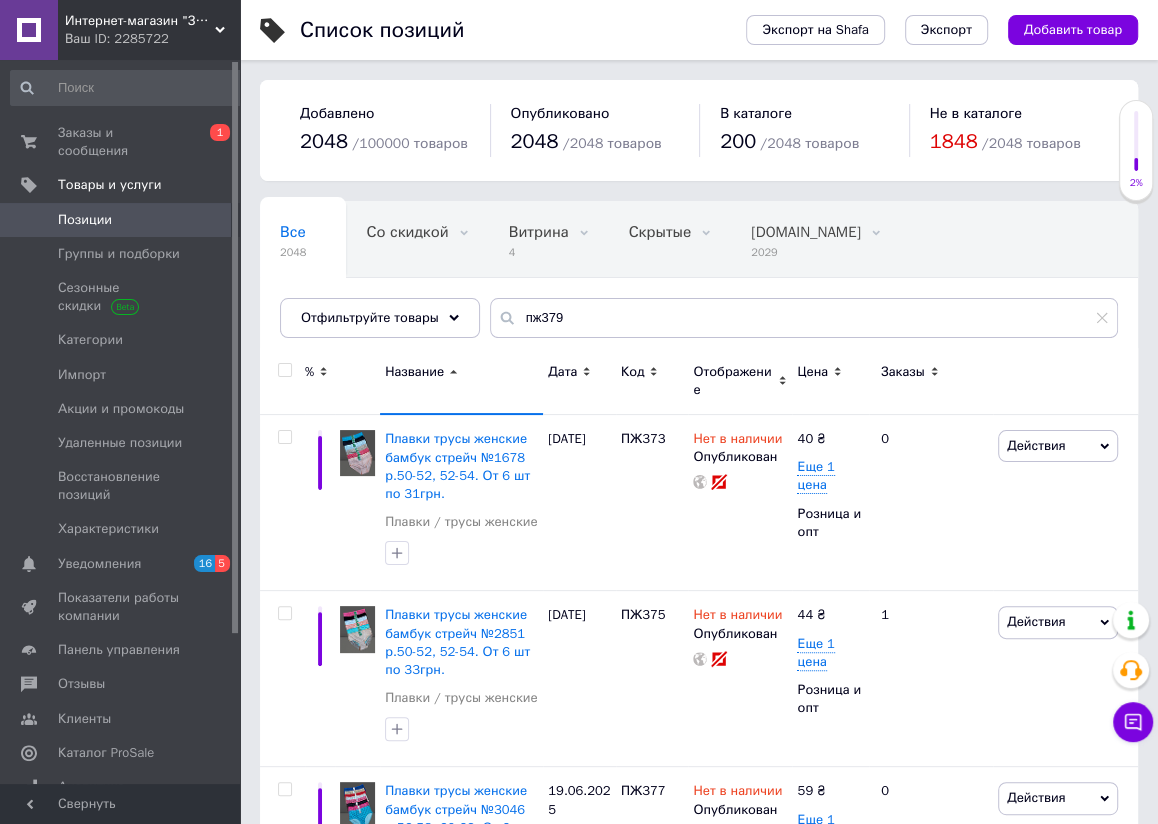 click on "Название" at bounding box center [414, 372] 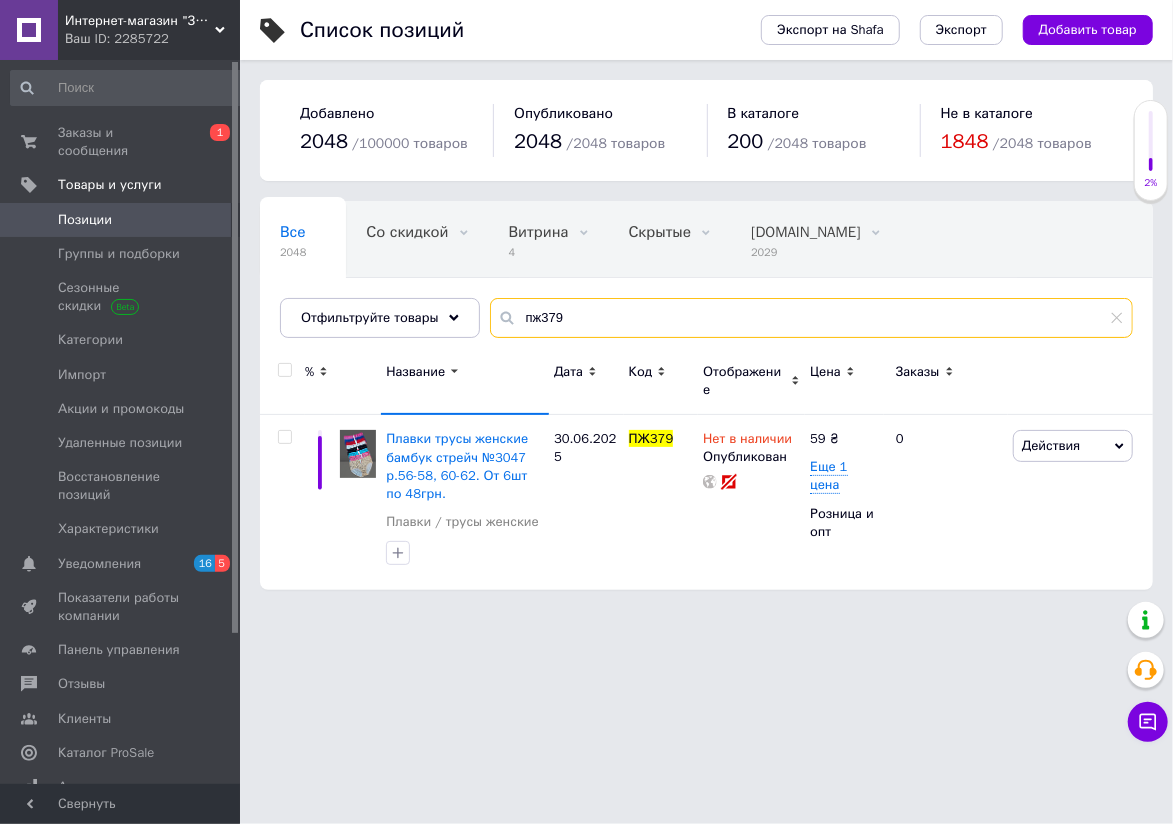 click on "пж379" at bounding box center (811, 318) 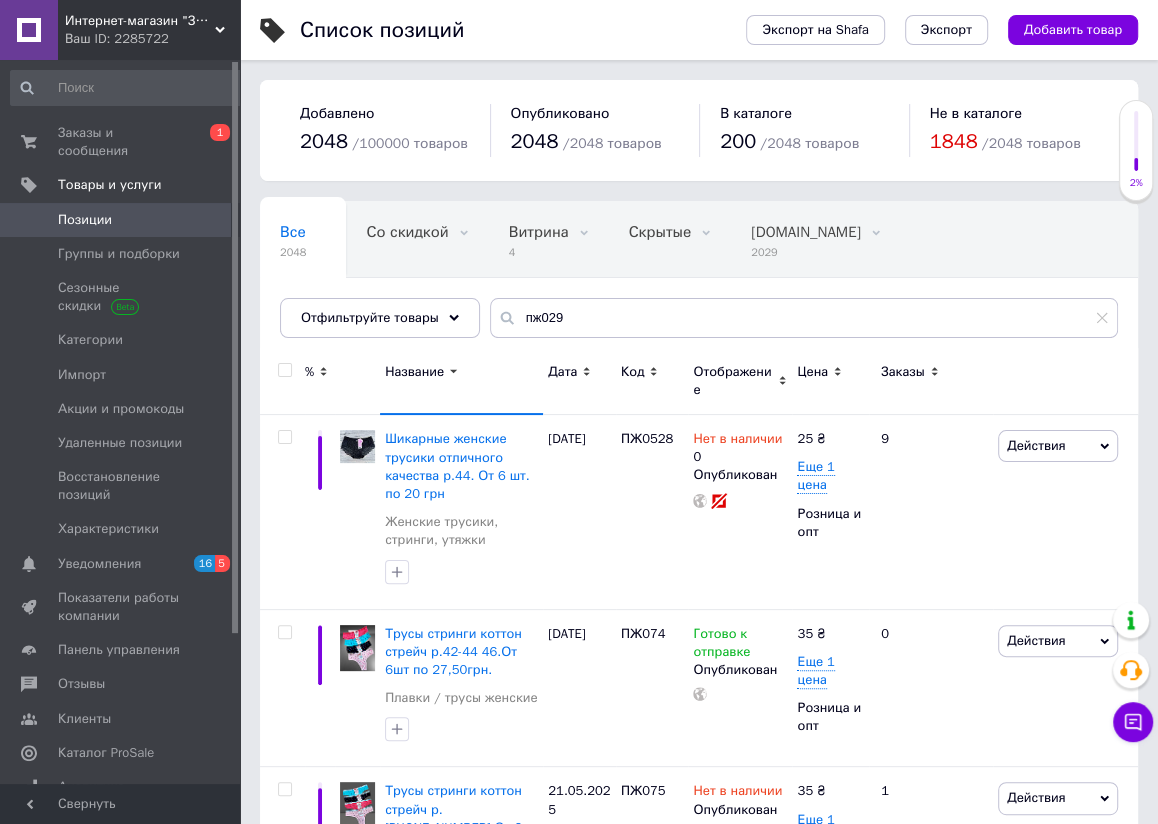 click on "Название" at bounding box center (414, 372) 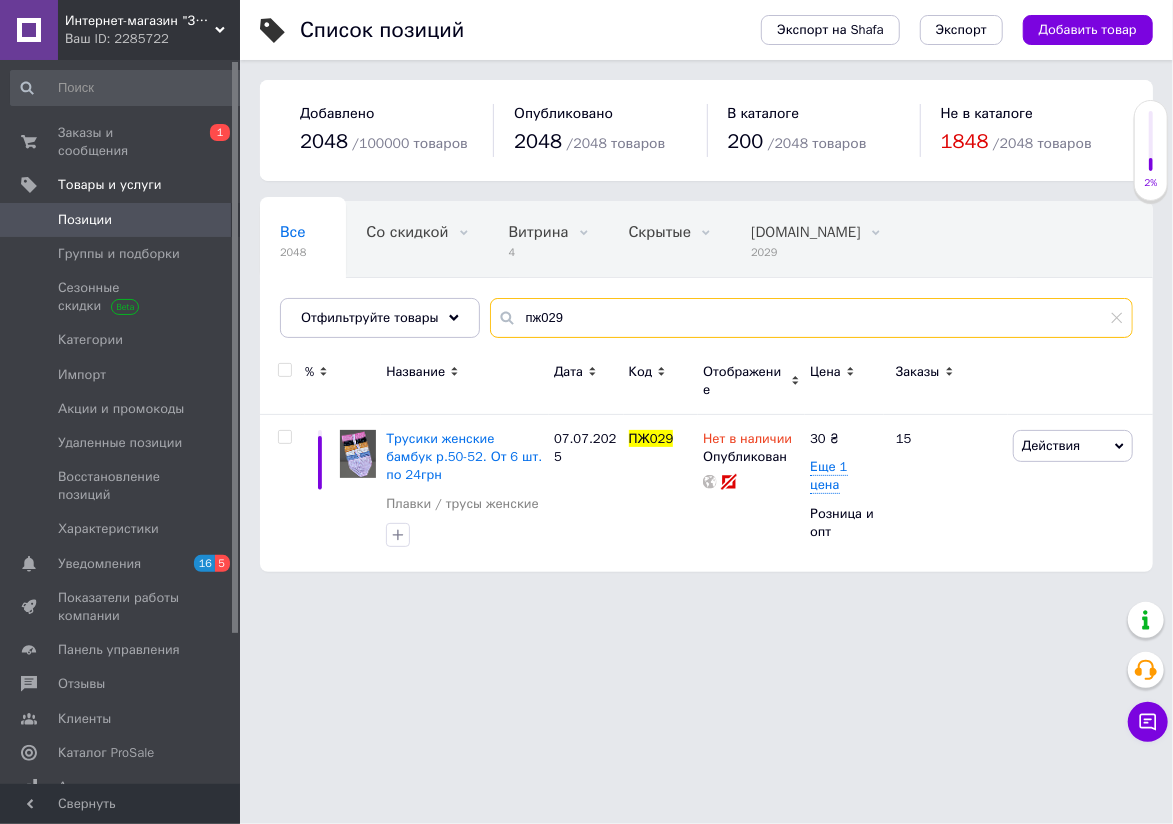 click on "пж029" at bounding box center (811, 318) 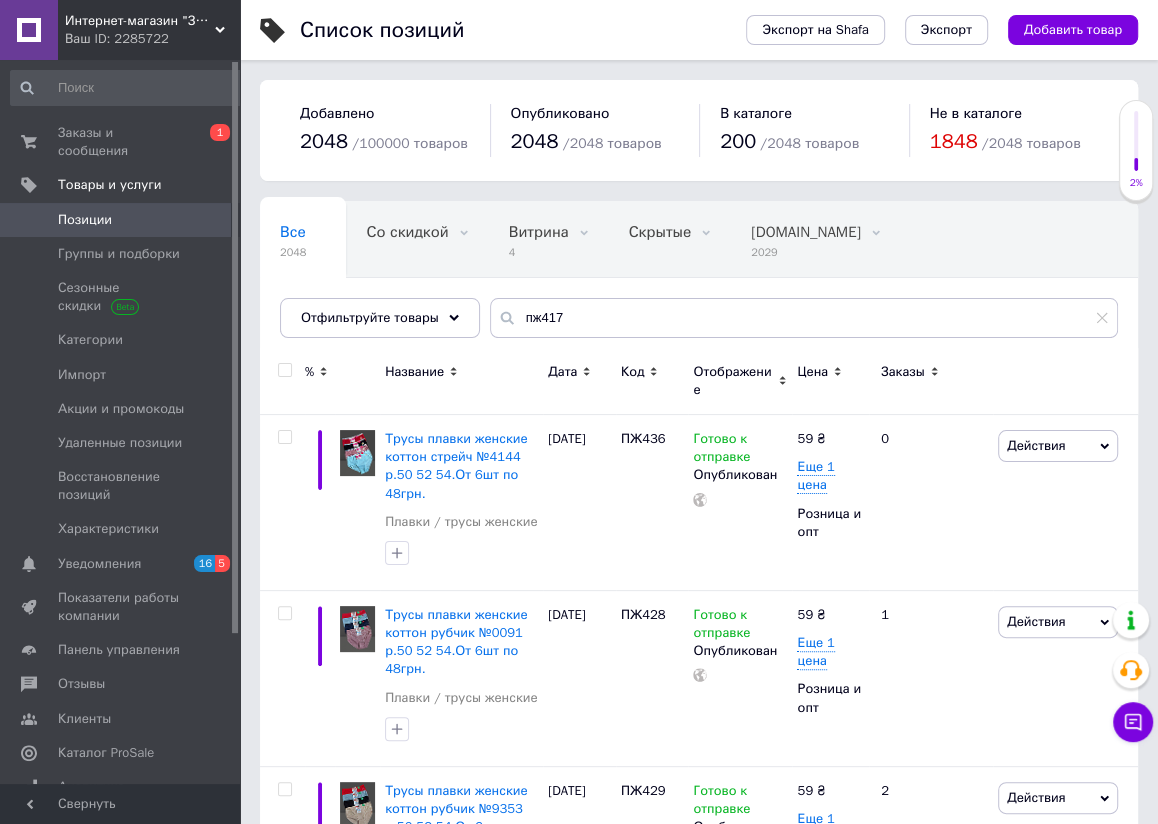 click on "Название" at bounding box center (414, 372) 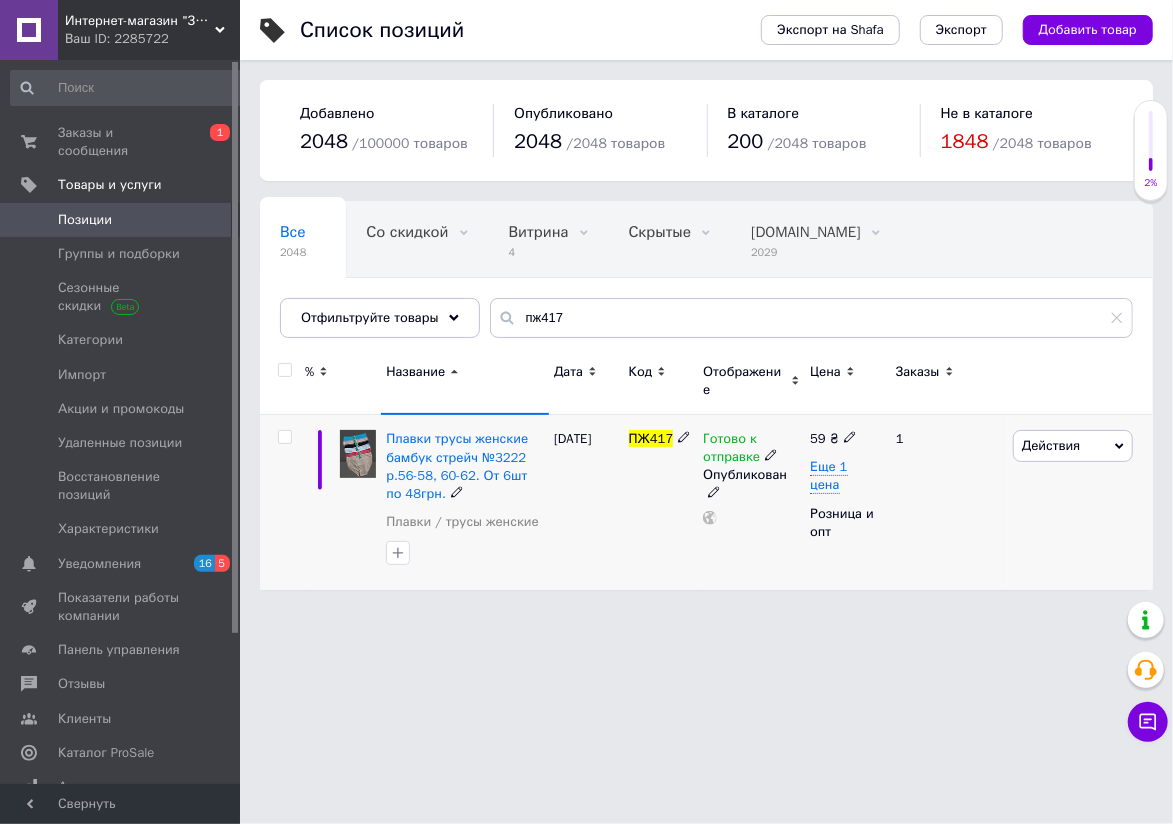 click 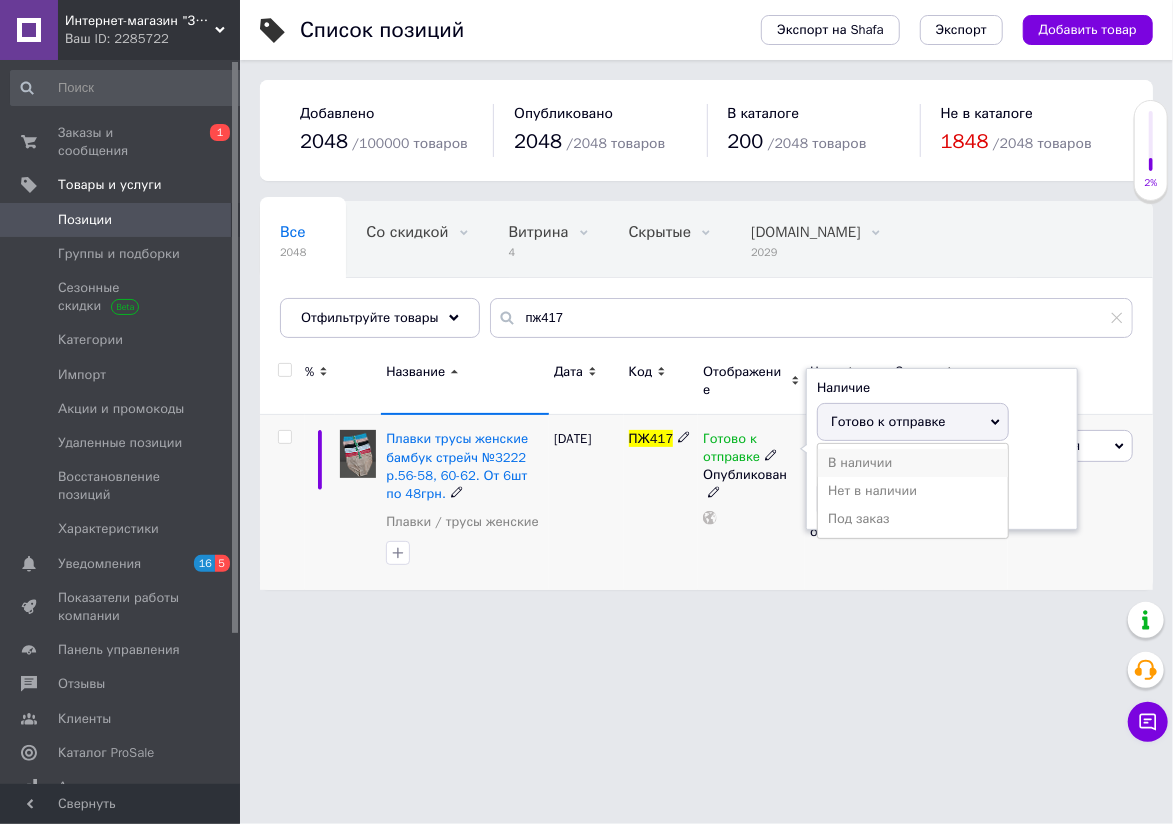 click on "В наличии" at bounding box center (913, 463) 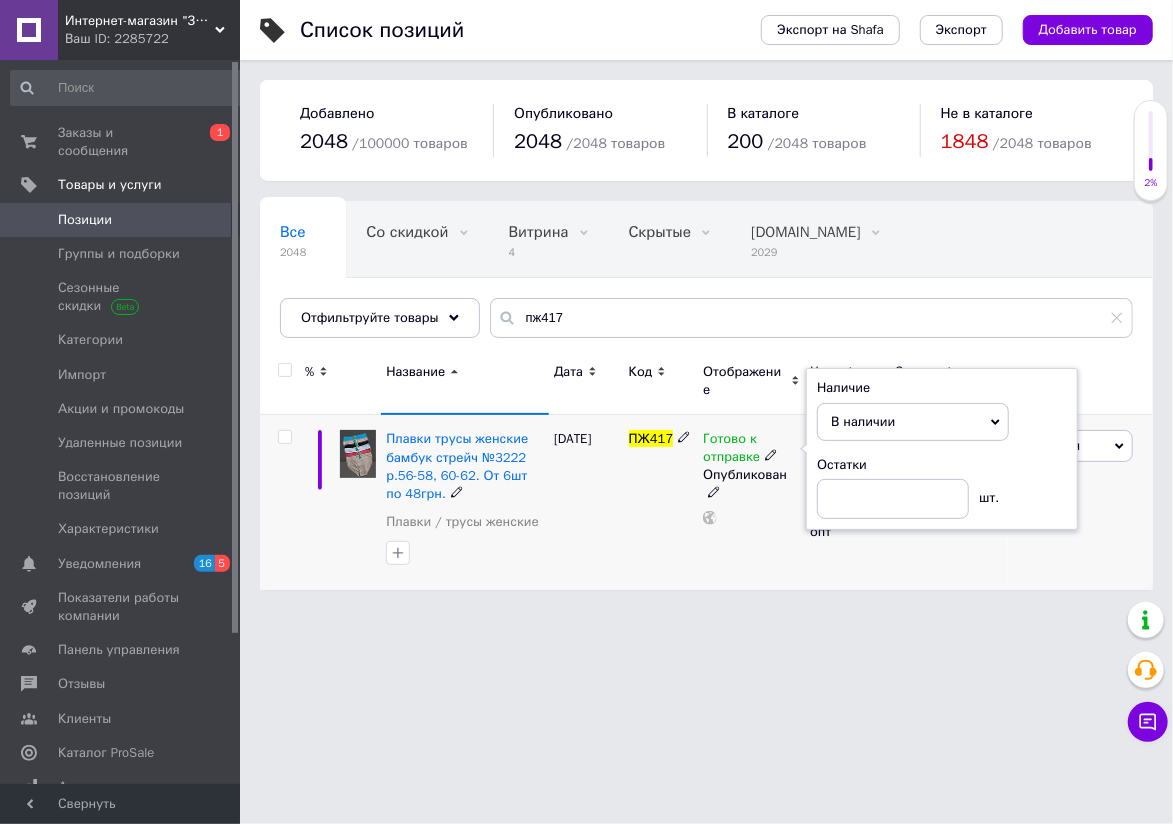 click on "В наличии" at bounding box center (863, 421) 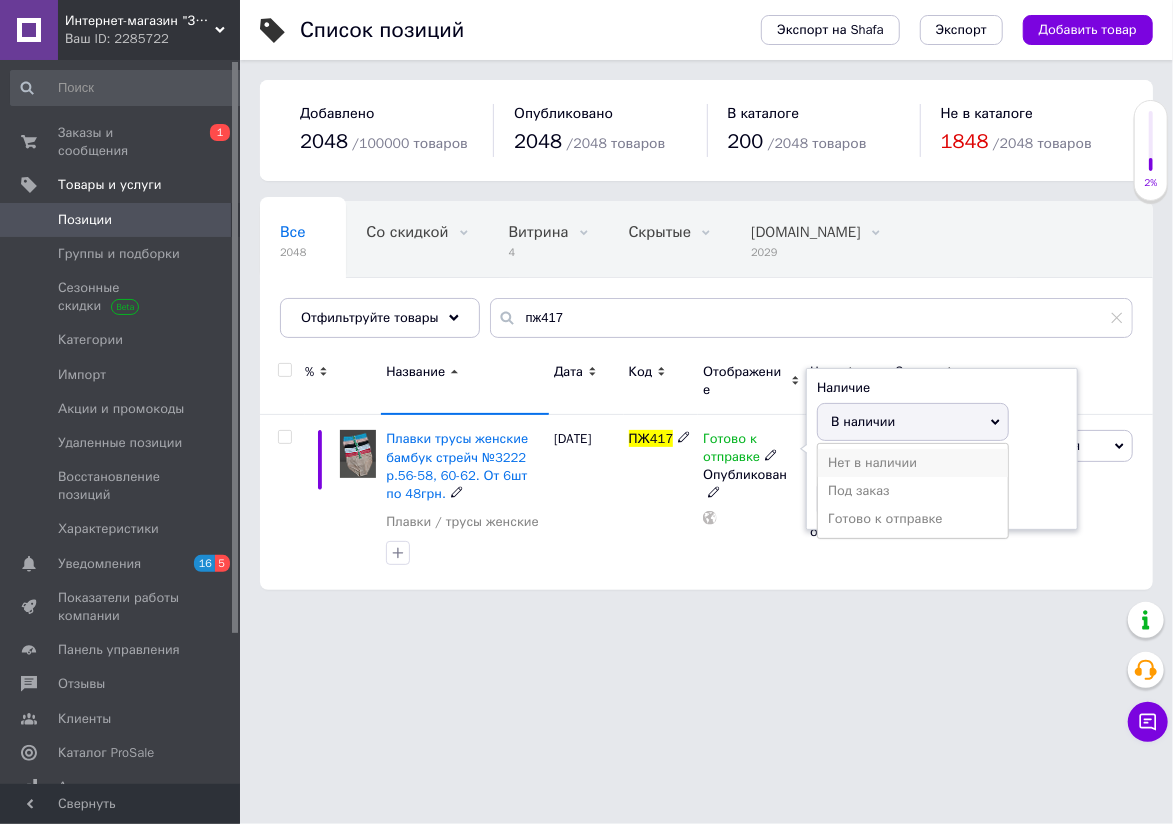 click on "Нет в наличии" at bounding box center [913, 463] 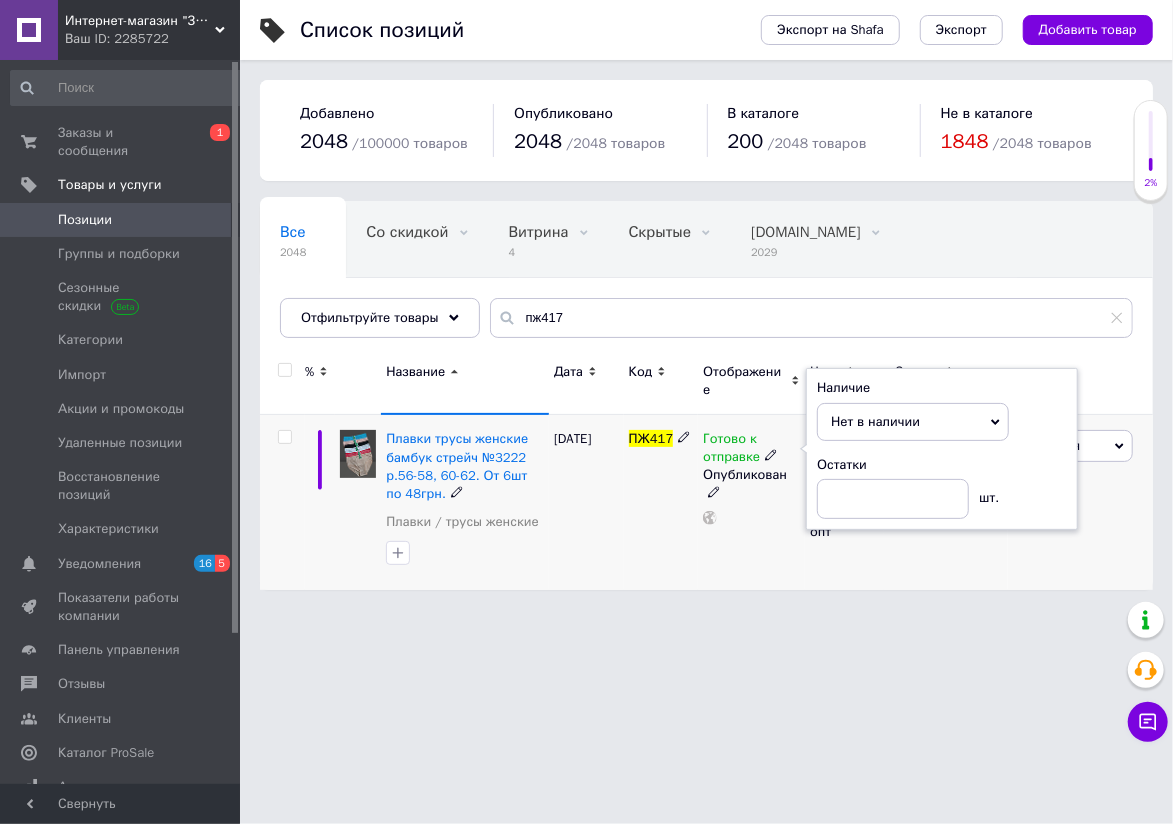 click on "ПЖ417" at bounding box center (661, 502) 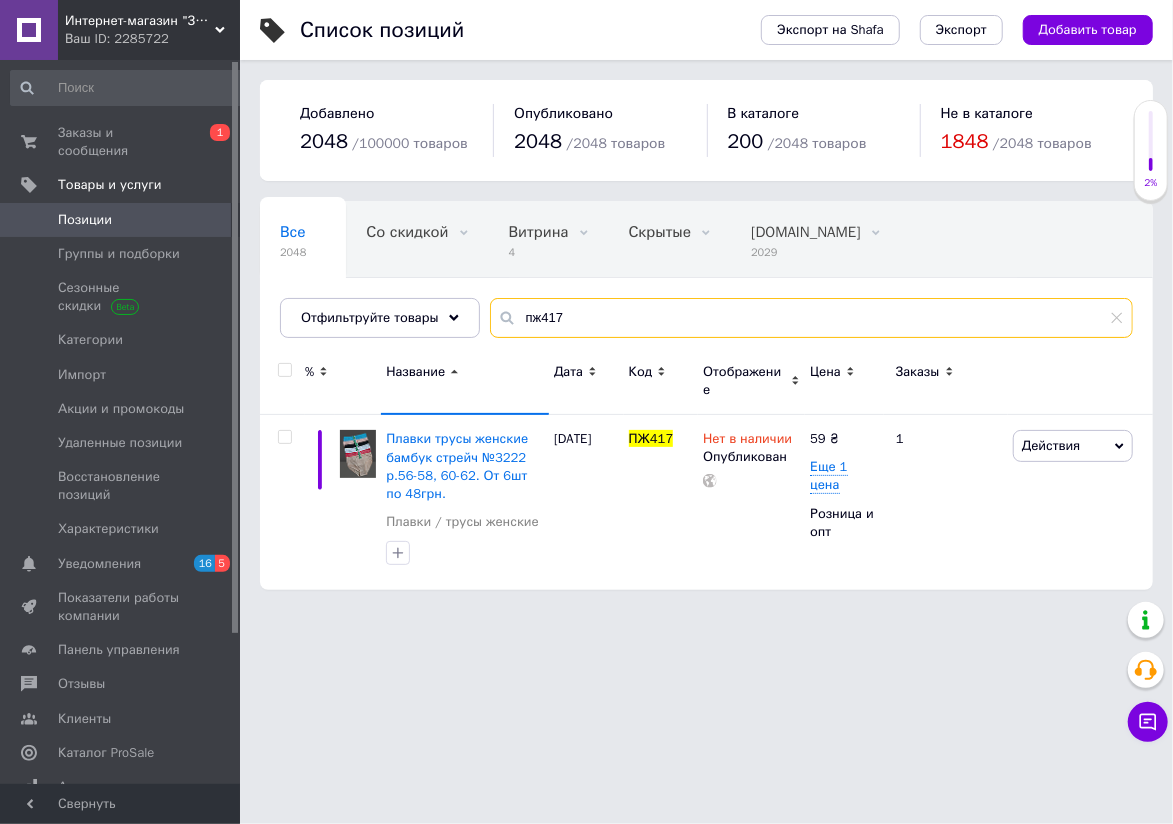 click on "пж417" at bounding box center [811, 318] 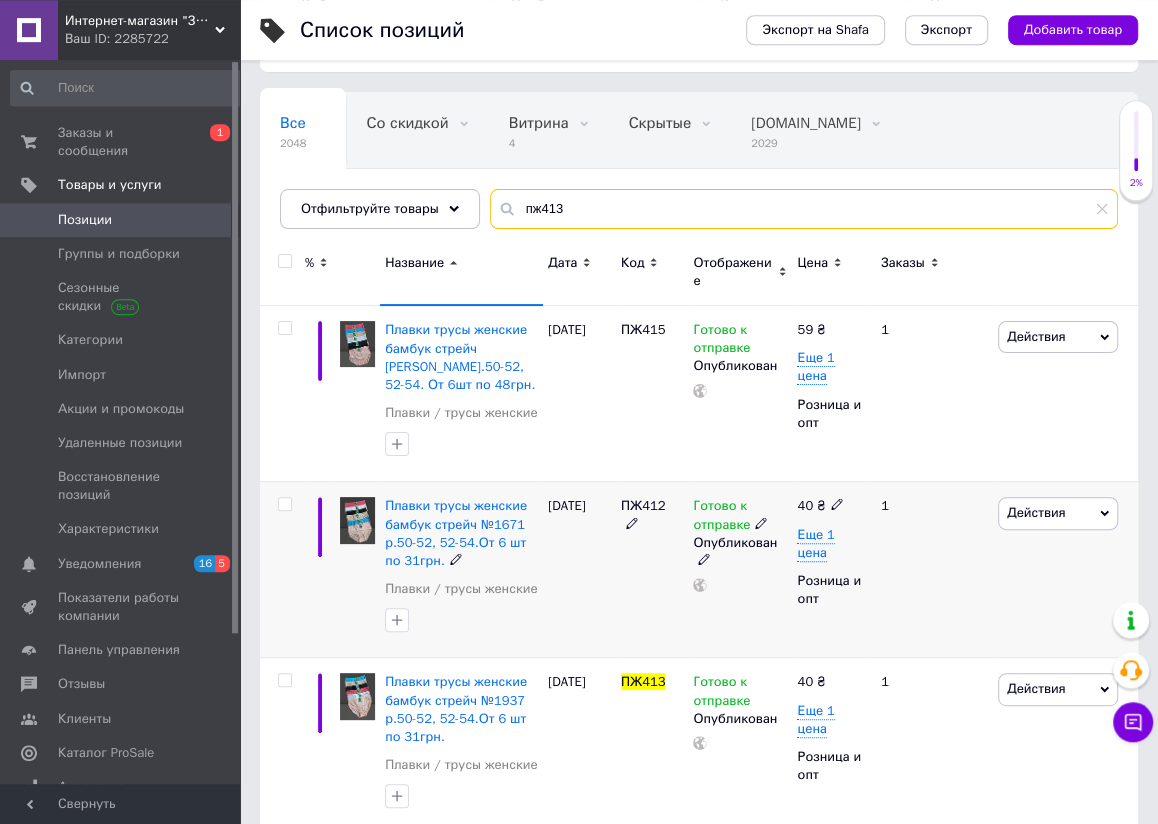 scroll, scrollTop: 110, scrollLeft: 0, axis: vertical 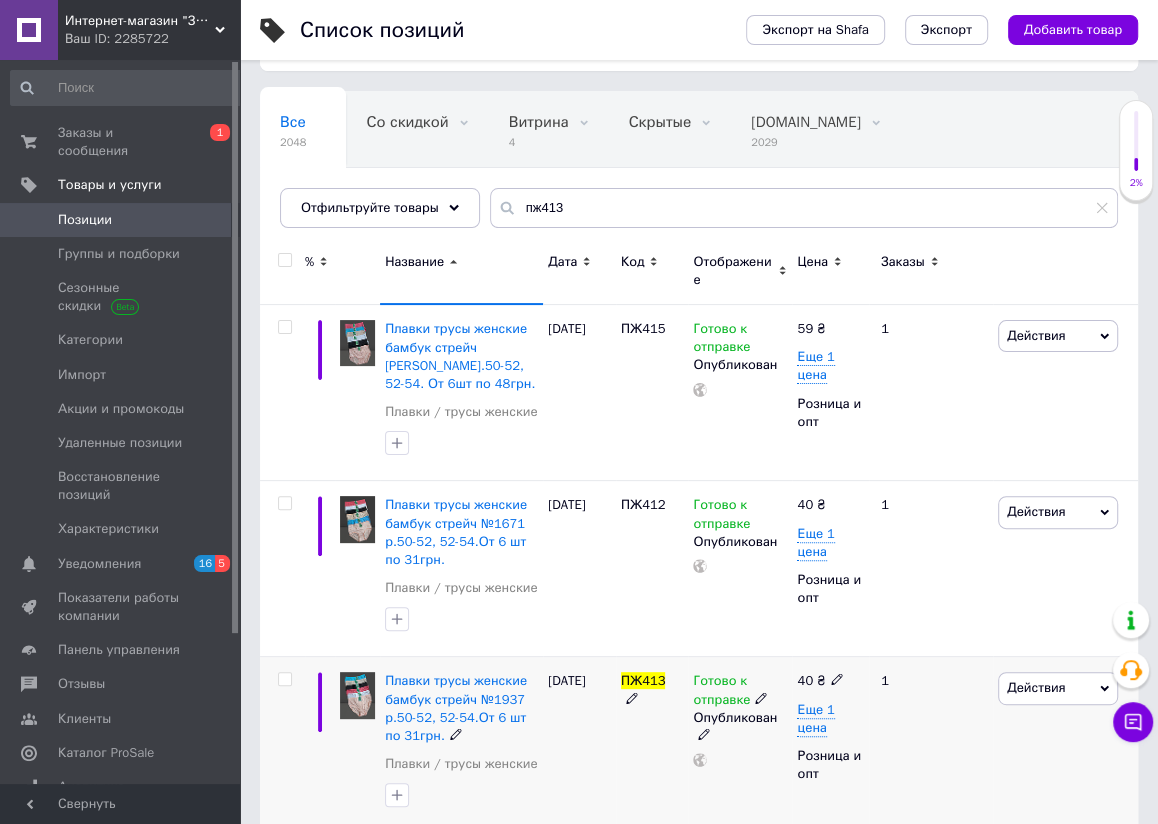 click 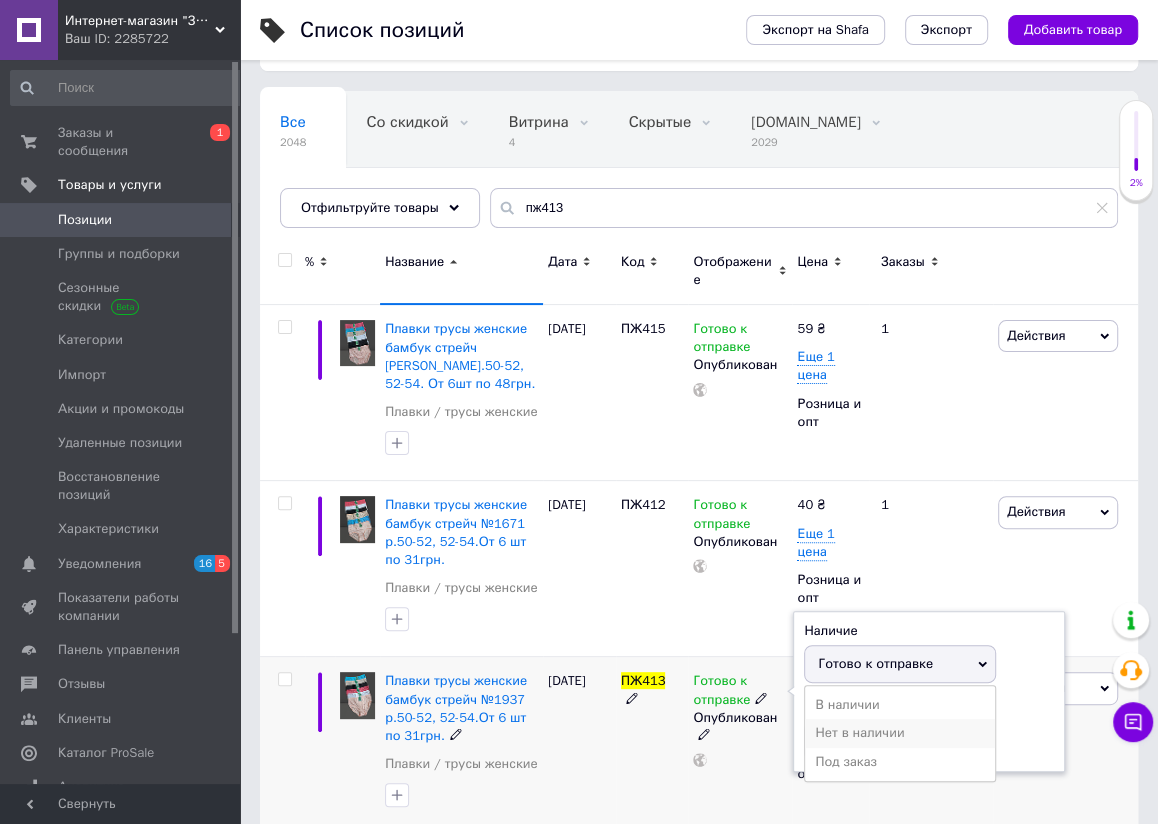 click on "Нет в наличии" at bounding box center [900, 733] 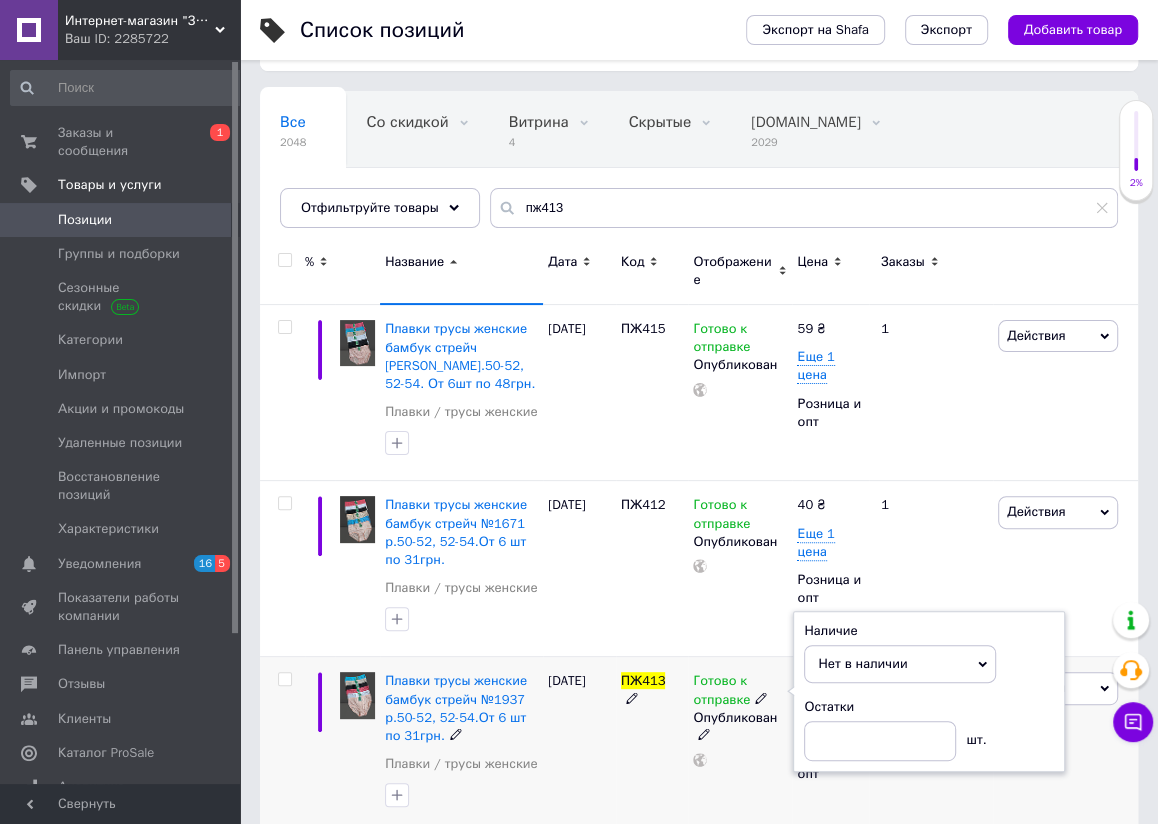 click on "ПЖ413" at bounding box center [652, 745] 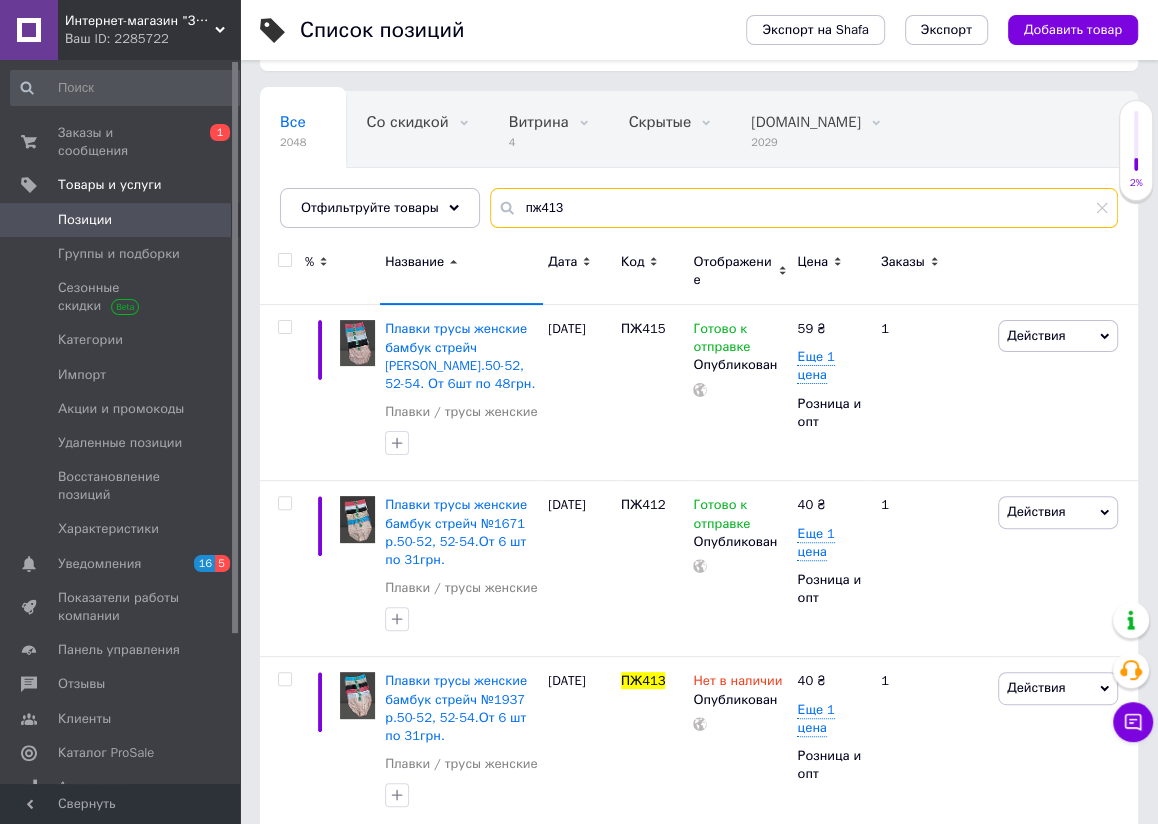 click on "пж413" at bounding box center [804, 208] 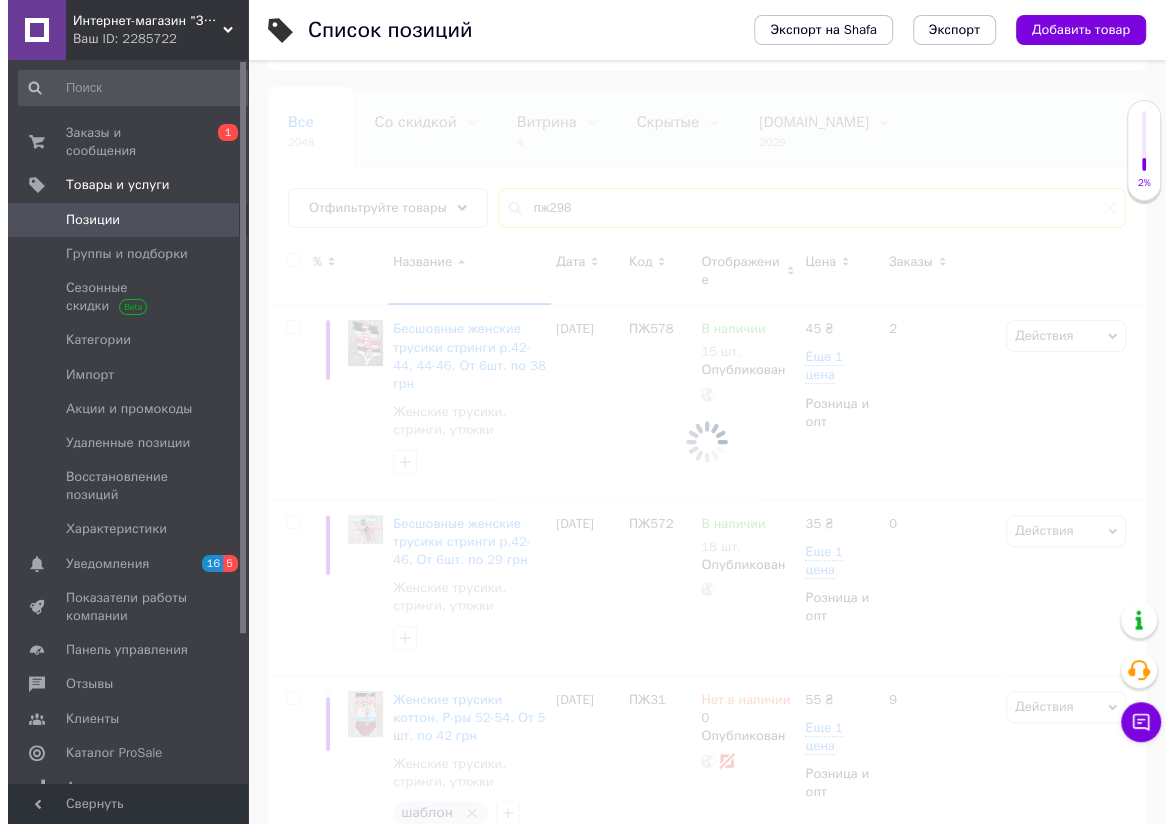scroll, scrollTop: 0, scrollLeft: 0, axis: both 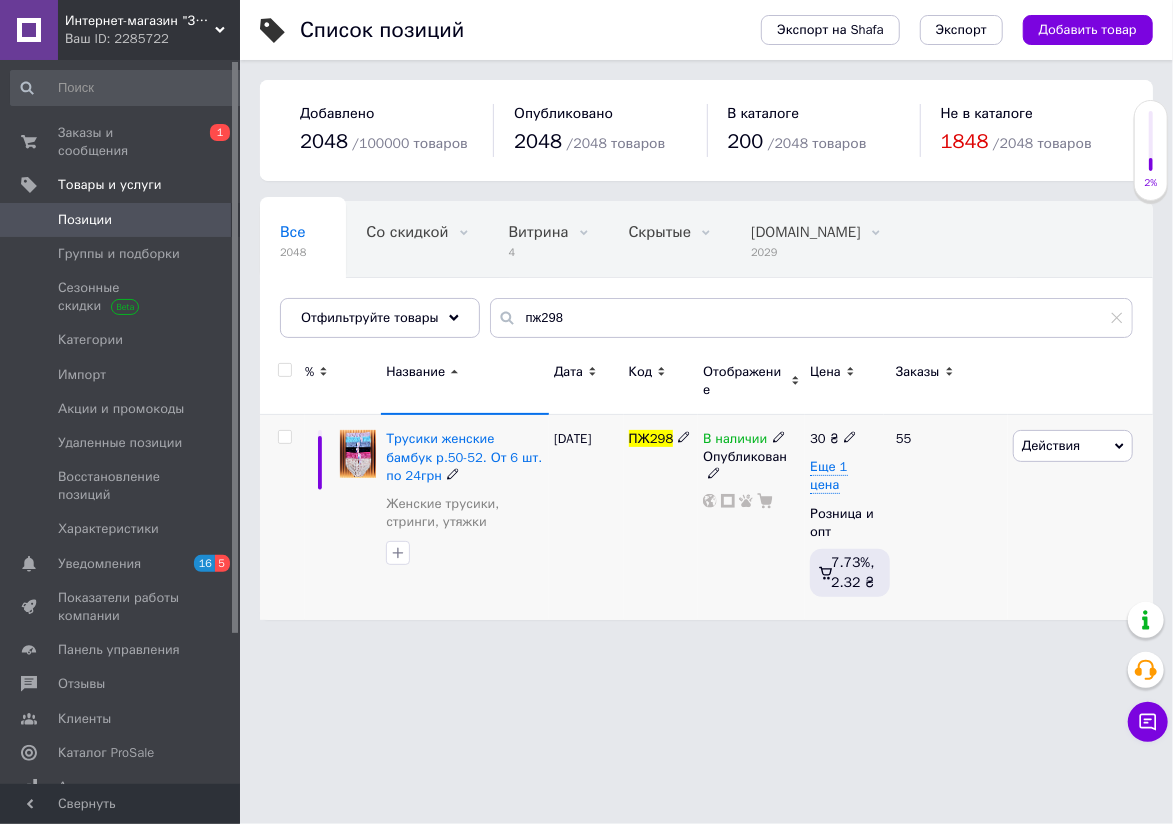 click 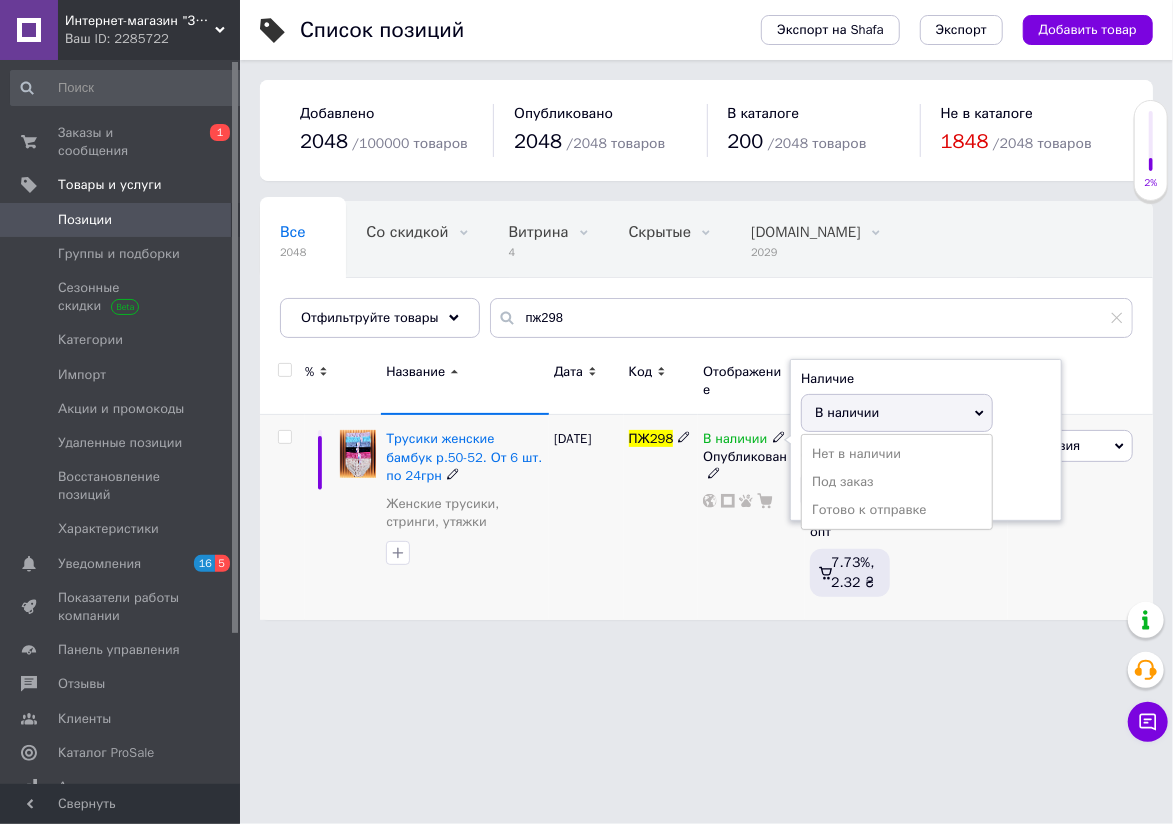 click on "Нет в наличии" at bounding box center [897, 454] 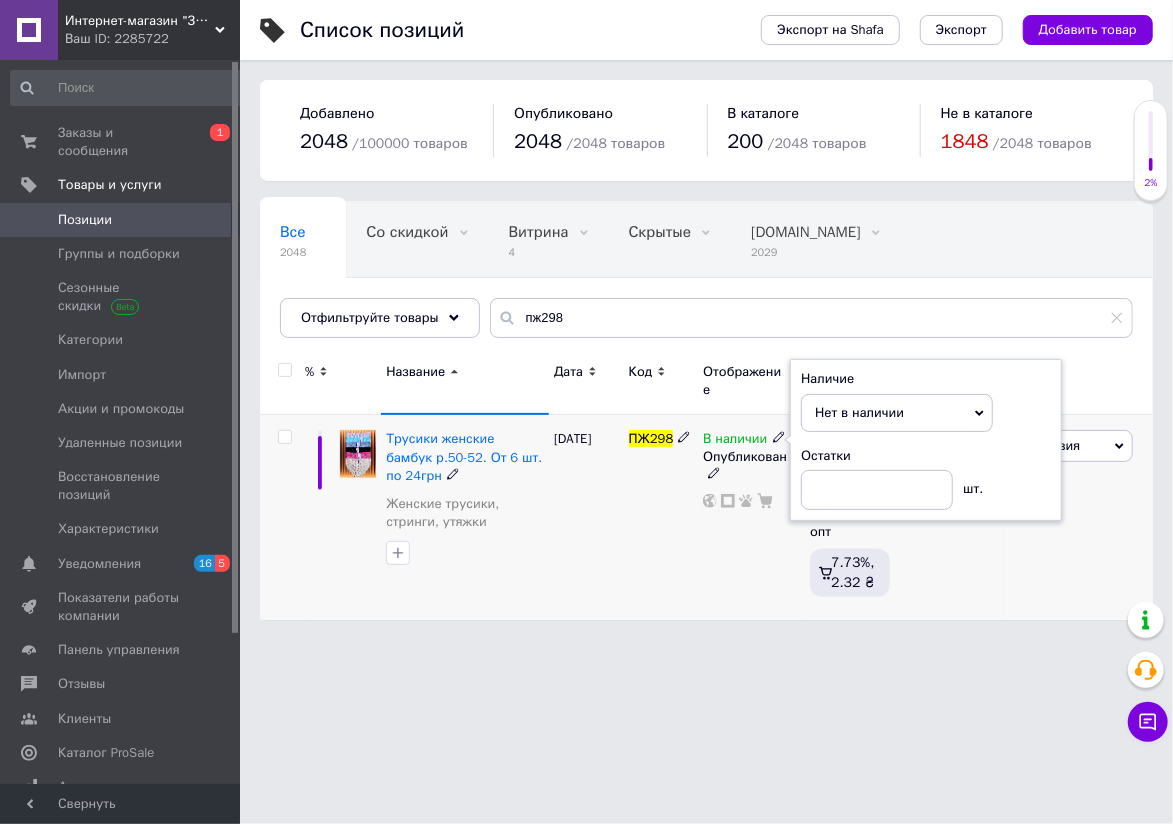 click on "ПЖ298" at bounding box center [661, 516] 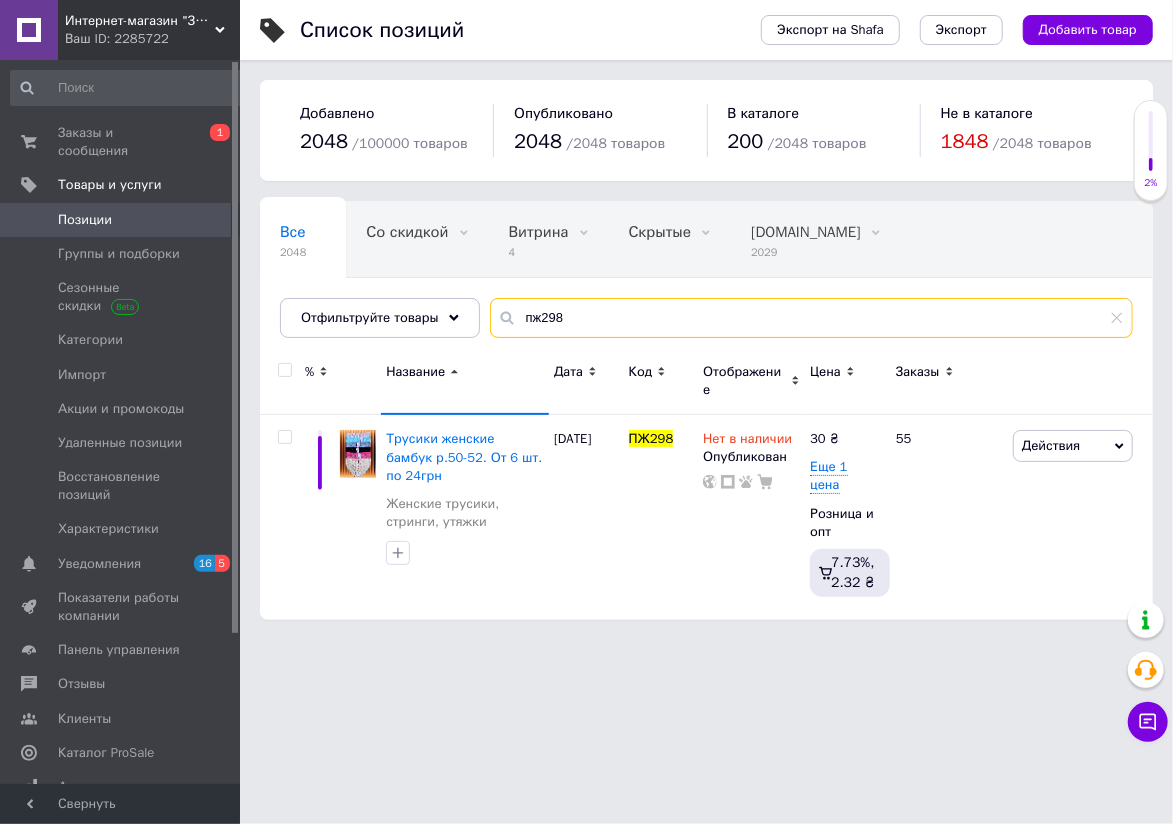 click on "пж298" at bounding box center (811, 318) 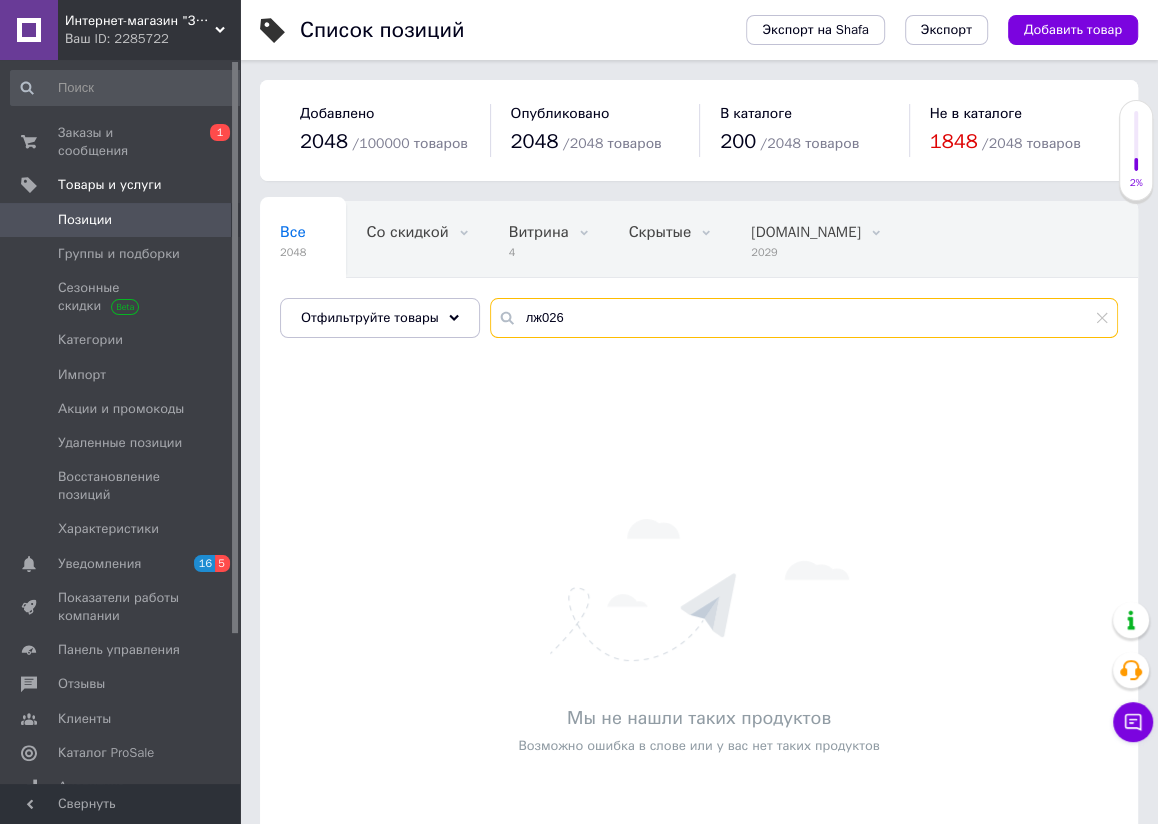 click on "лж026" at bounding box center (804, 318) 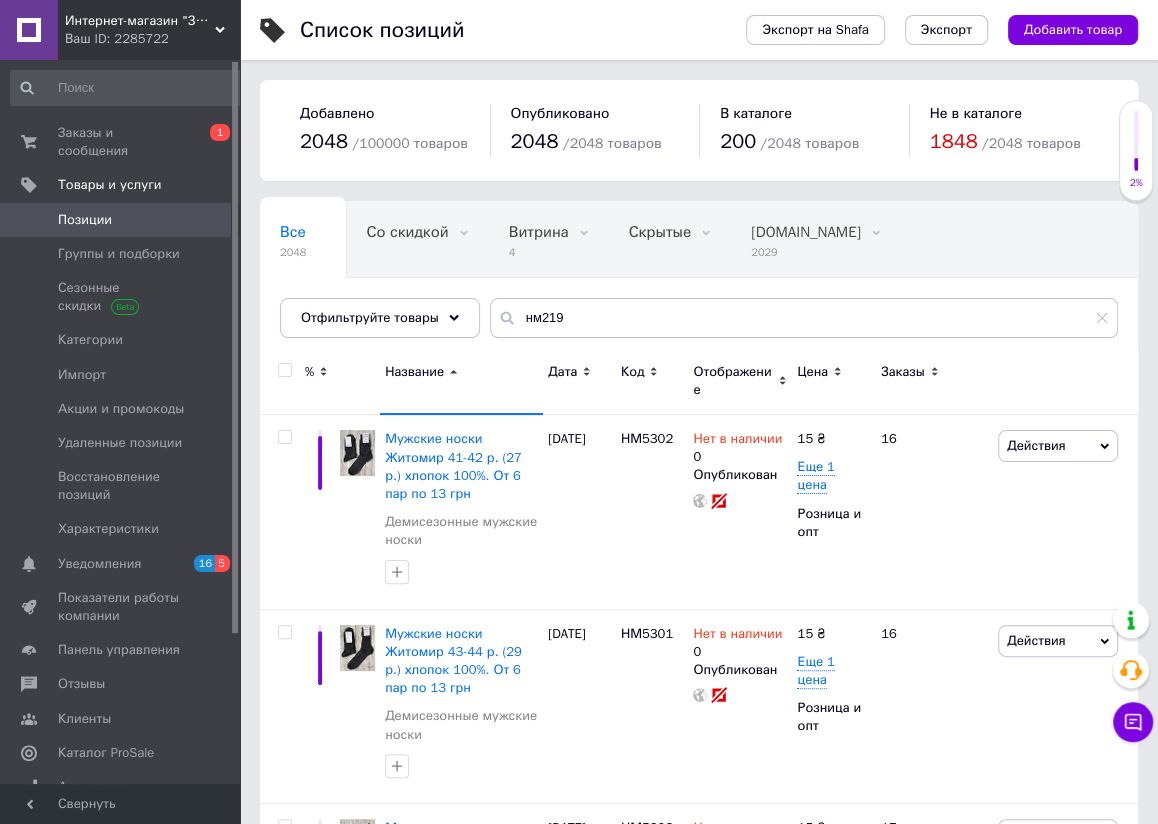 click on "Название" at bounding box center (414, 372) 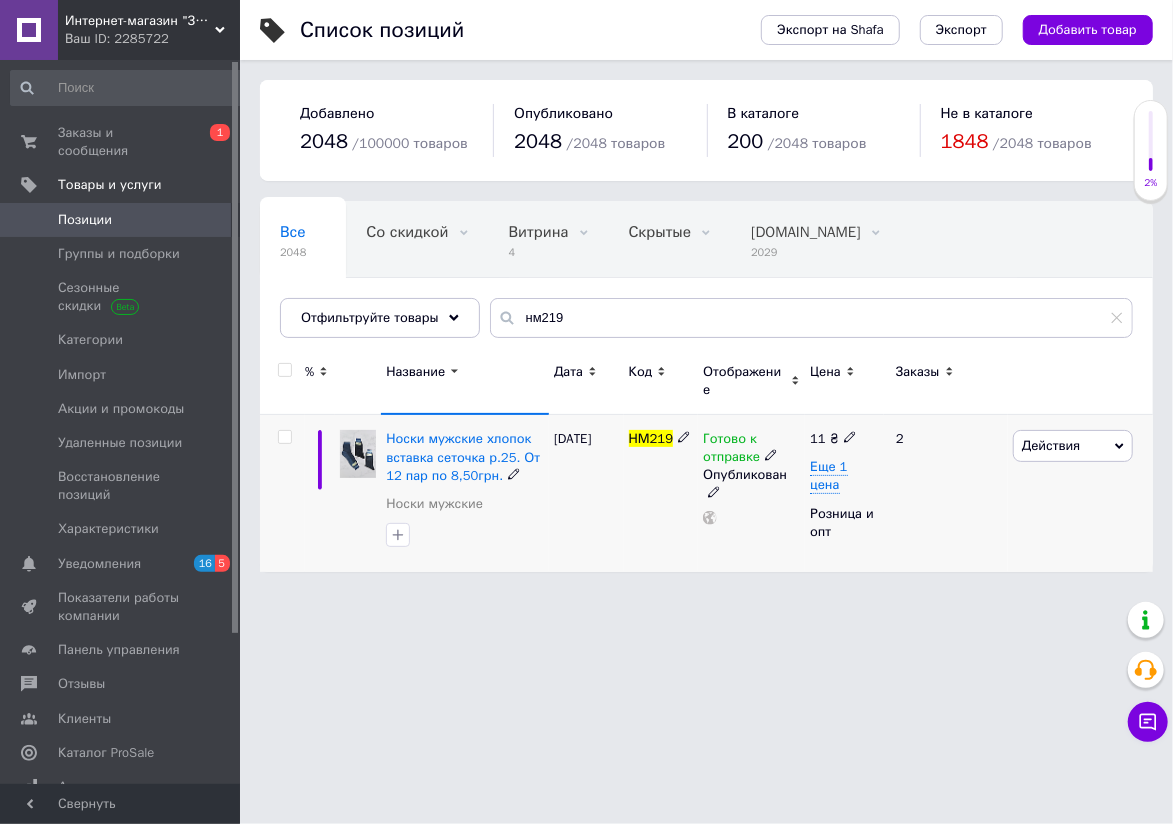 click 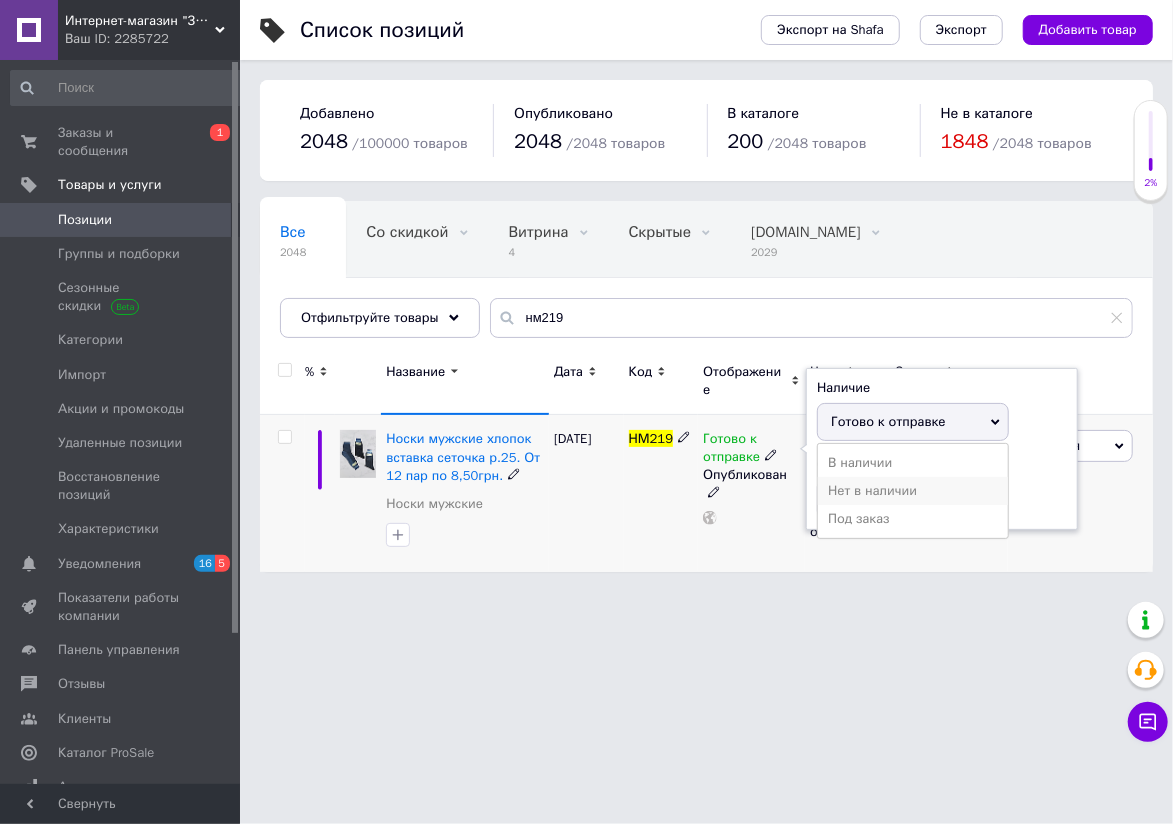 click on "Нет в наличии" at bounding box center [913, 491] 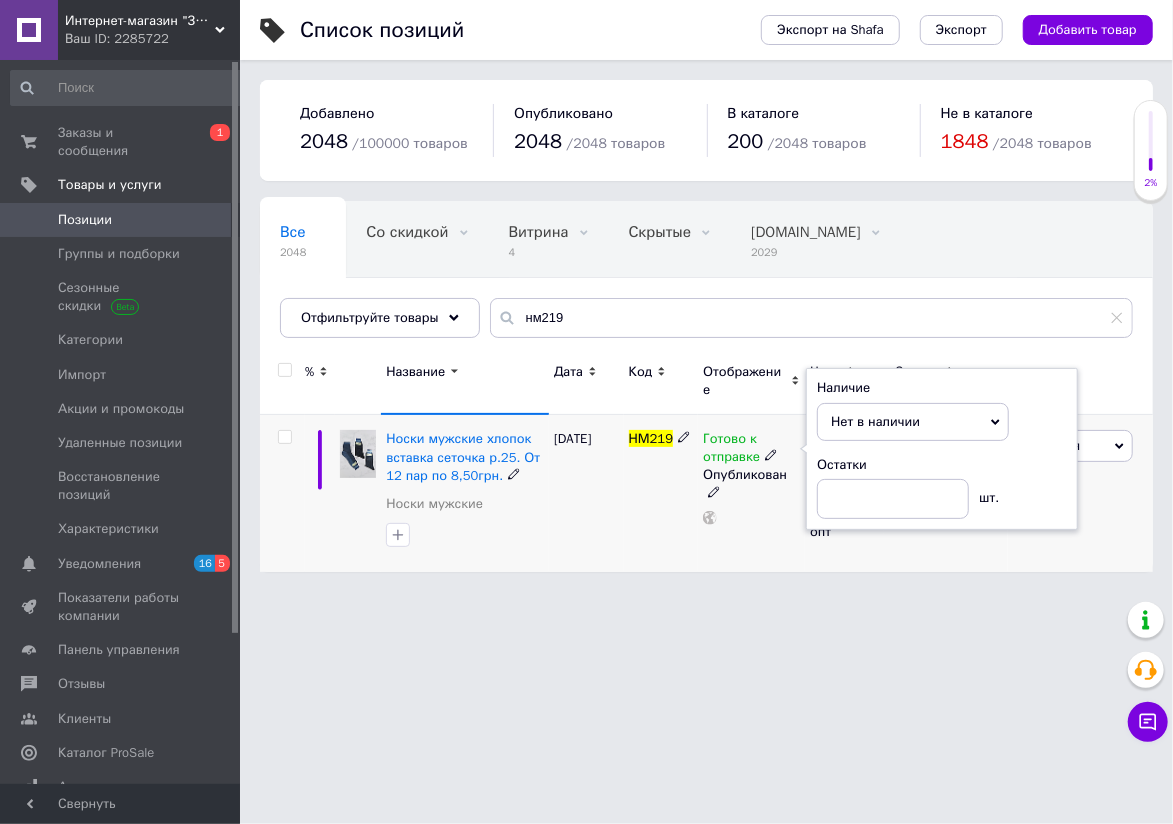 click on "НМ219" at bounding box center [661, 493] 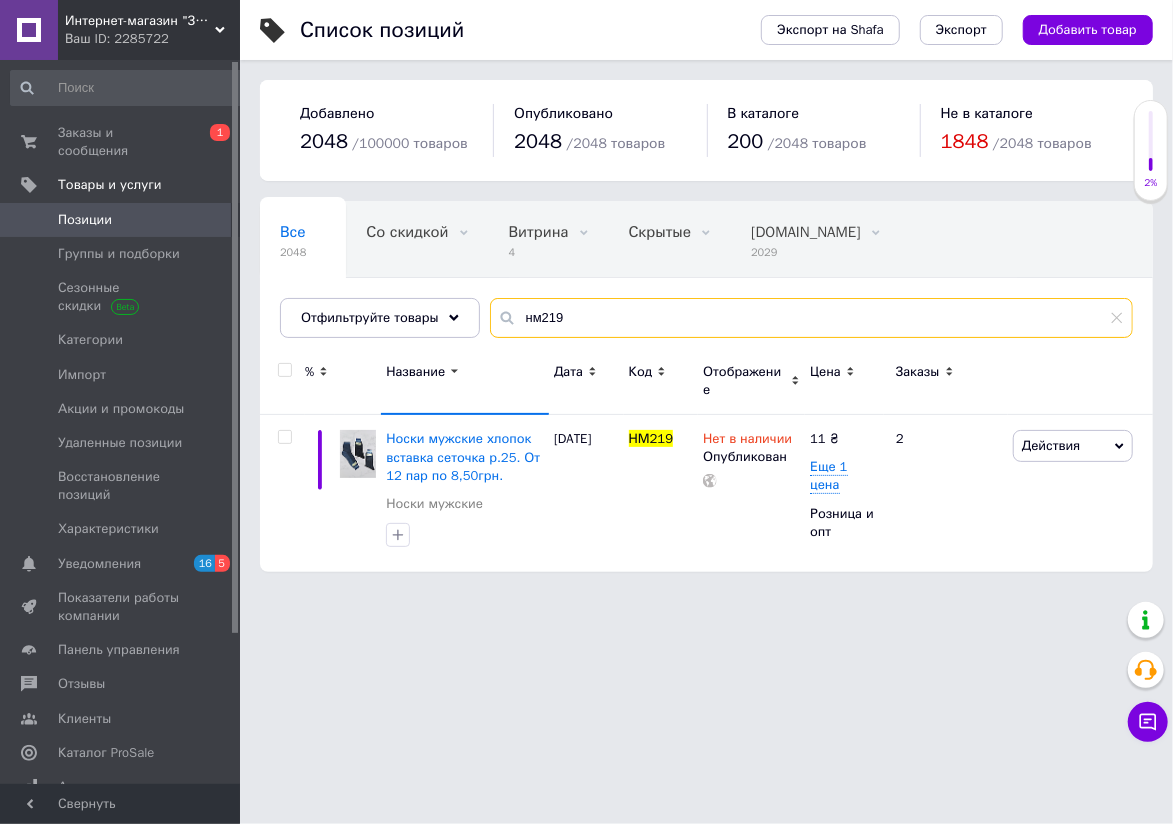 click on "нм219" at bounding box center [811, 318] 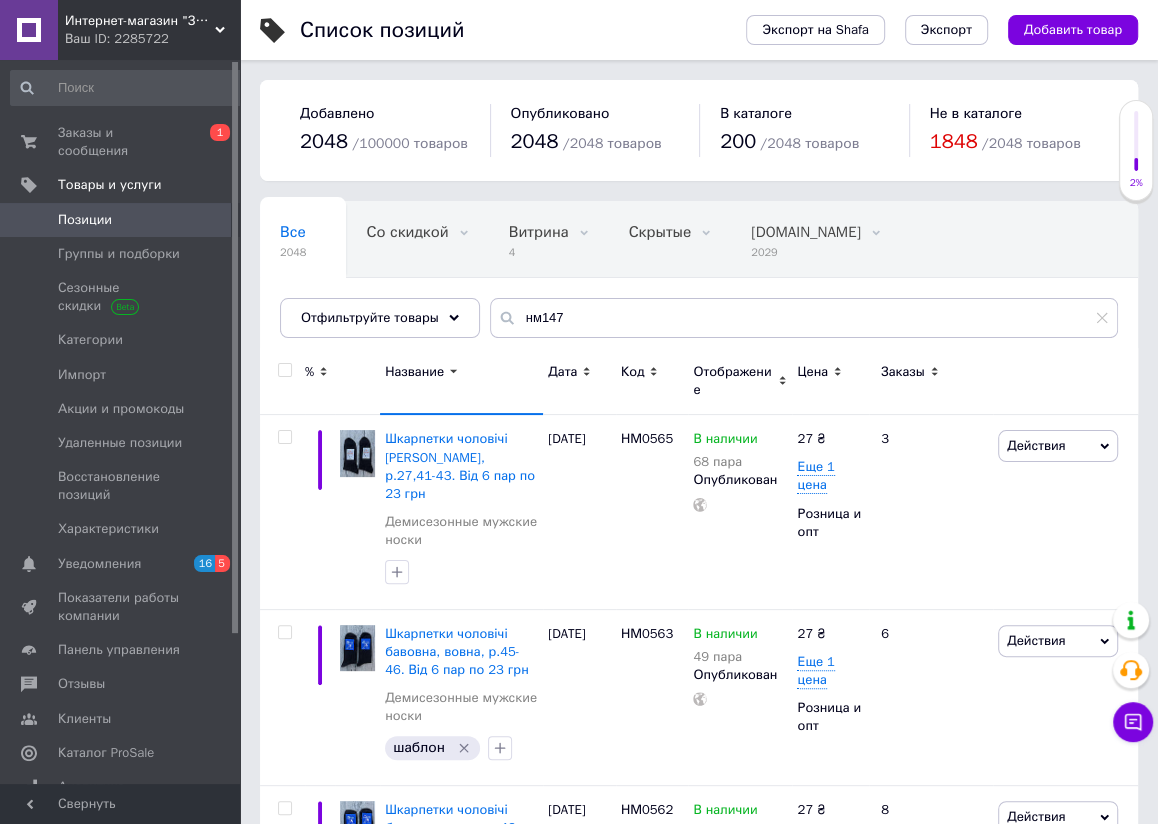 click on "Название" at bounding box center (414, 372) 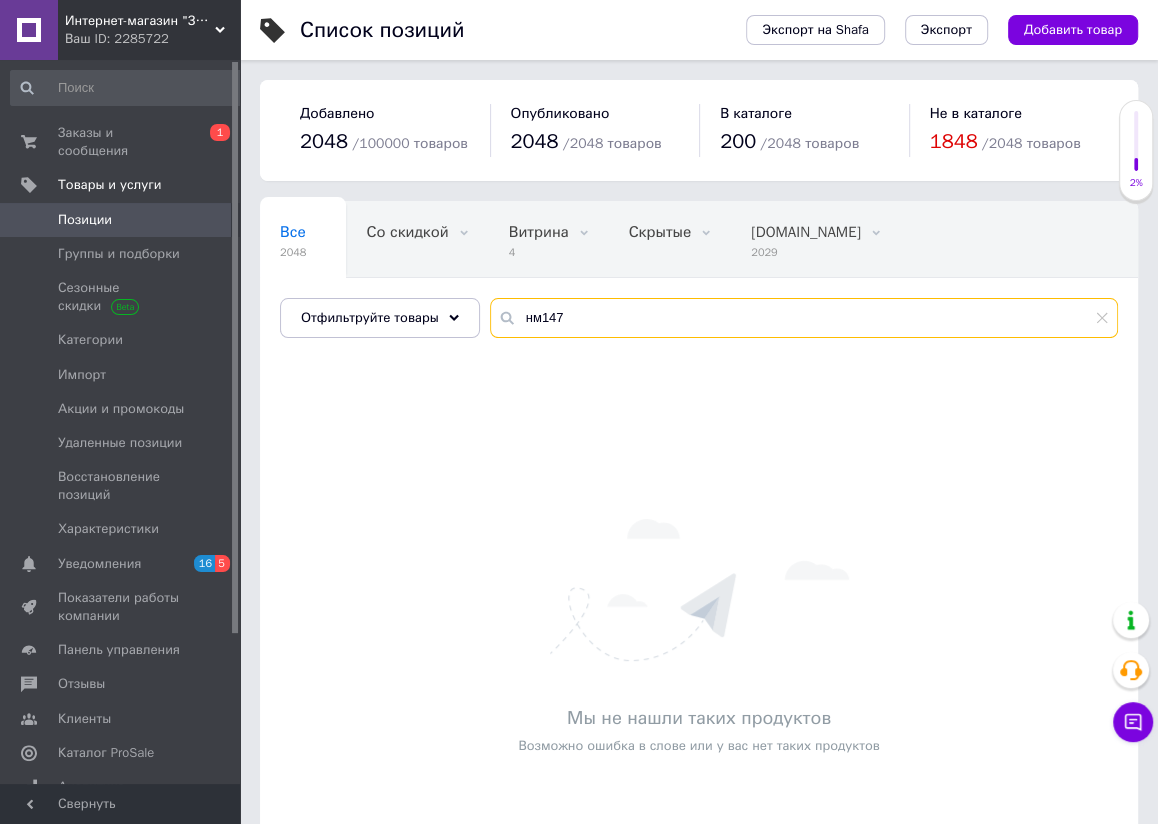 click on "нм147" at bounding box center [804, 318] 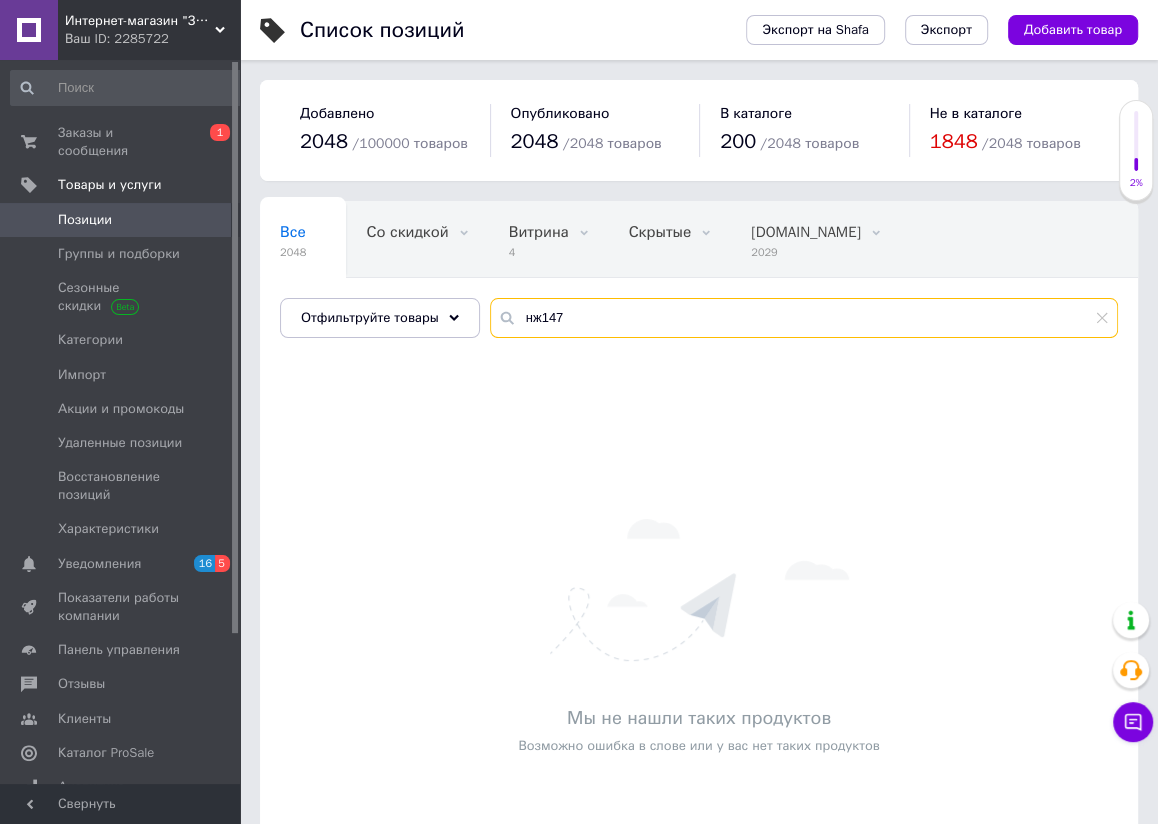 click on "нж147" at bounding box center [804, 318] 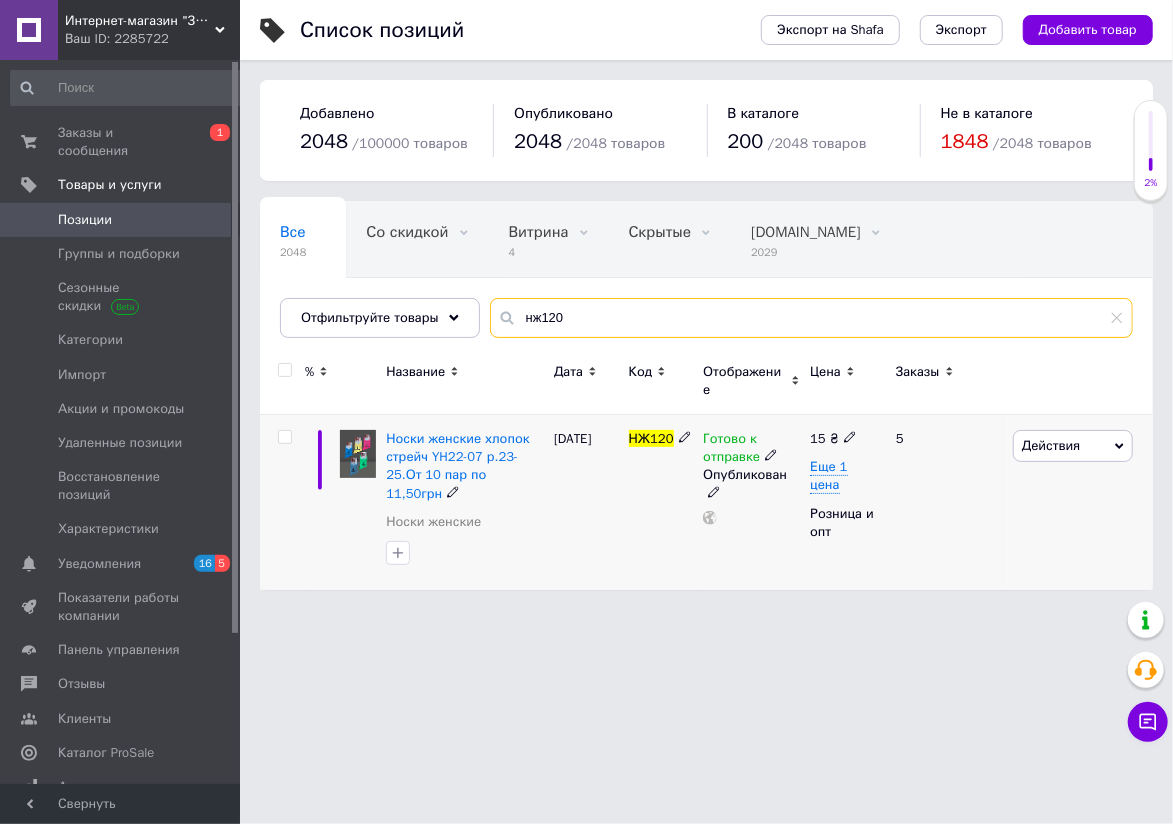 type on "нж120" 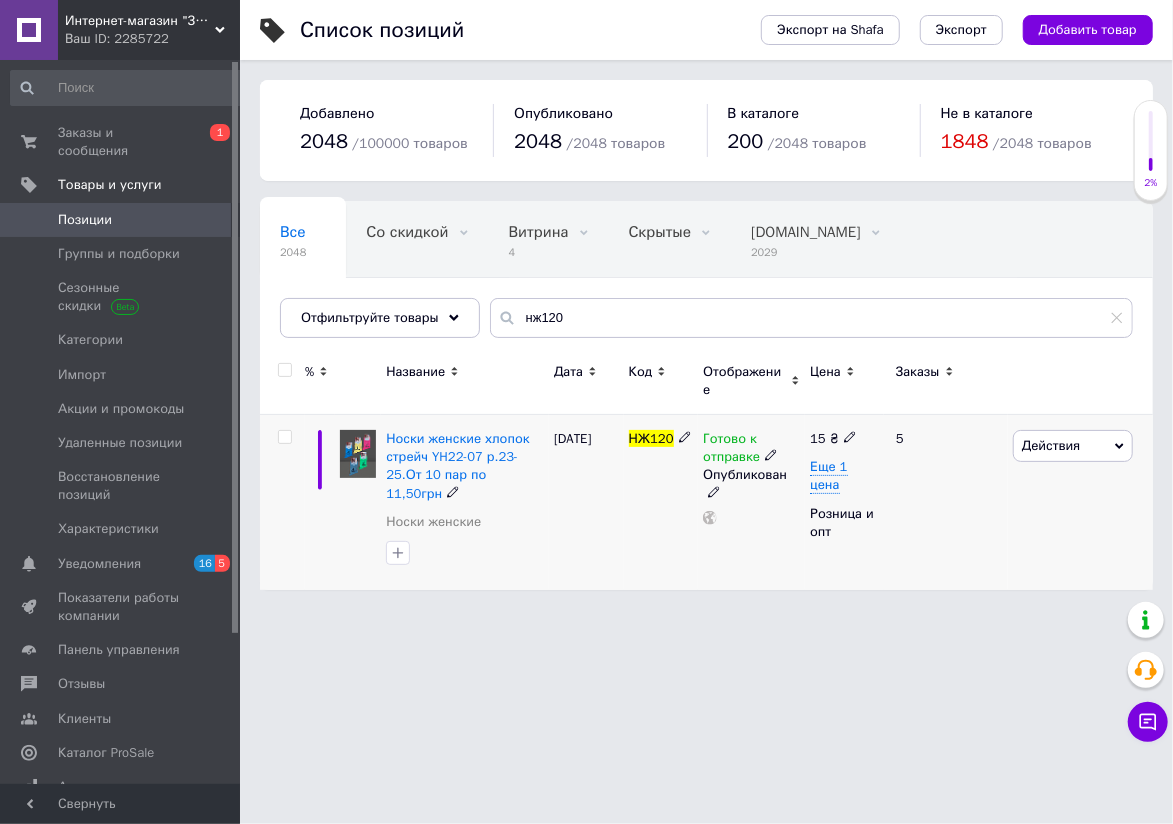 click 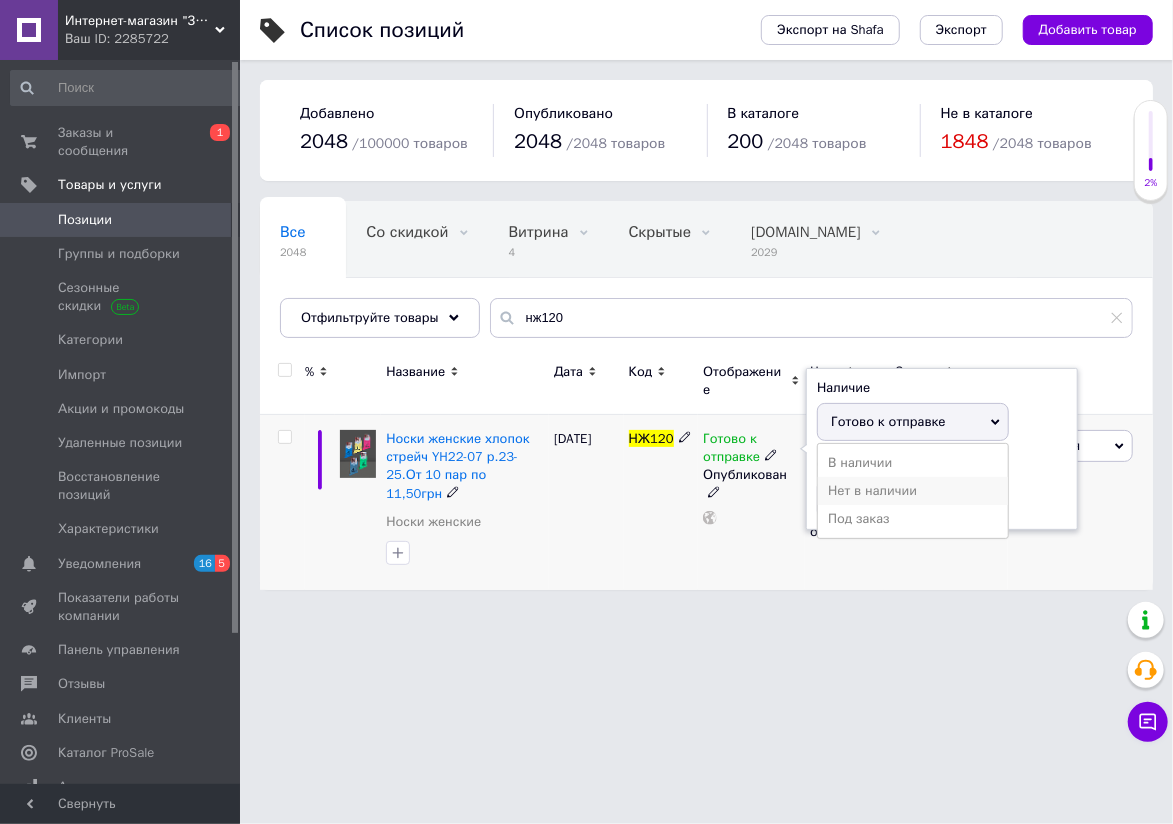 click on "Нет в наличии" at bounding box center [913, 491] 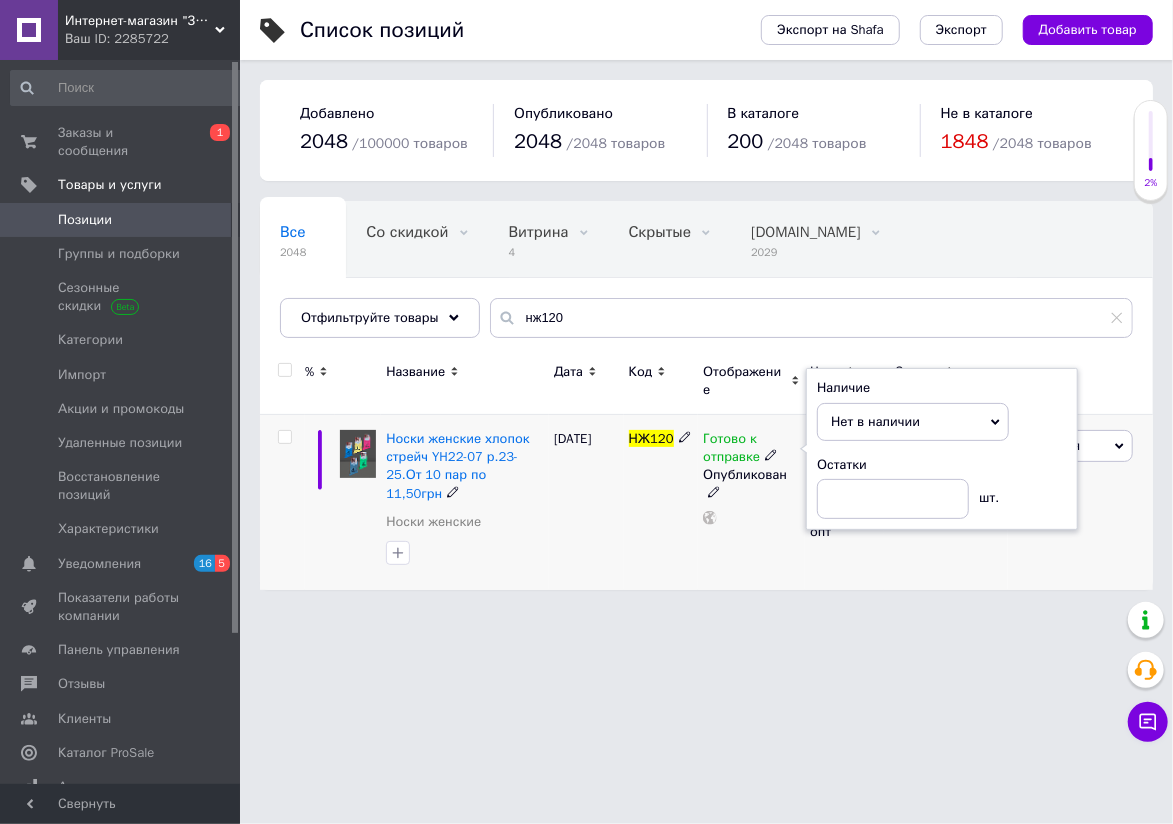 drag, startPoint x: 595, startPoint y: 528, endPoint x: 431, endPoint y: 614, distance: 185.181 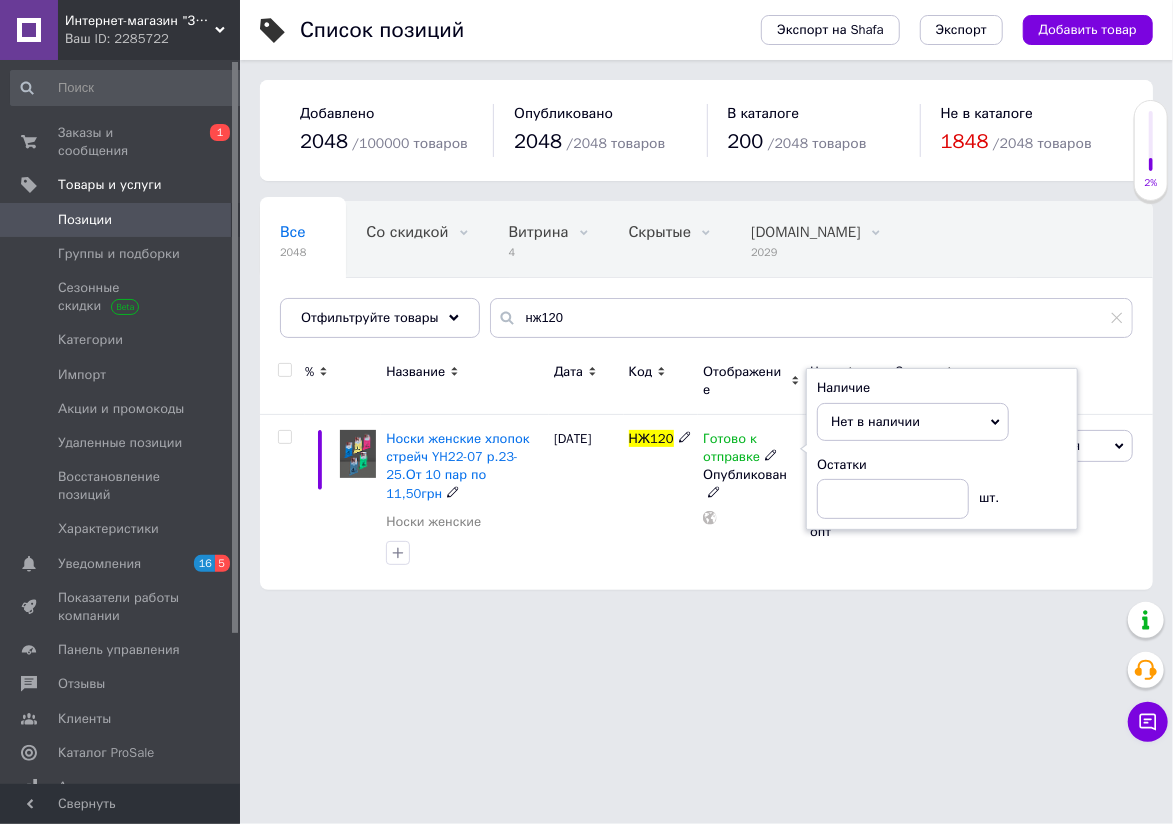 click on "11.01.2025" at bounding box center [586, 501] 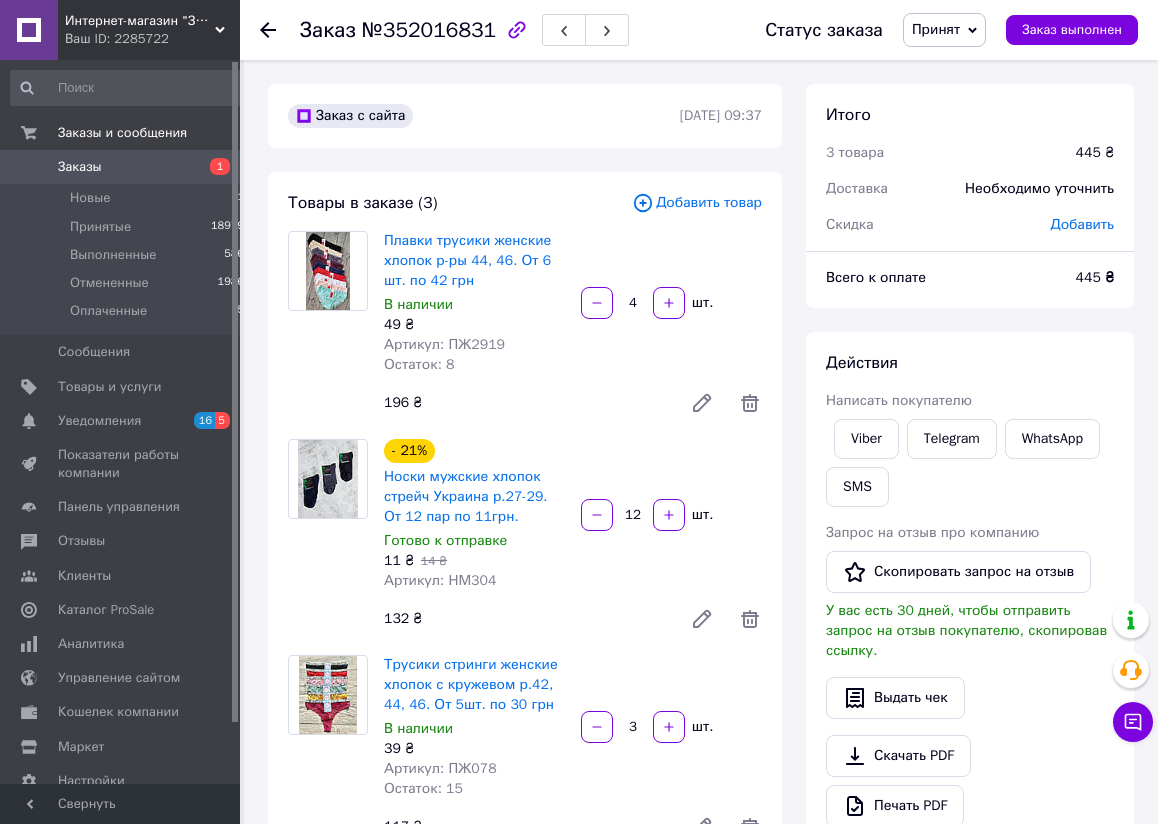 scroll, scrollTop: 0, scrollLeft: 0, axis: both 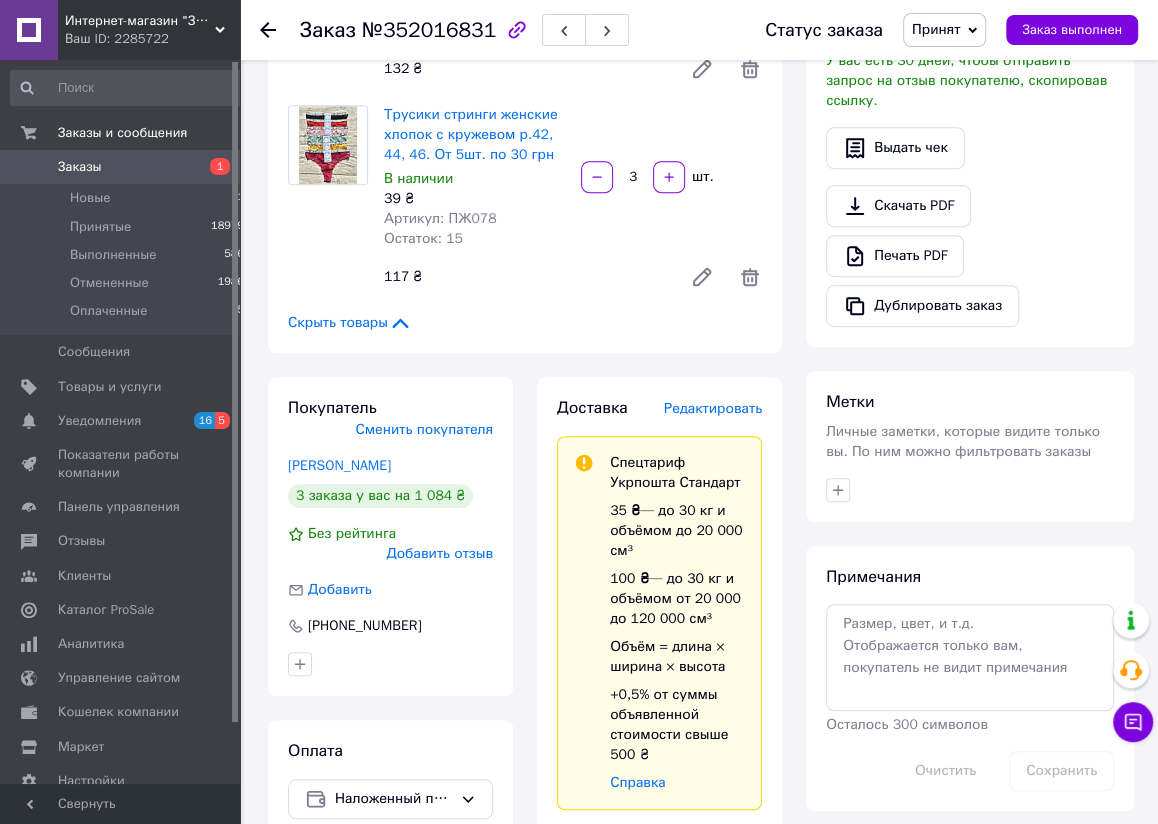 click on "Редактировать" at bounding box center [713, 408] 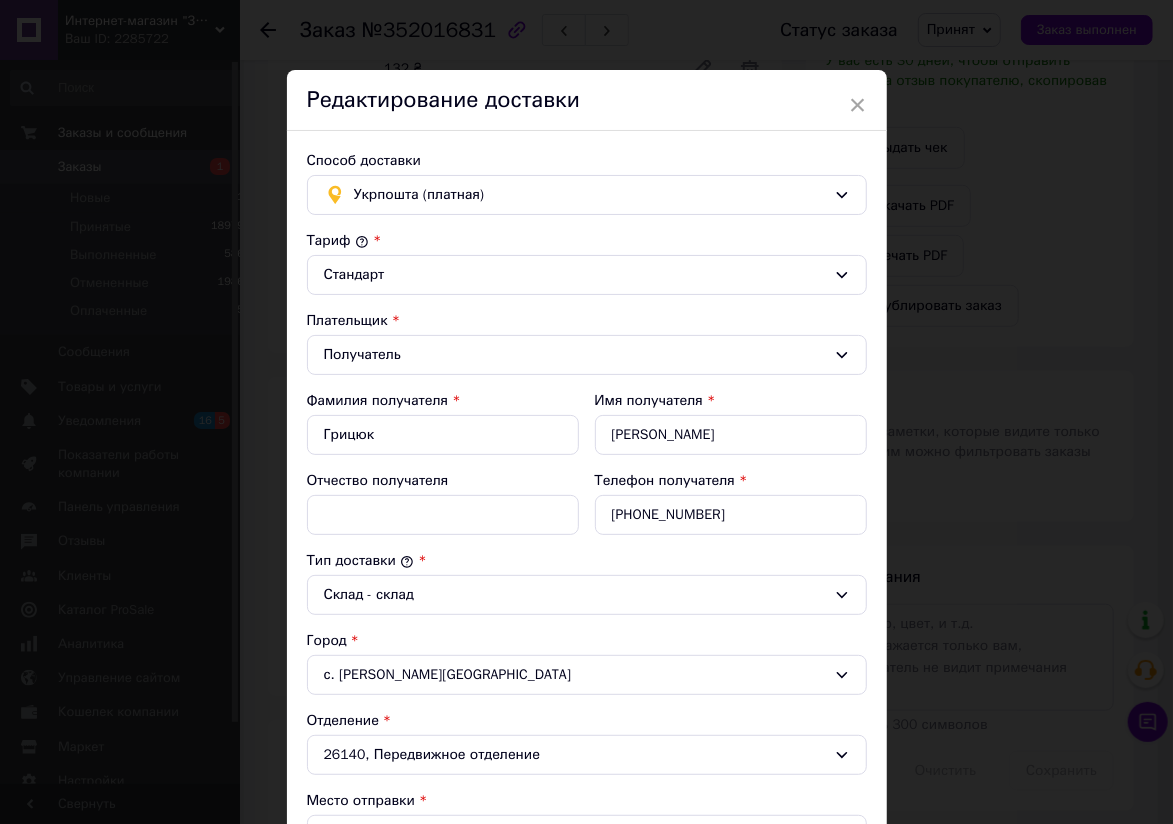 scroll, scrollTop: 440, scrollLeft: 0, axis: vertical 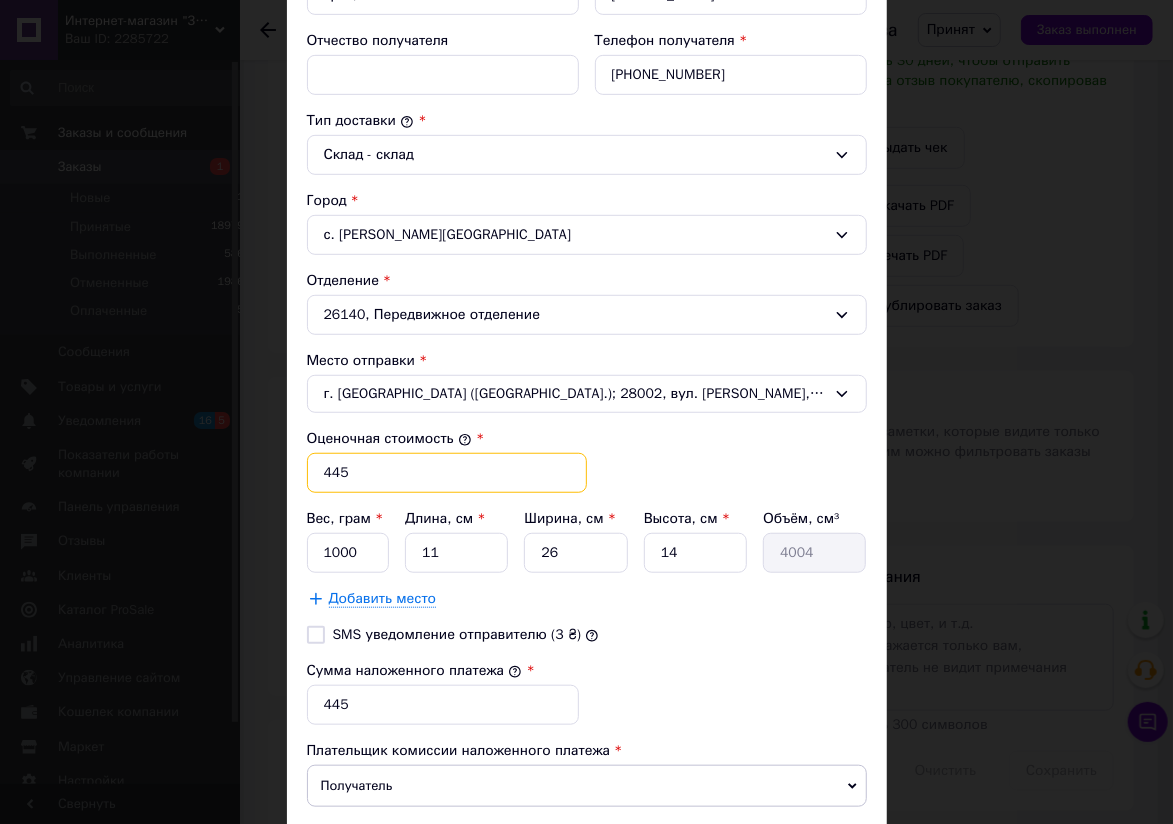 click on "445" at bounding box center [447, 473] 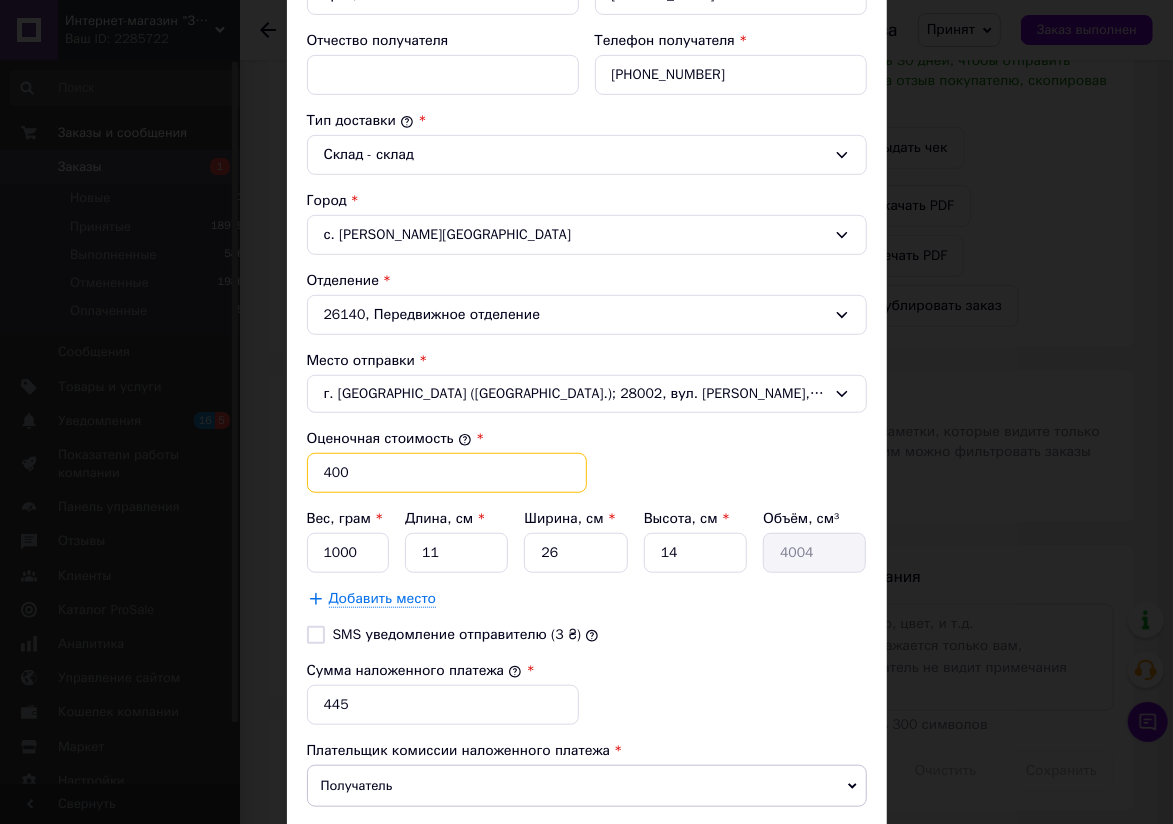 type on "400" 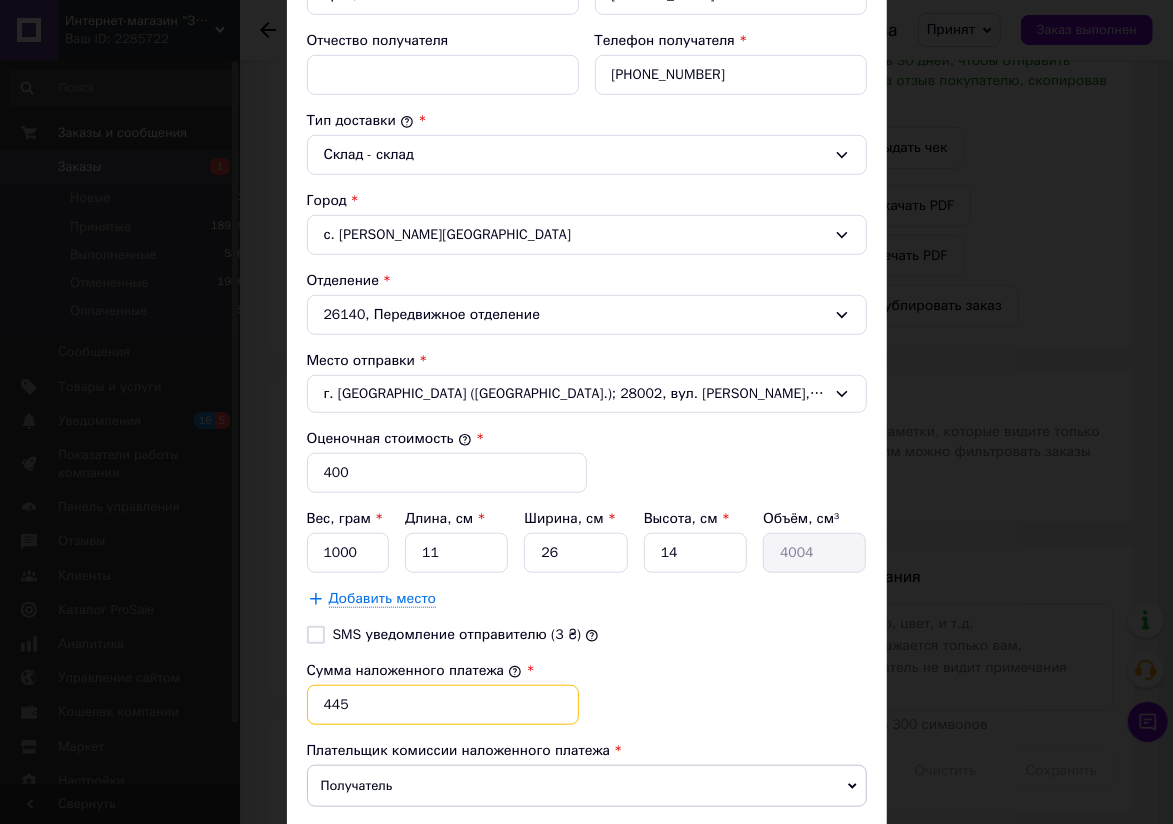 click on "445" at bounding box center [443, 705] 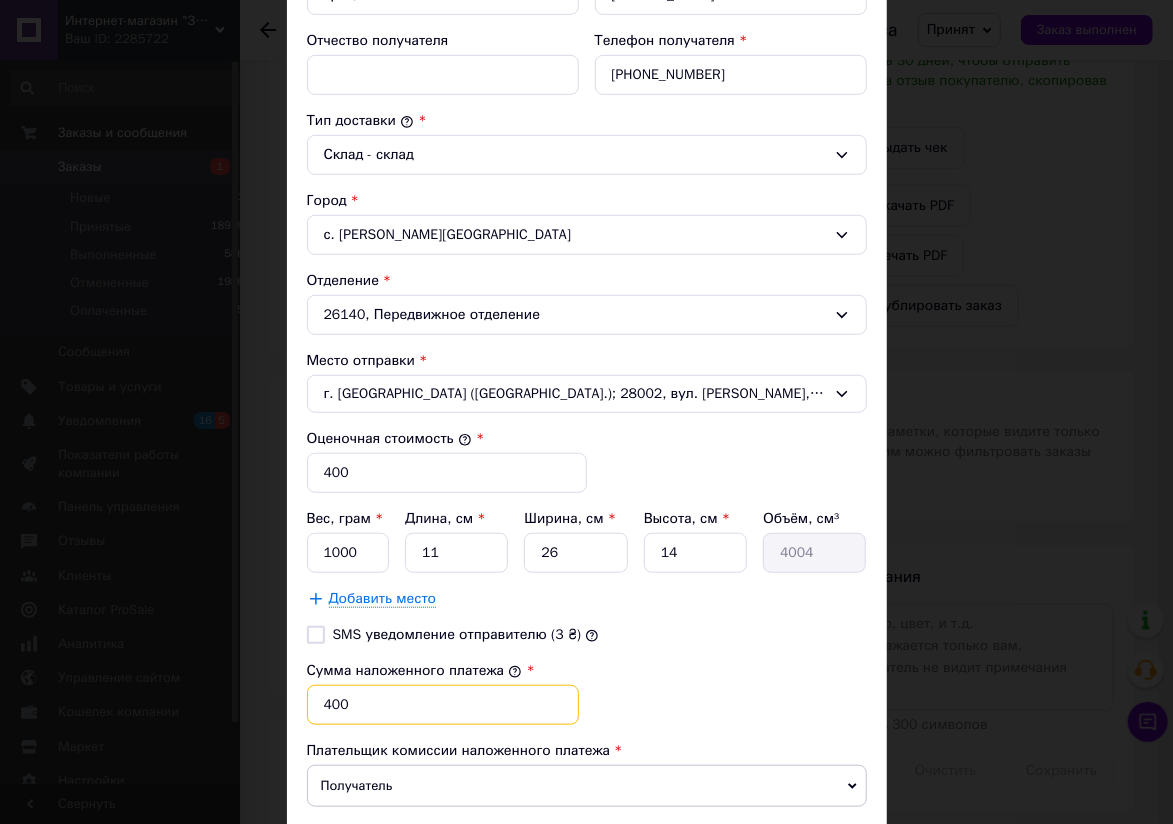 type on "400" 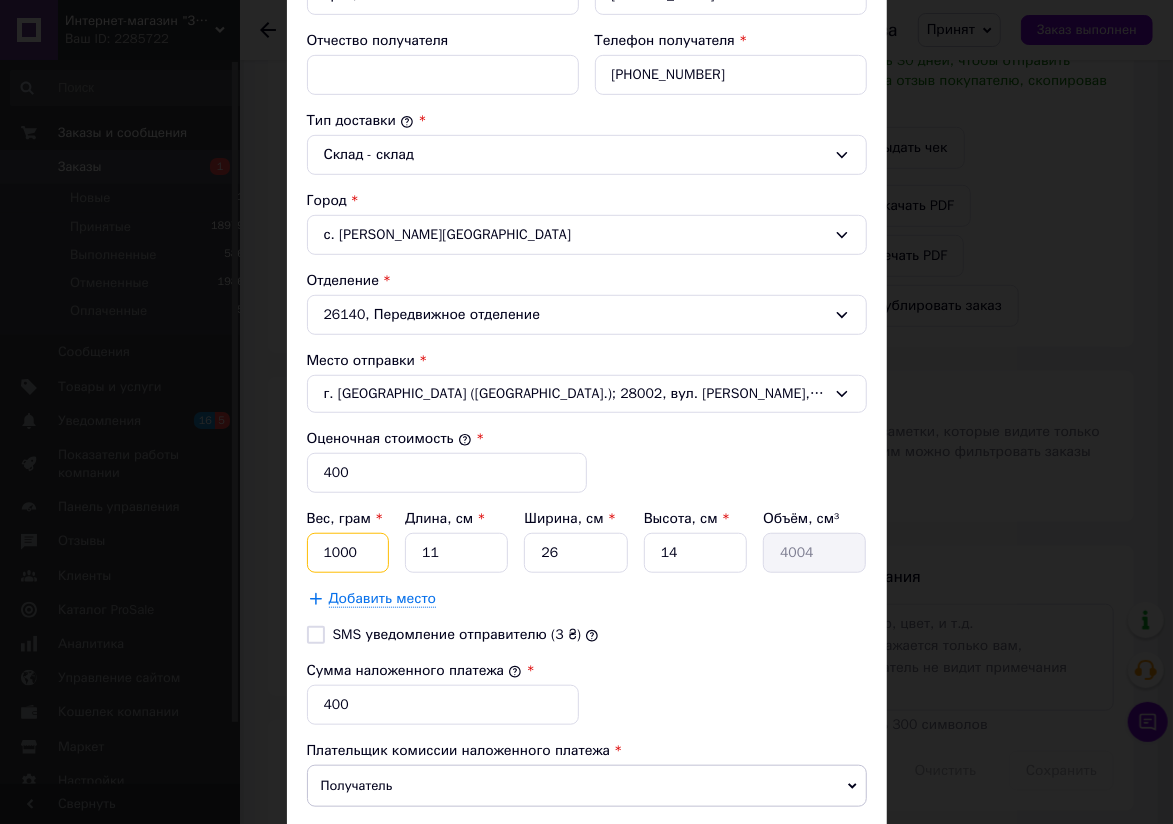 click on "1000" at bounding box center [348, 553] 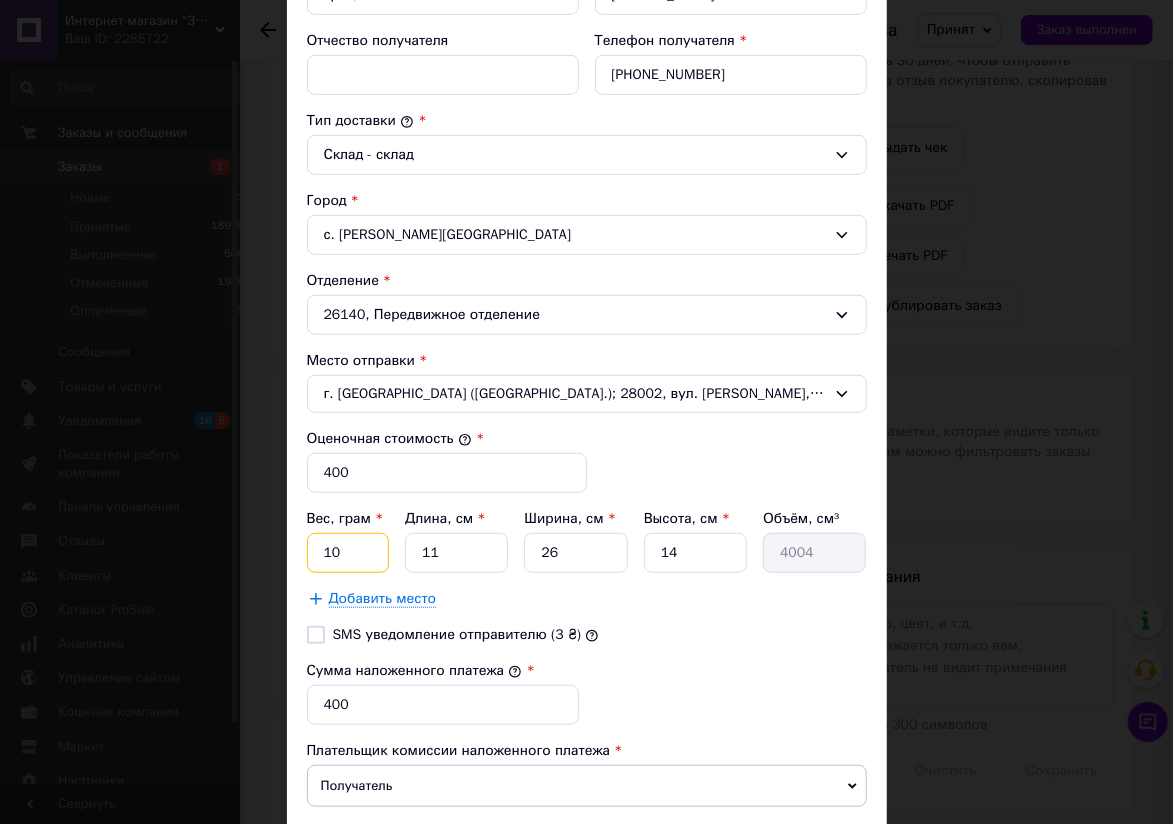 type on "1" 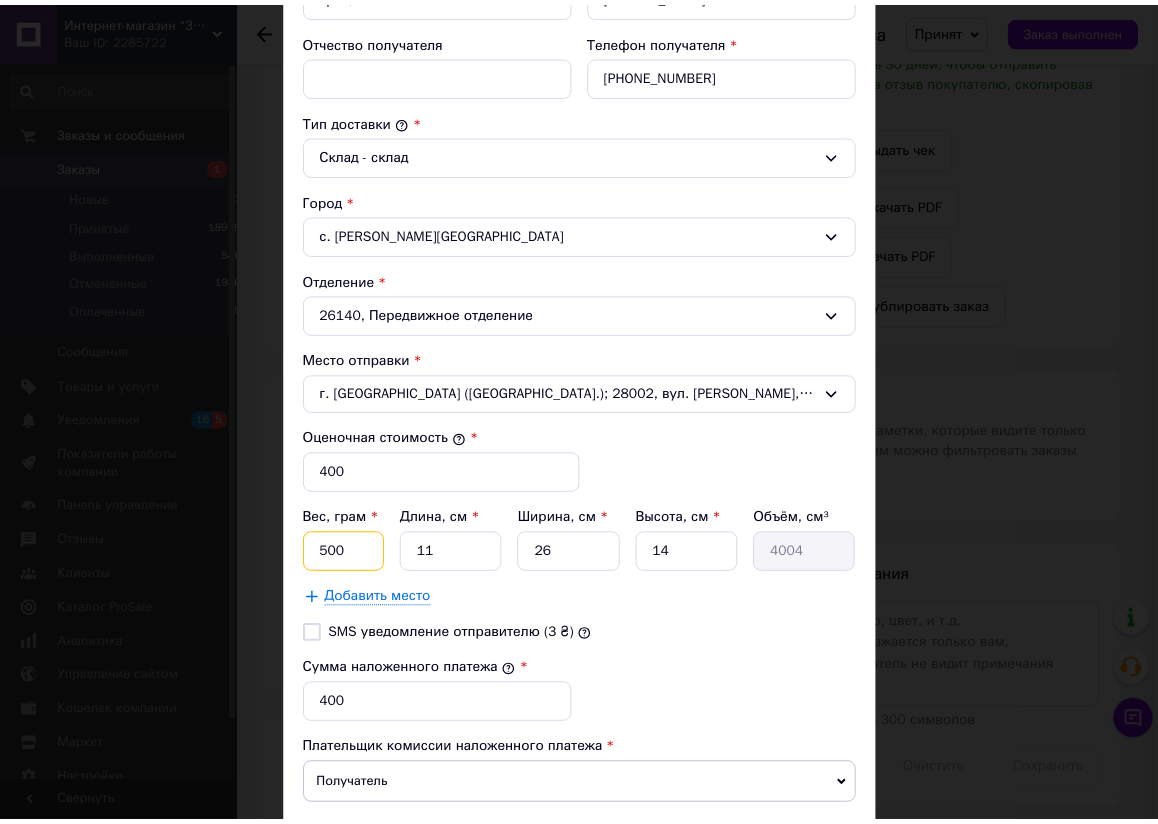 scroll, scrollTop: 587, scrollLeft: 0, axis: vertical 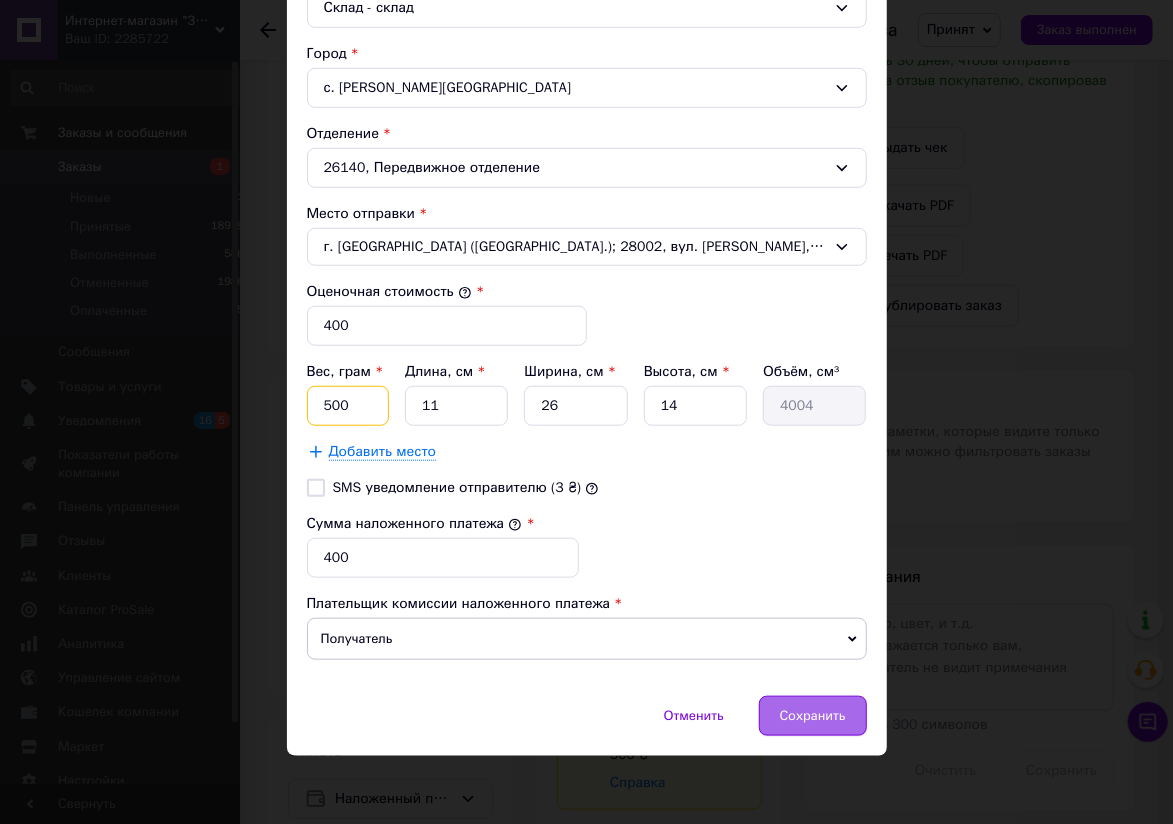type on "500" 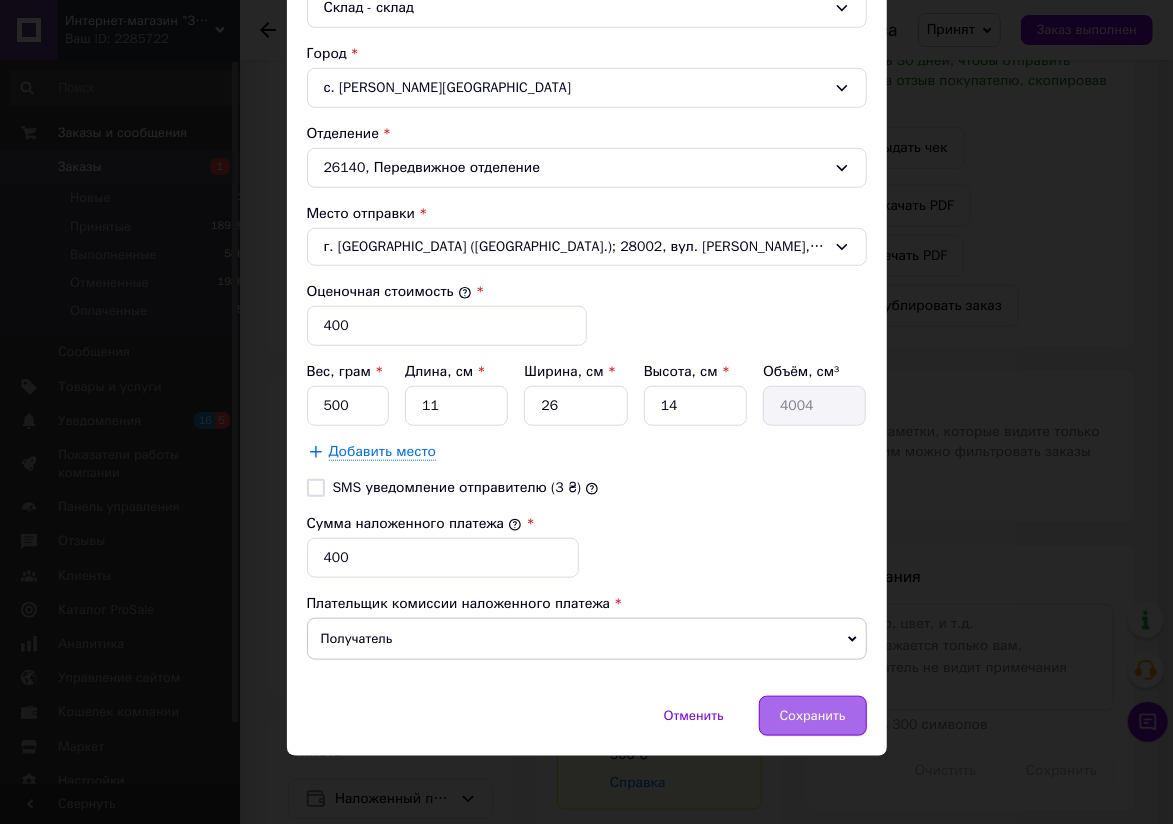 click on "Сохранить" at bounding box center [813, 716] 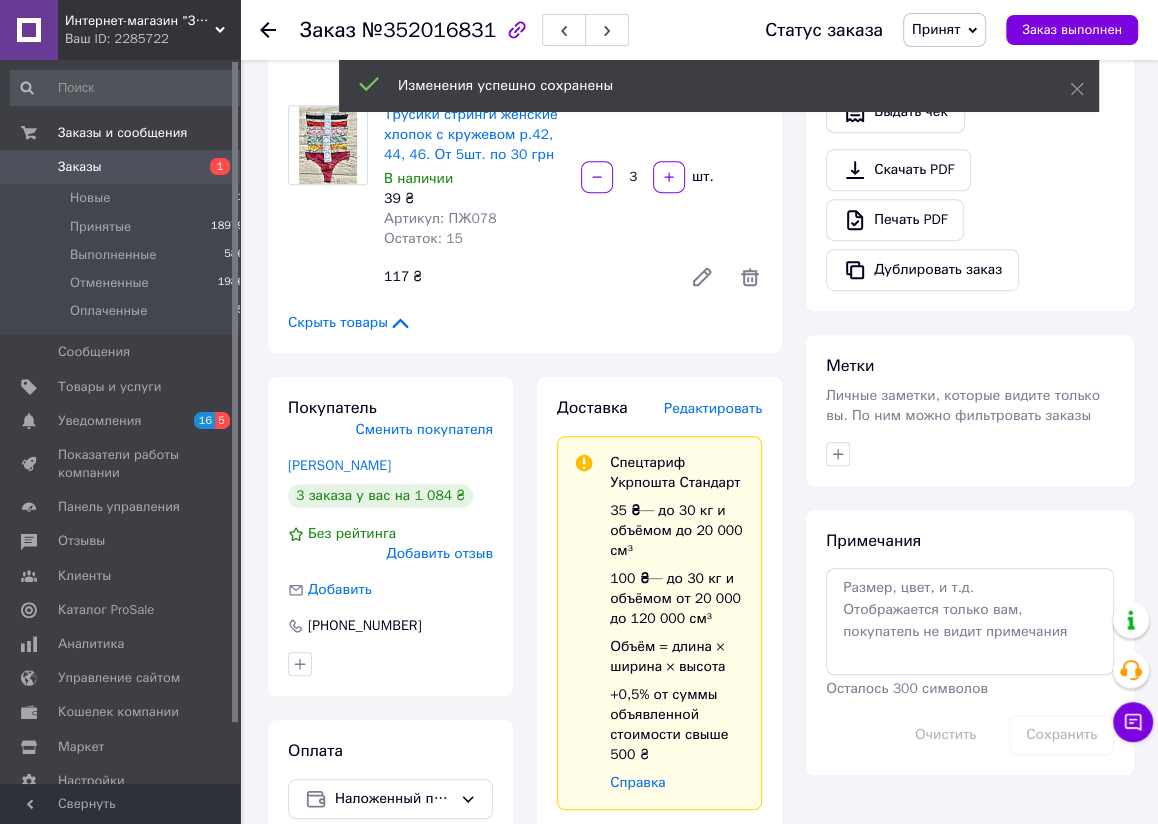 scroll, scrollTop: 132, scrollLeft: 0, axis: vertical 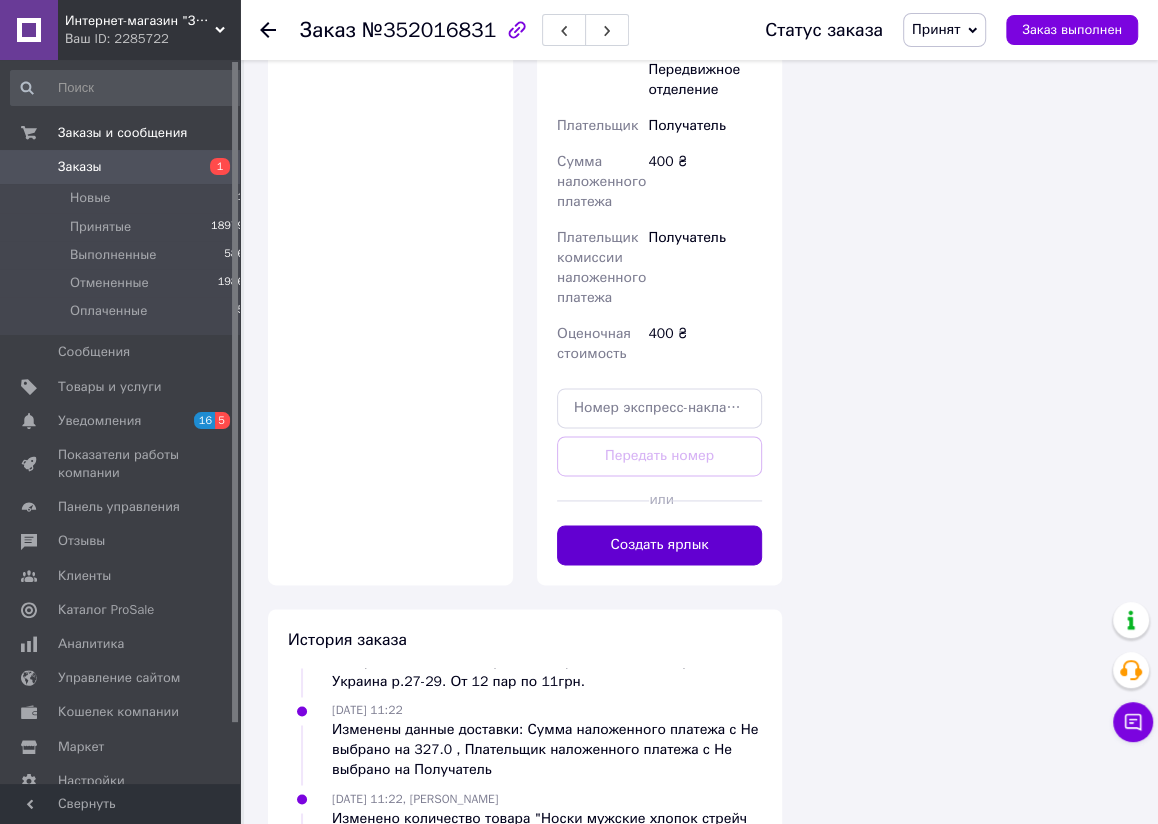 click on "Создать ярлык" at bounding box center [659, 545] 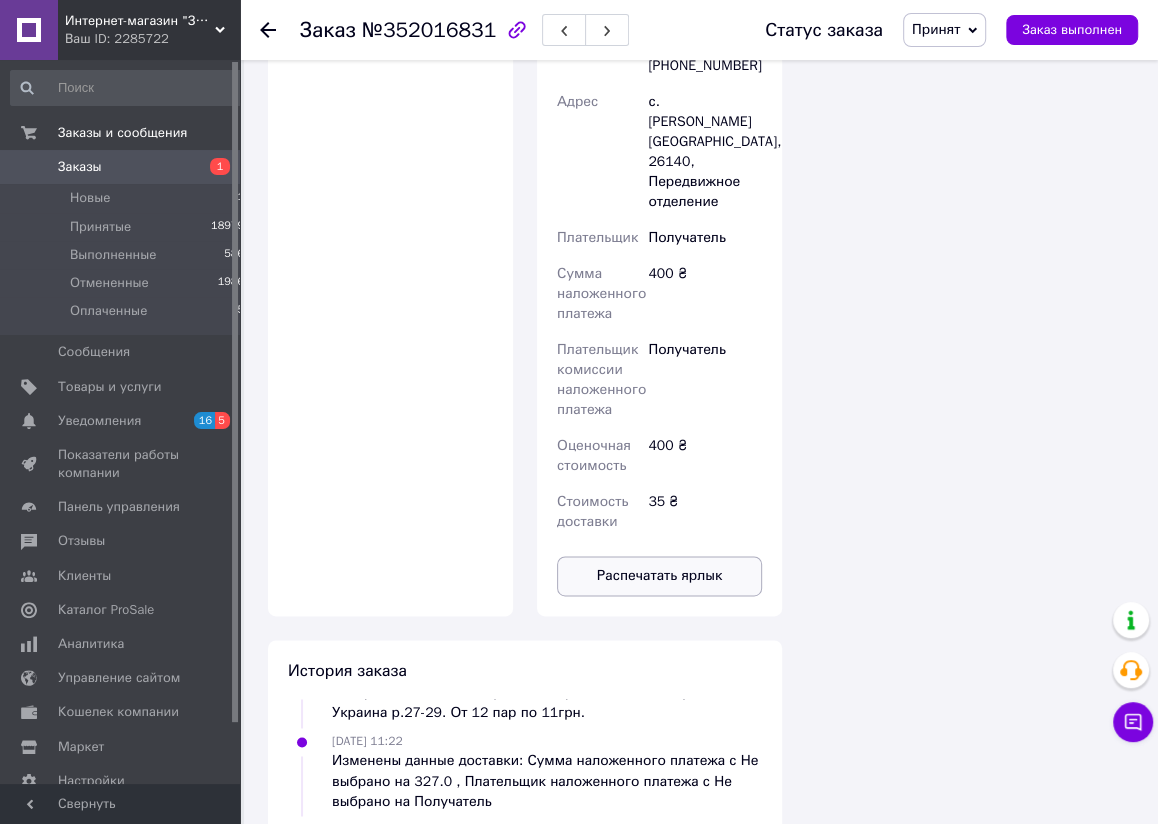 click on "Распечатать ярлык" at bounding box center [659, 576] 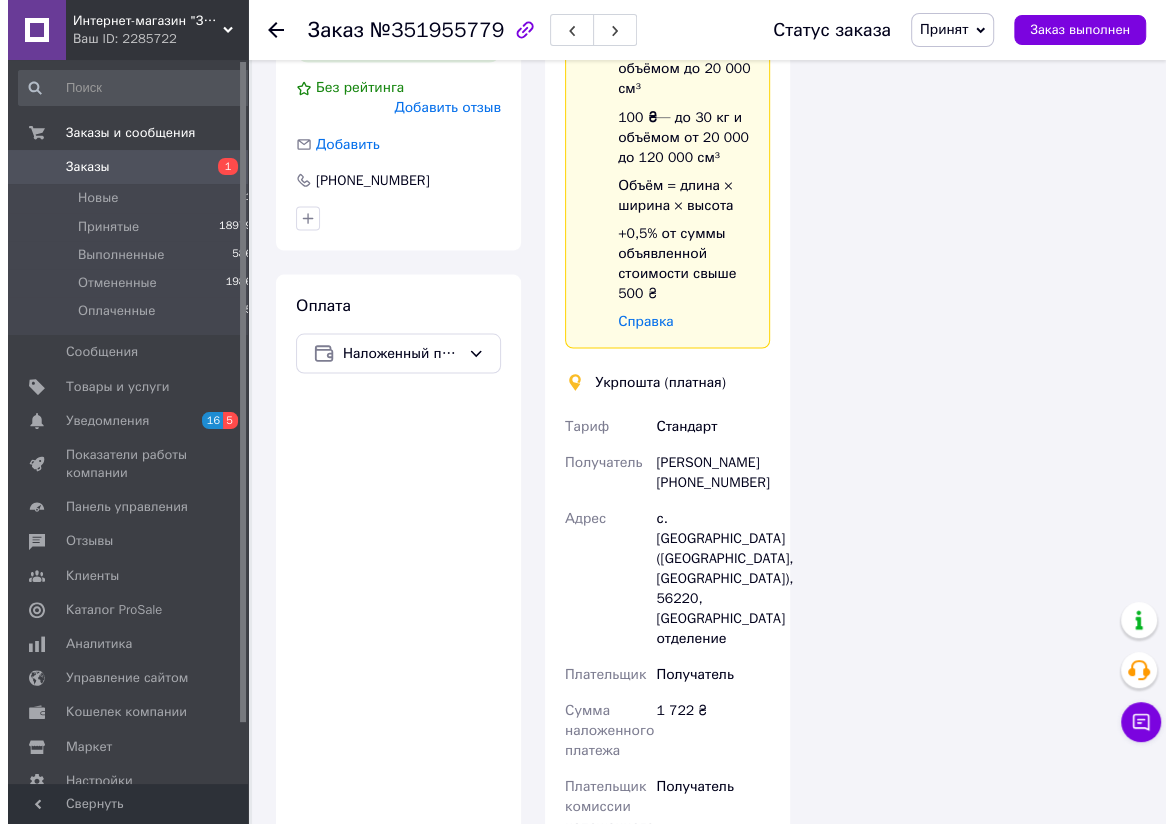 scroll, scrollTop: 1760, scrollLeft: 0, axis: vertical 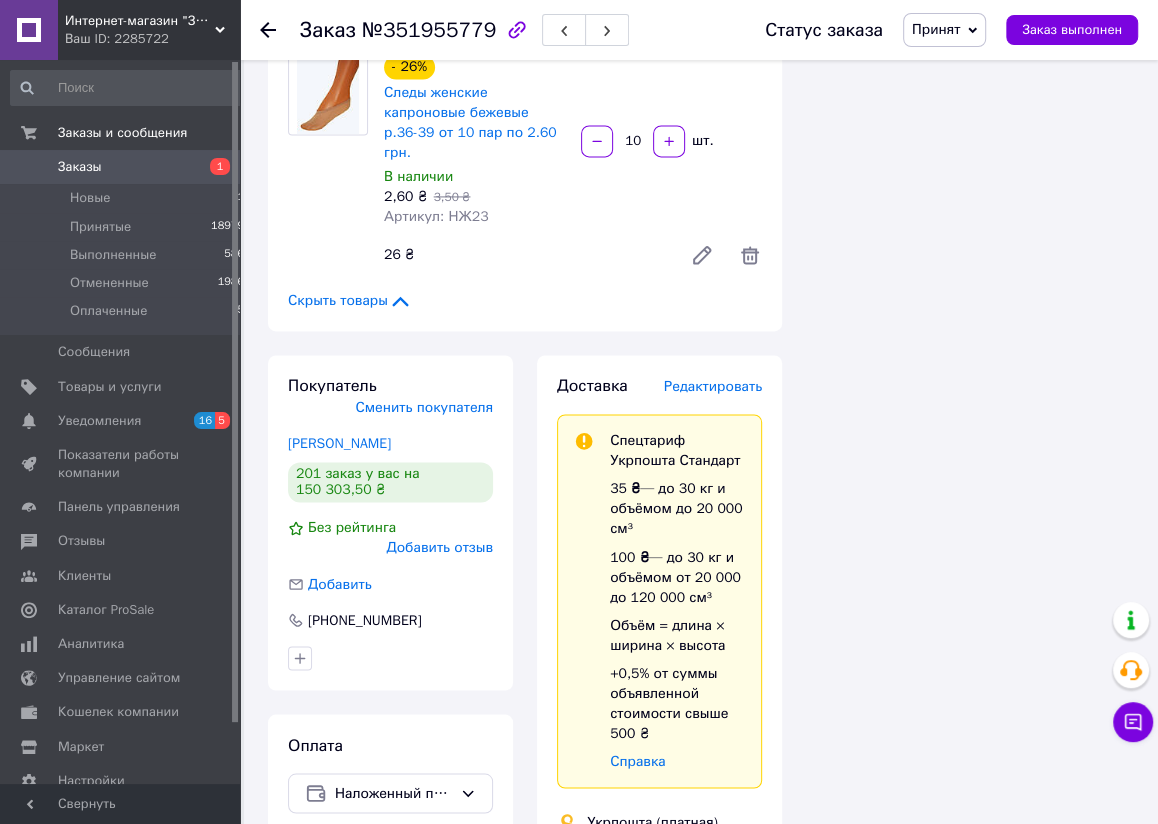 click on "Редактировать" at bounding box center (713, 386) 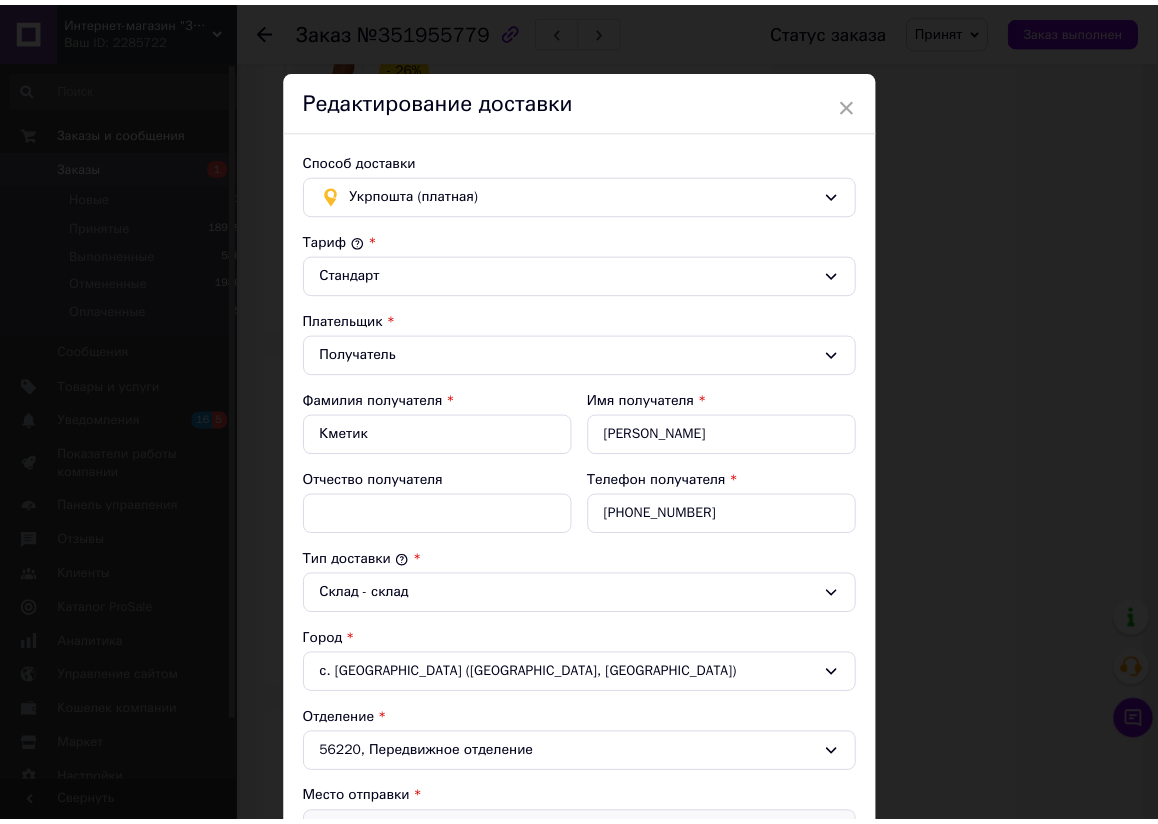 scroll, scrollTop: 550, scrollLeft: 0, axis: vertical 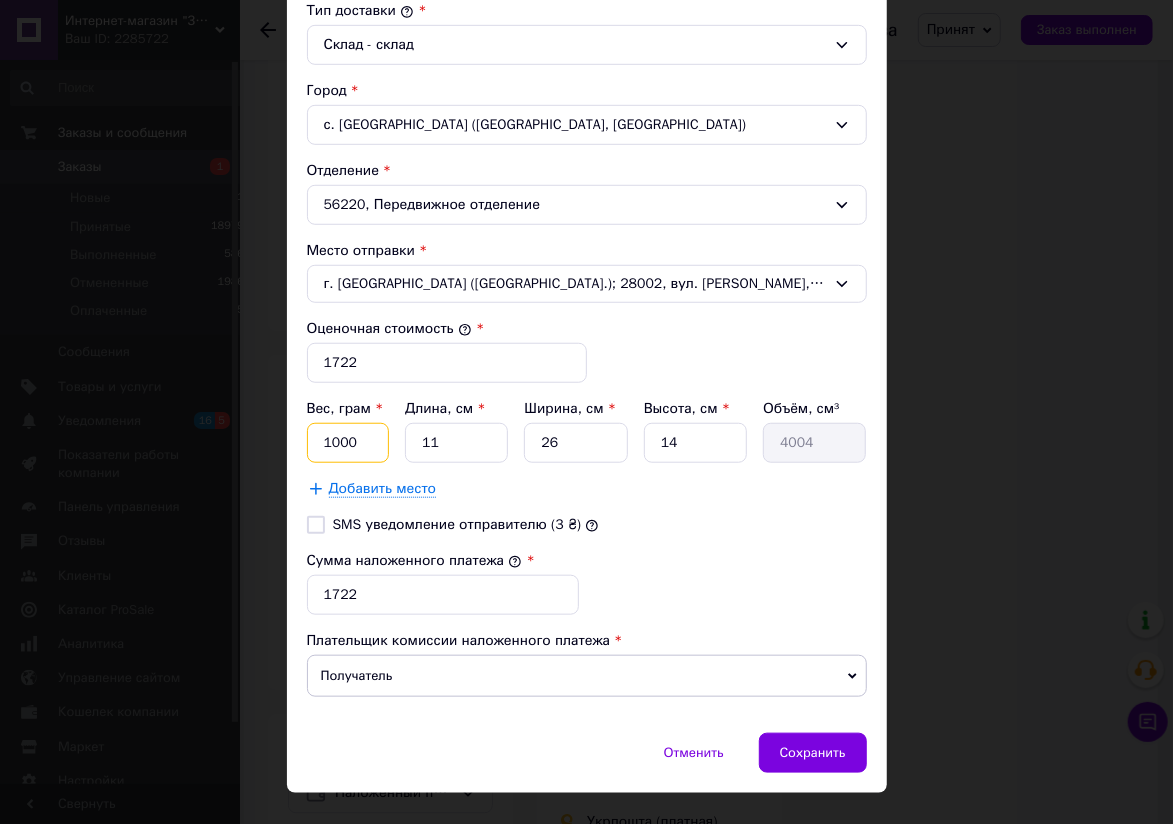 click on "1000" at bounding box center [348, 443] 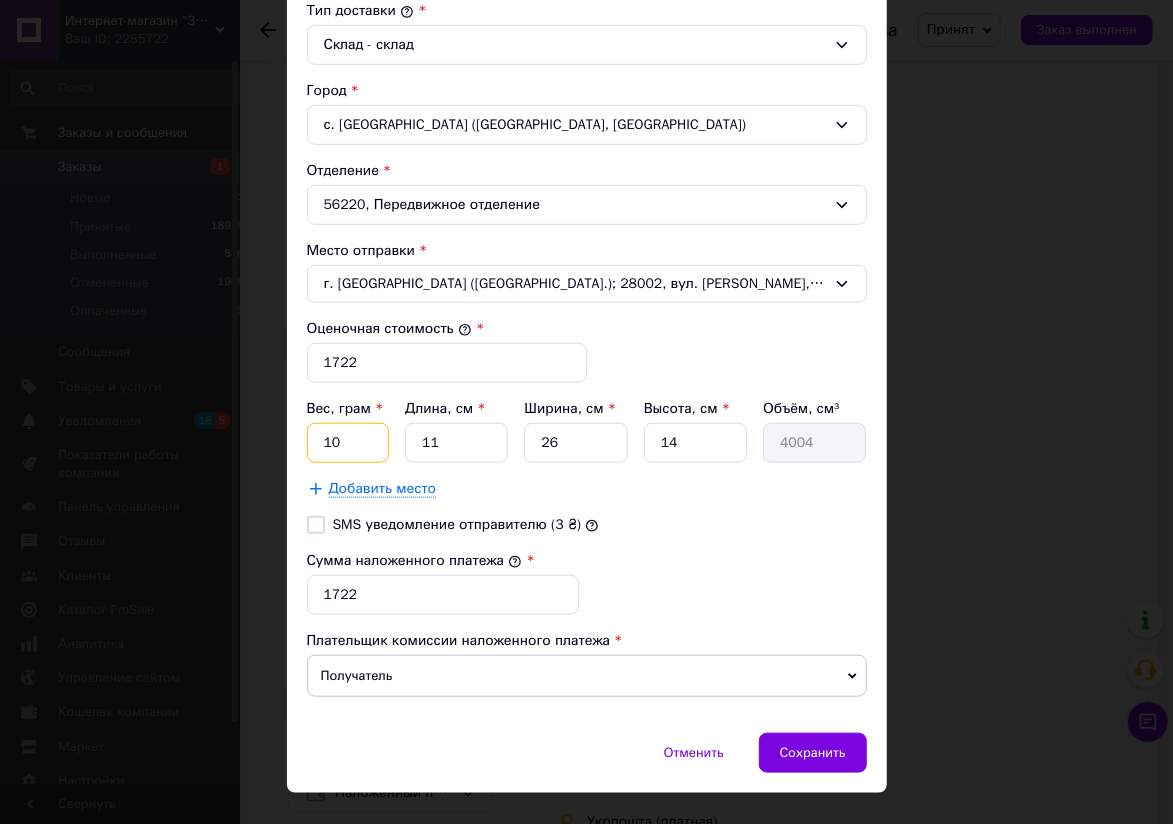 type on "1" 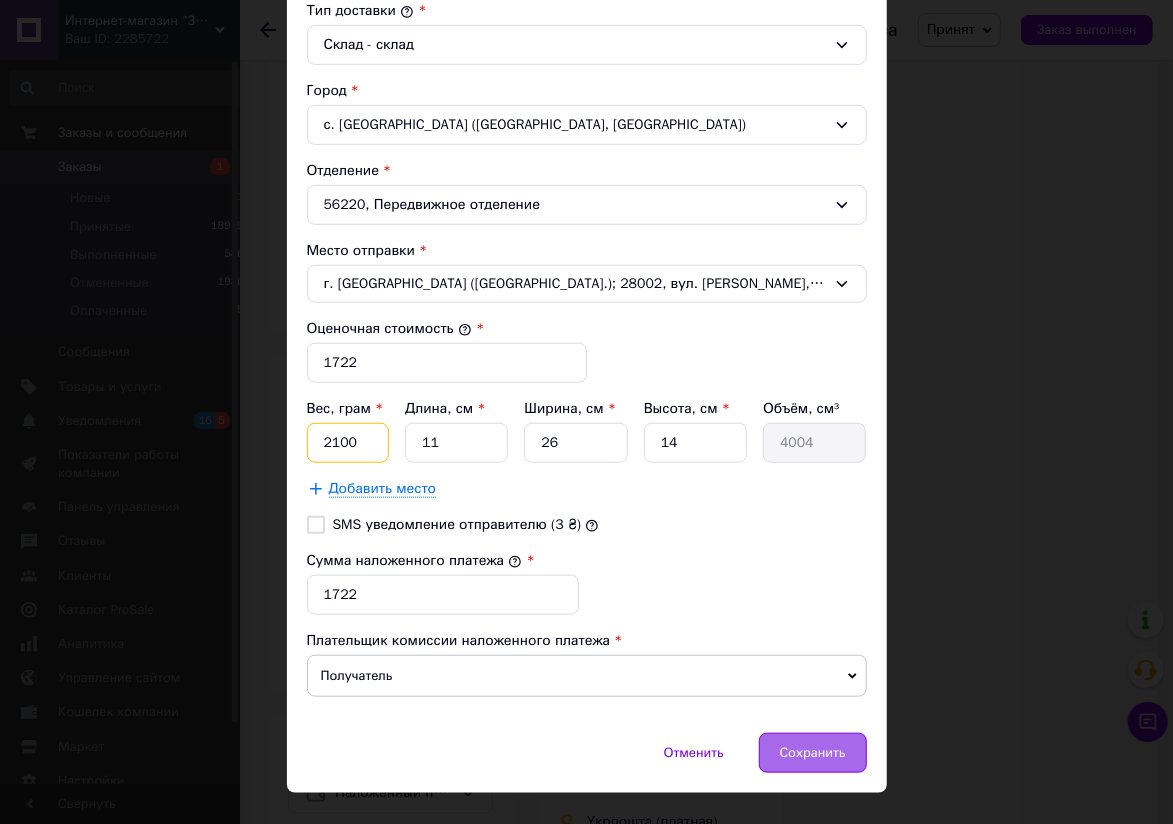 type on "2100" 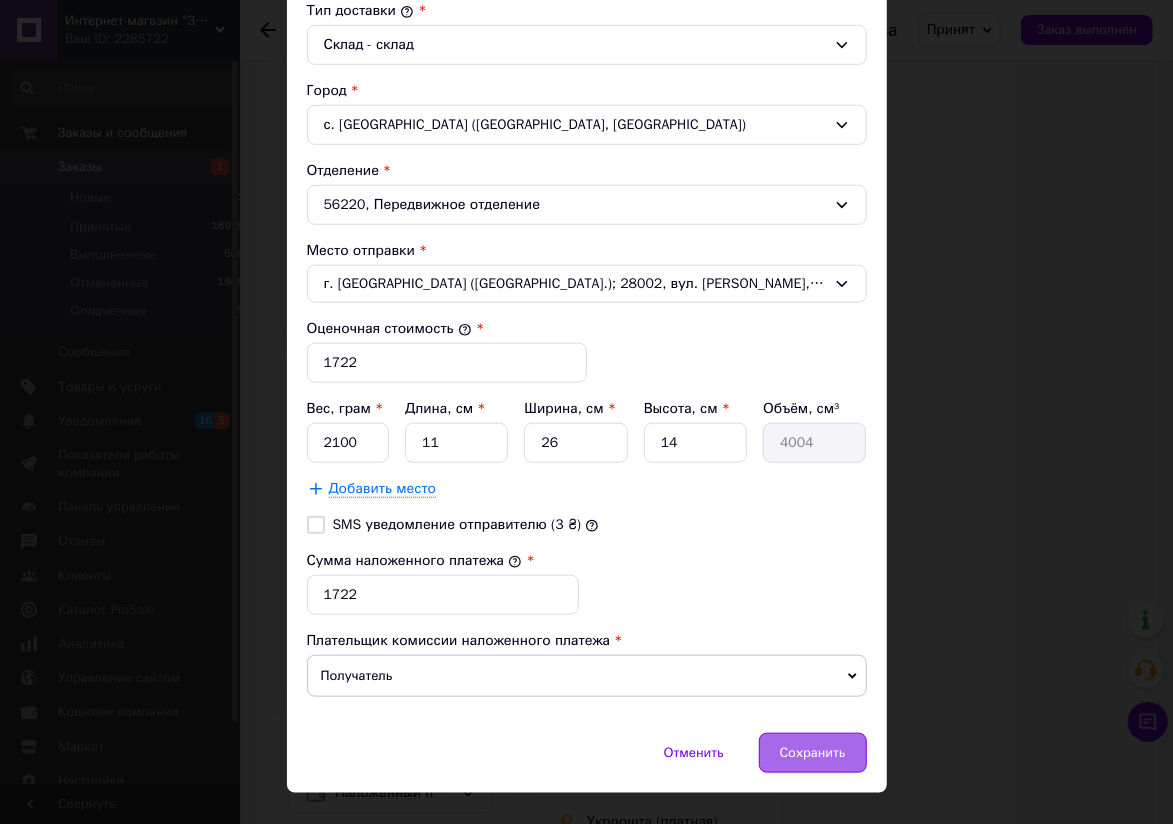 click on "Сохранить" at bounding box center [813, 753] 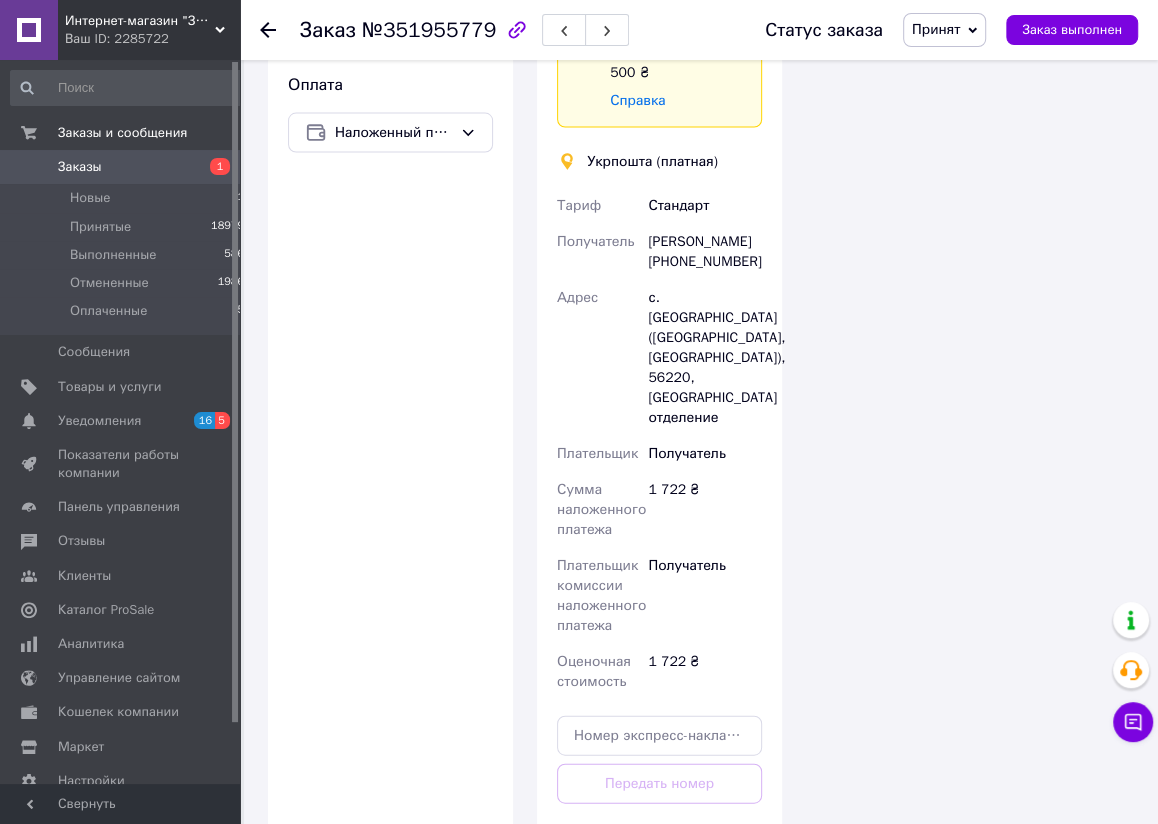 scroll, scrollTop: 2860, scrollLeft: 0, axis: vertical 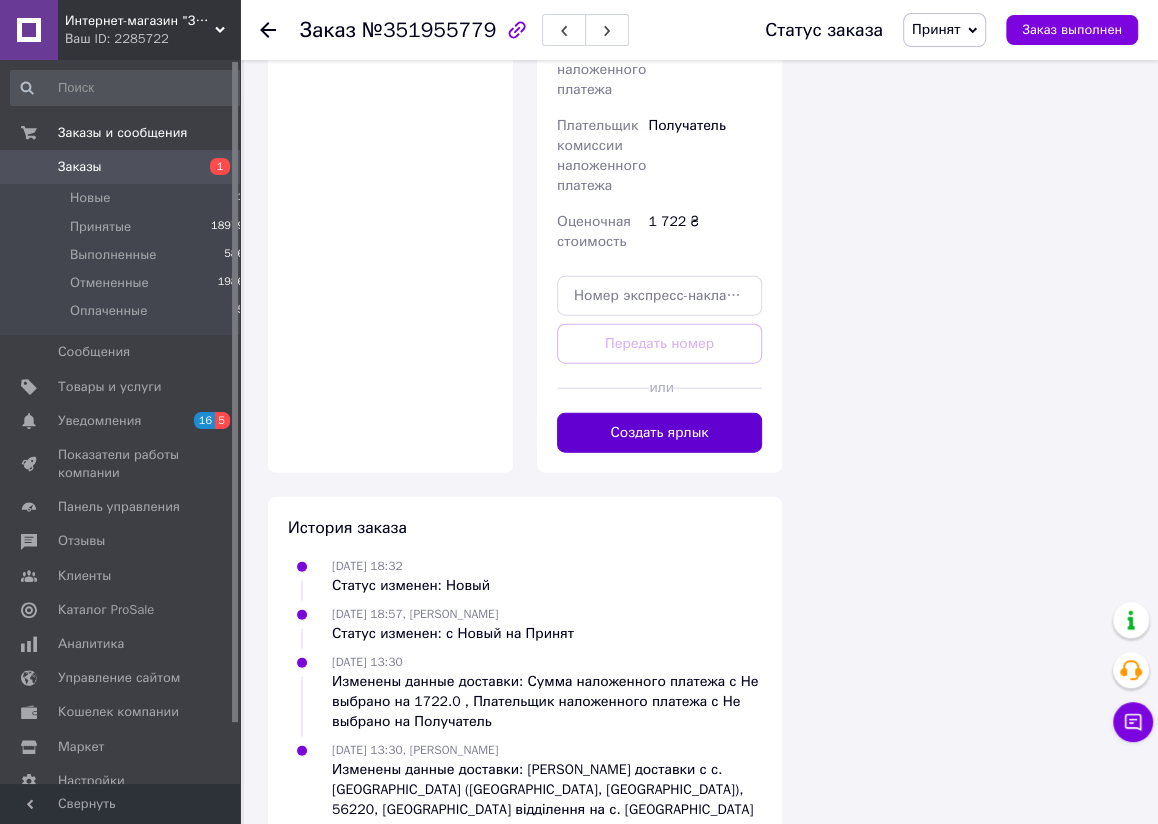 click on "Создать ярлык" at bounding box center (659, 433) 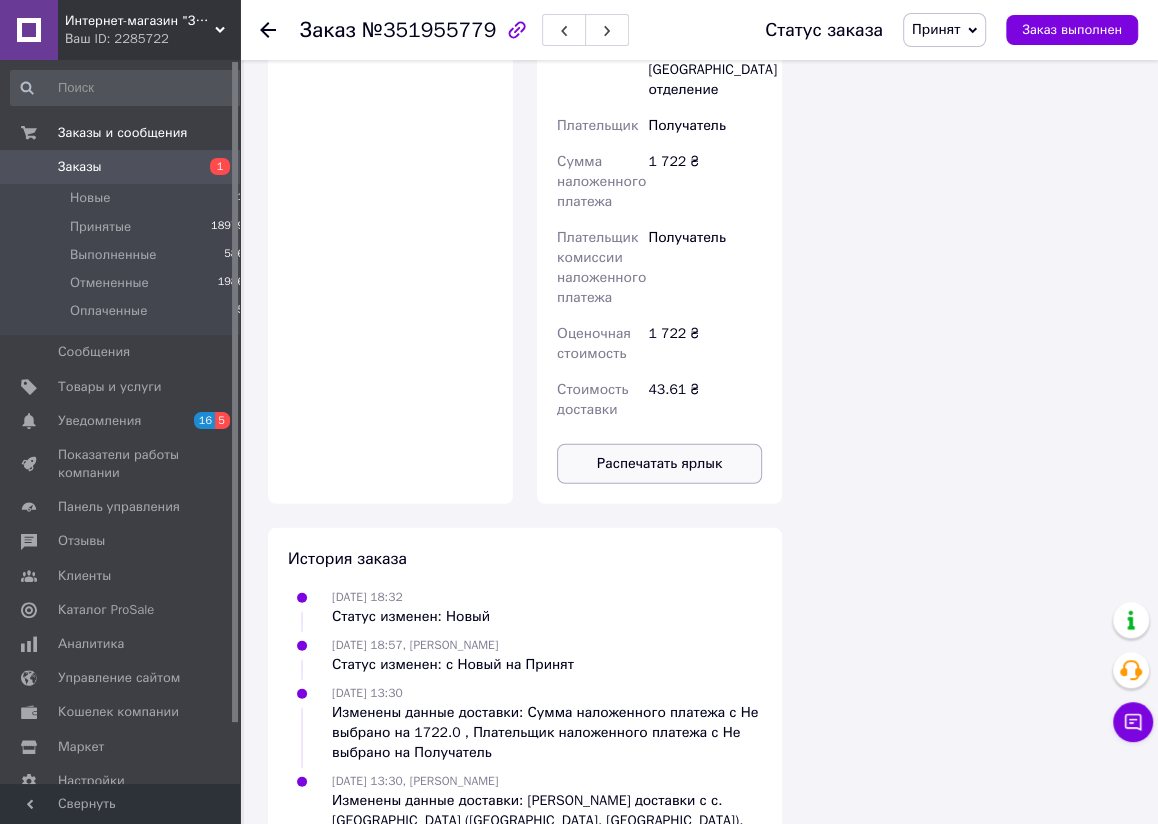 click on "Распечатать ярлык" at bounding box center [659, 464] 